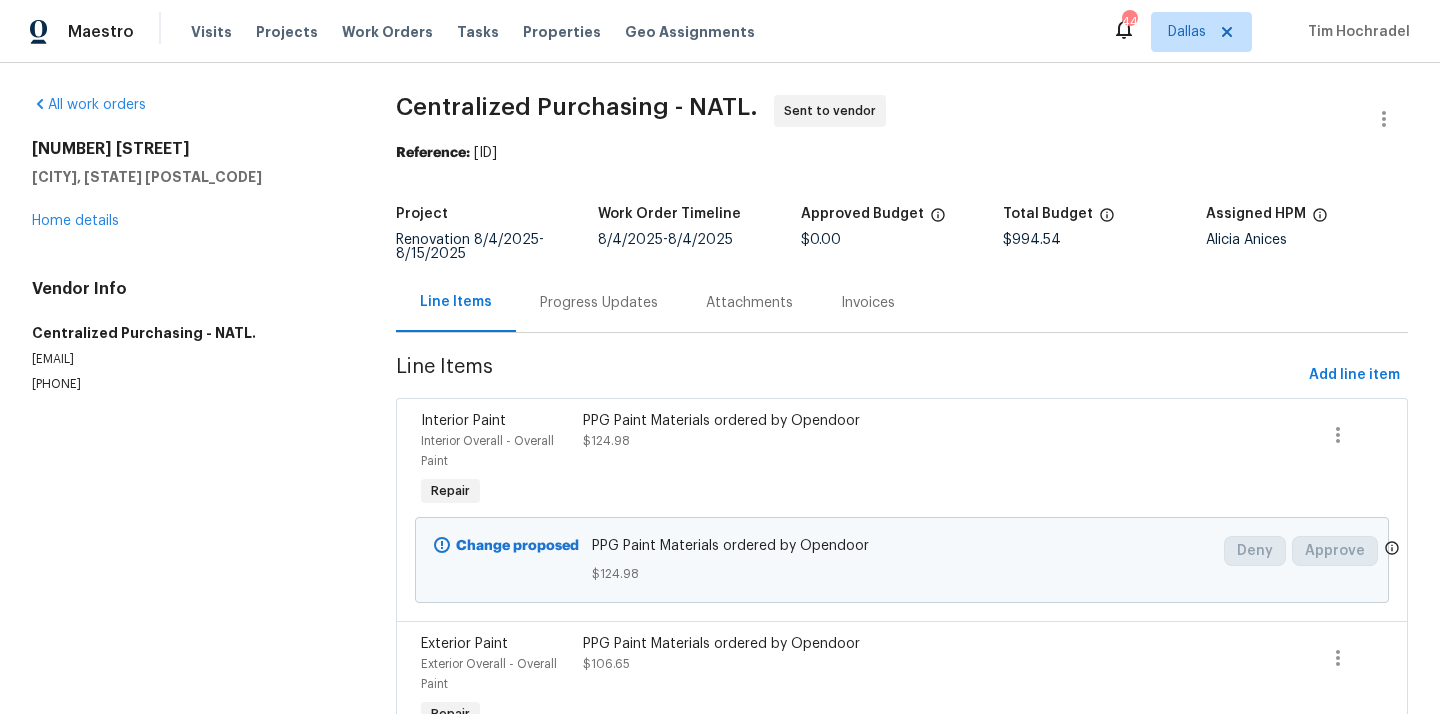 scroll, scrollTop: 0, scrollLeft: 0, axis: both 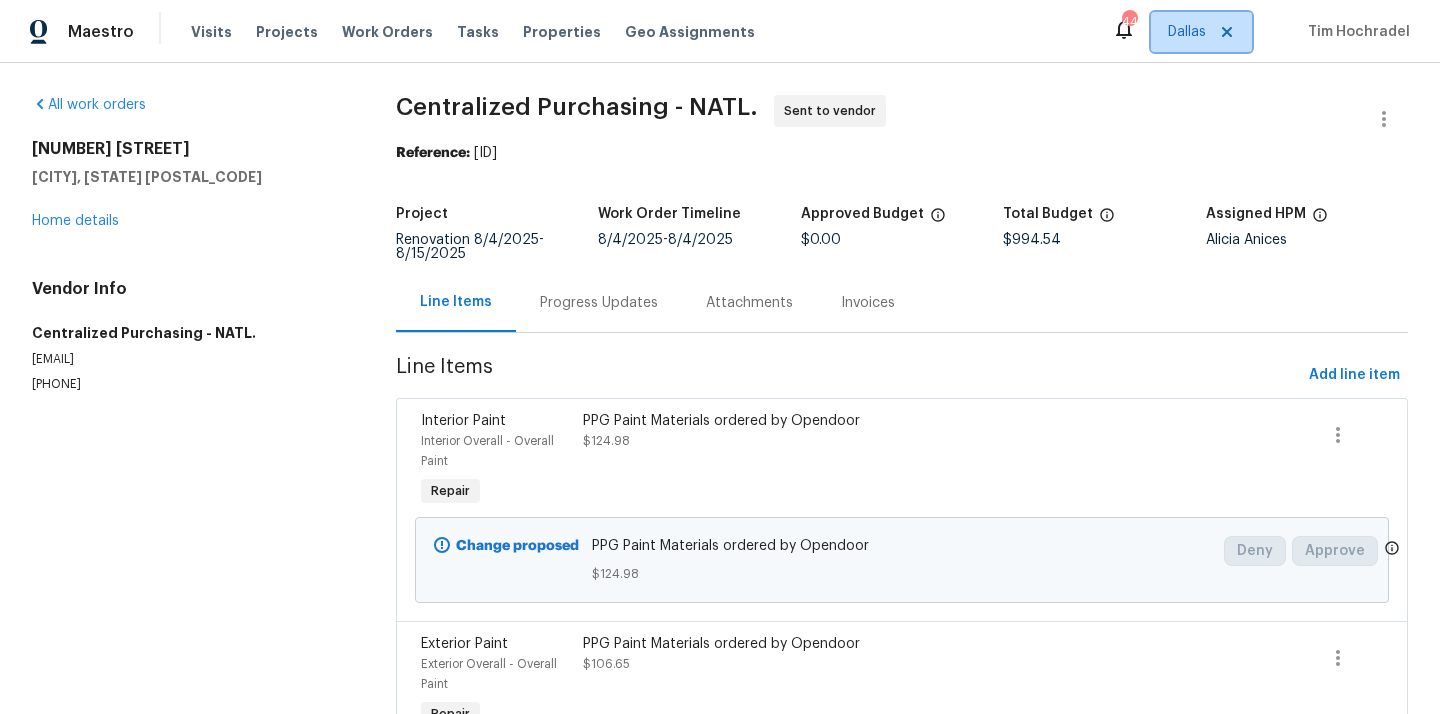 click on "Dallas" at bounding box center [1201, 32] 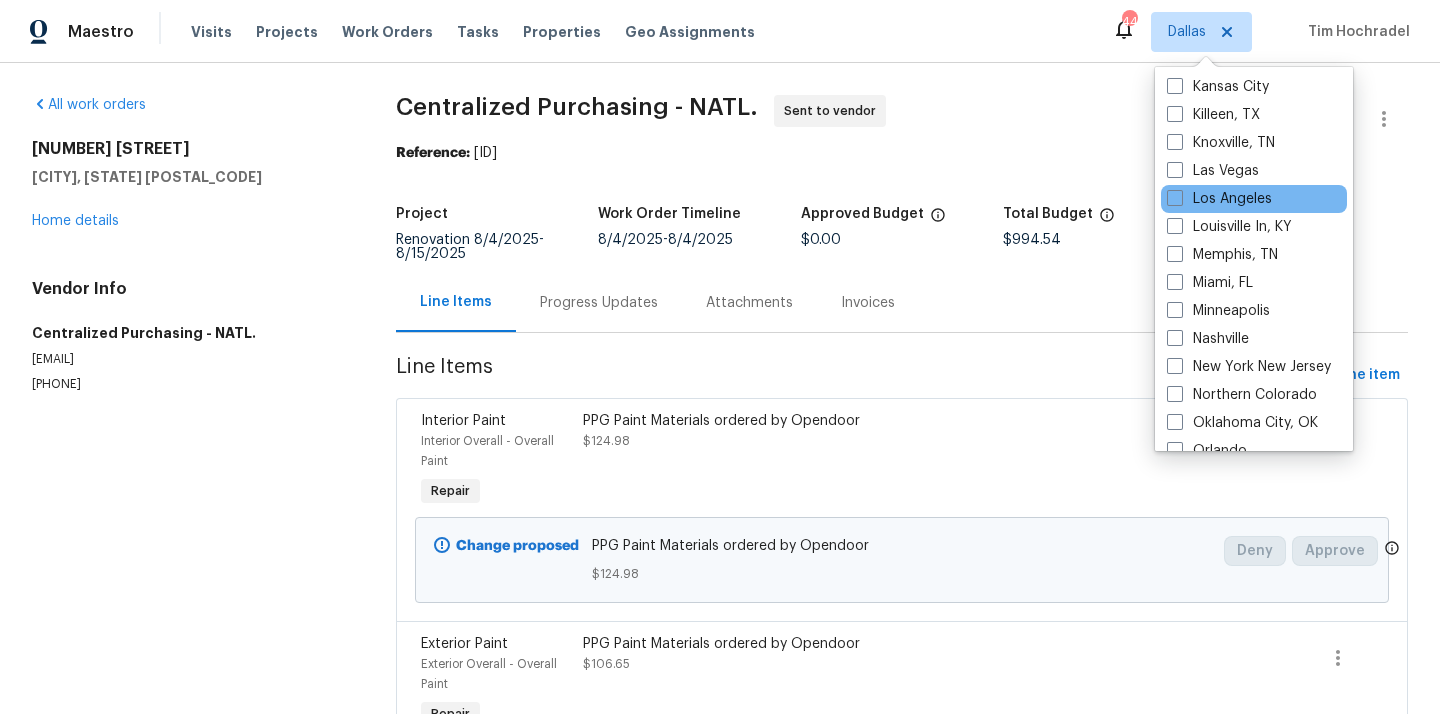 scroll, scrollTop: 753, scrollLeft: 0, axis: vertical 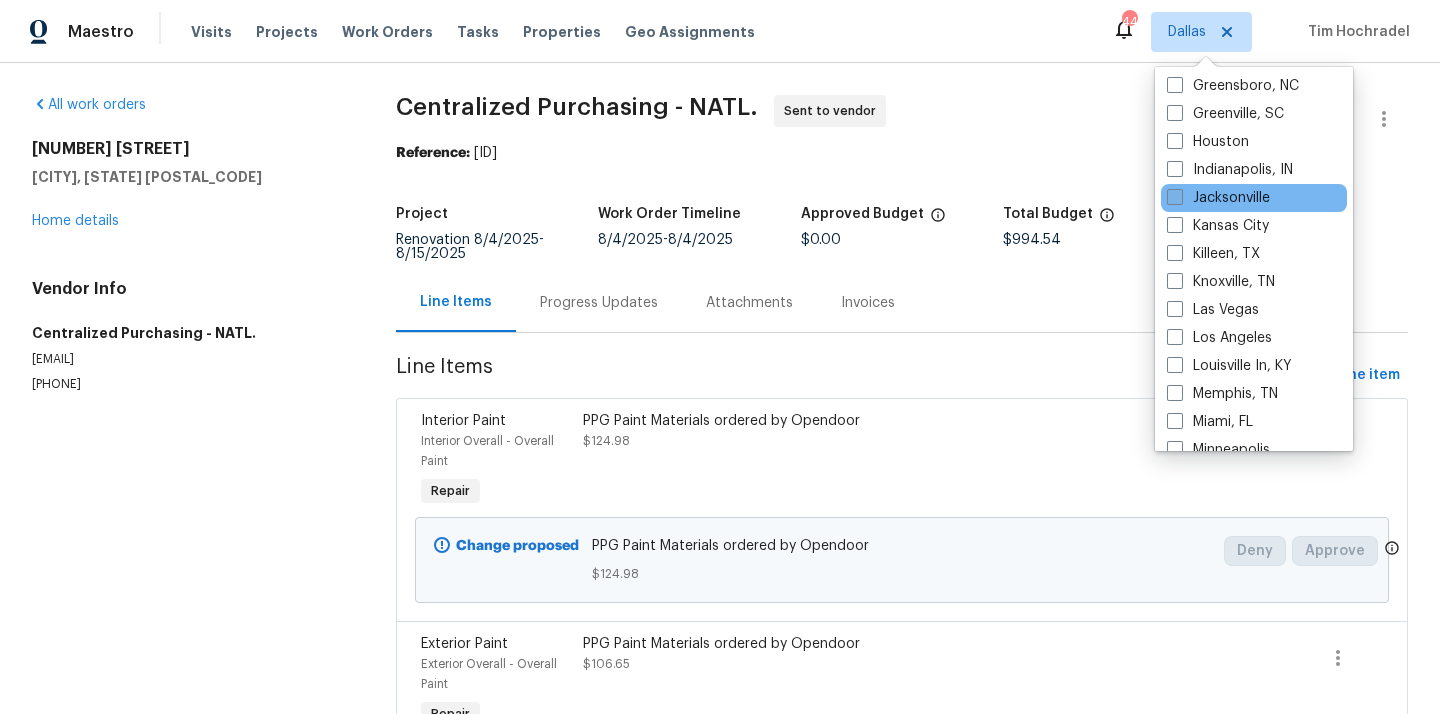 click on "Jacksonville" at bounding box center [1218, 198] 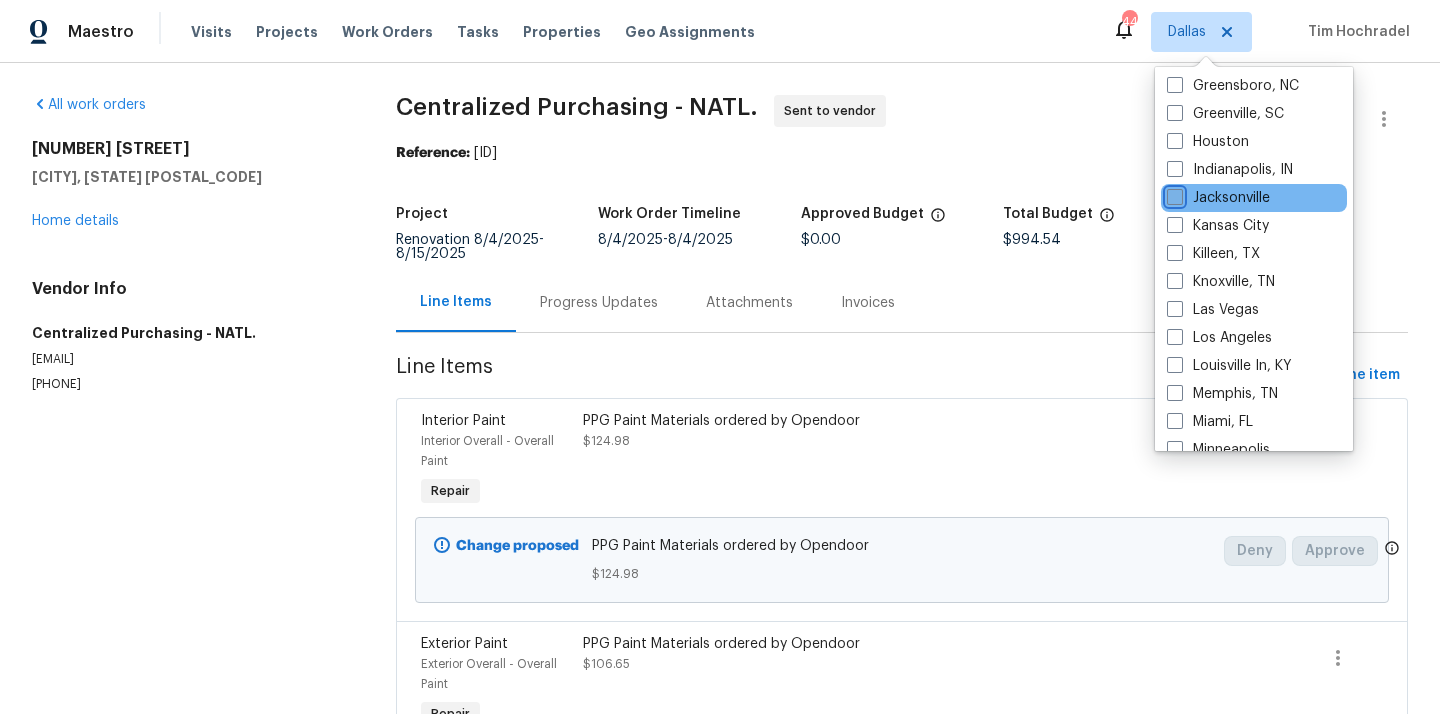 click on "Jacksonville" at bounding box center [1173, 194] 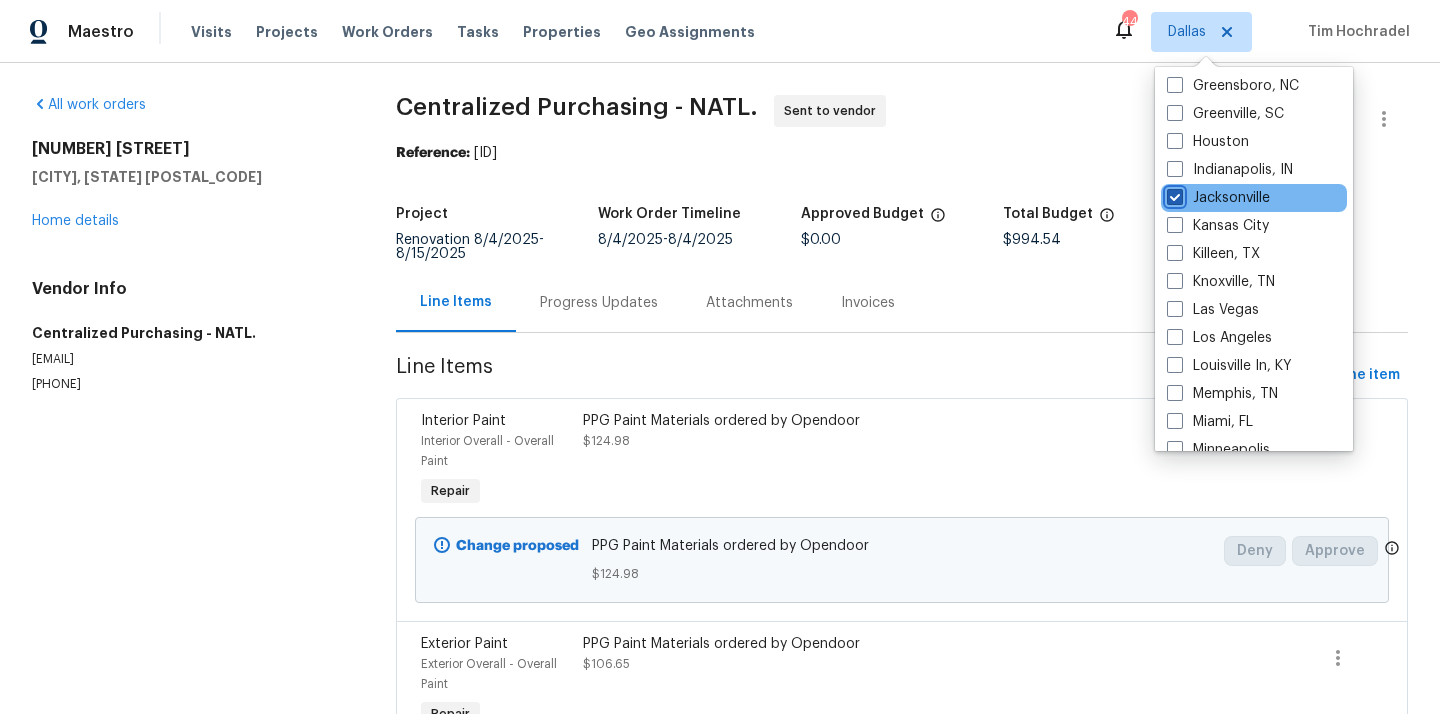 checkbox on "true" 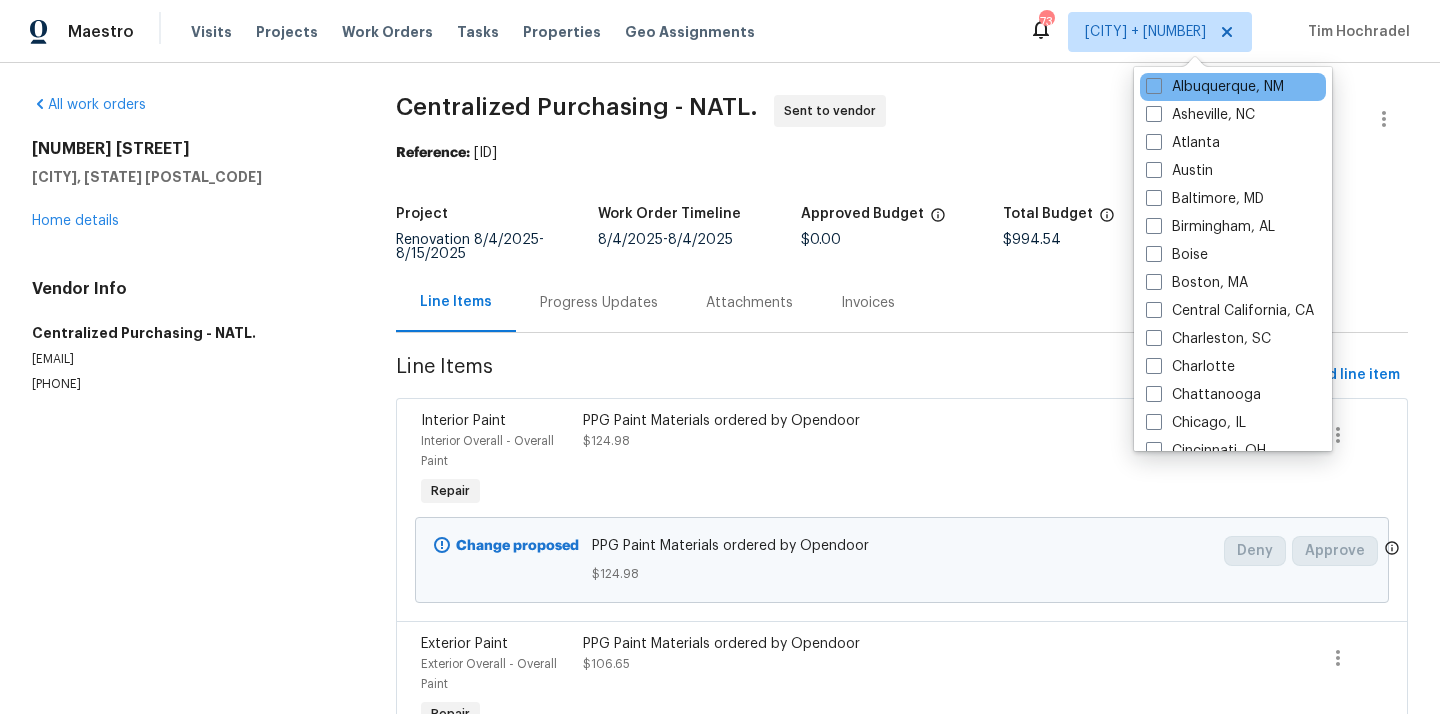 scroll, scrollTop: 0, scrollLeft: 0, axis: both 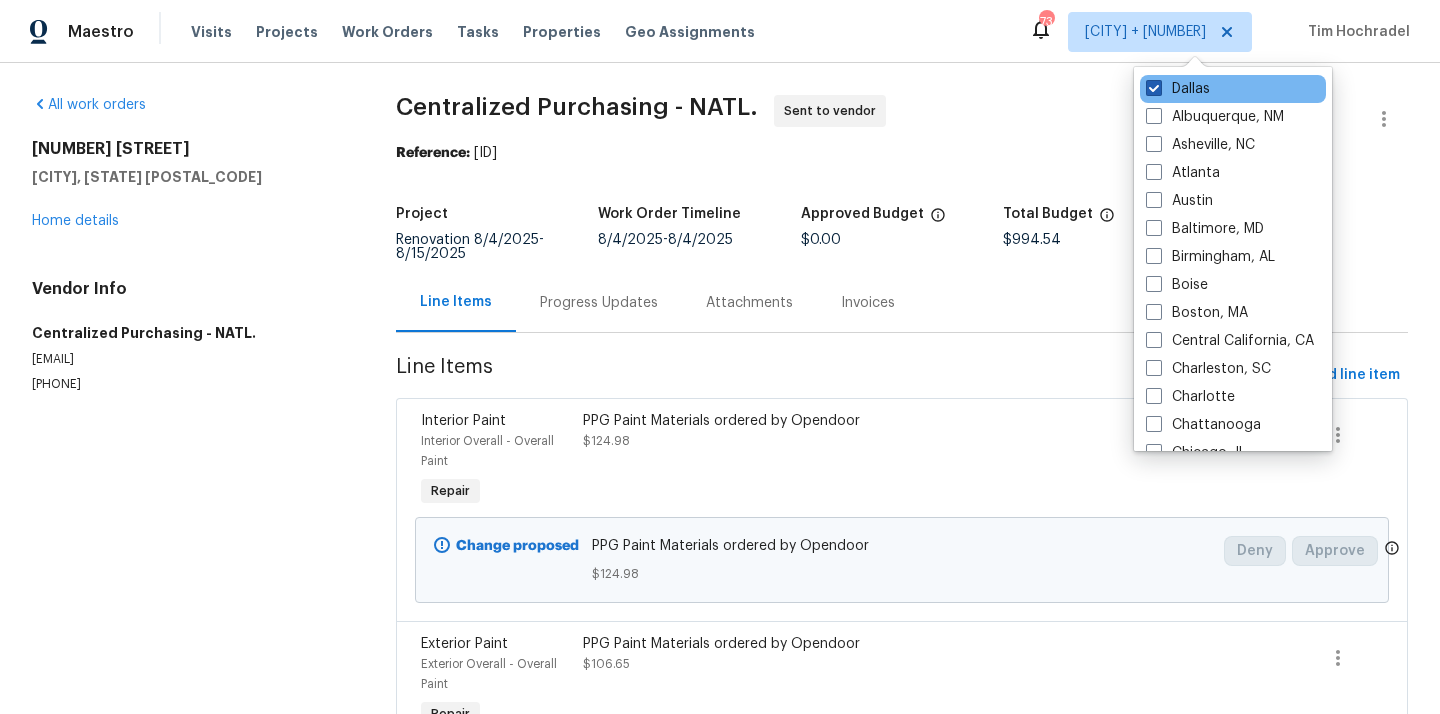 click on "Dallas" at bounding box center [1178, 89] 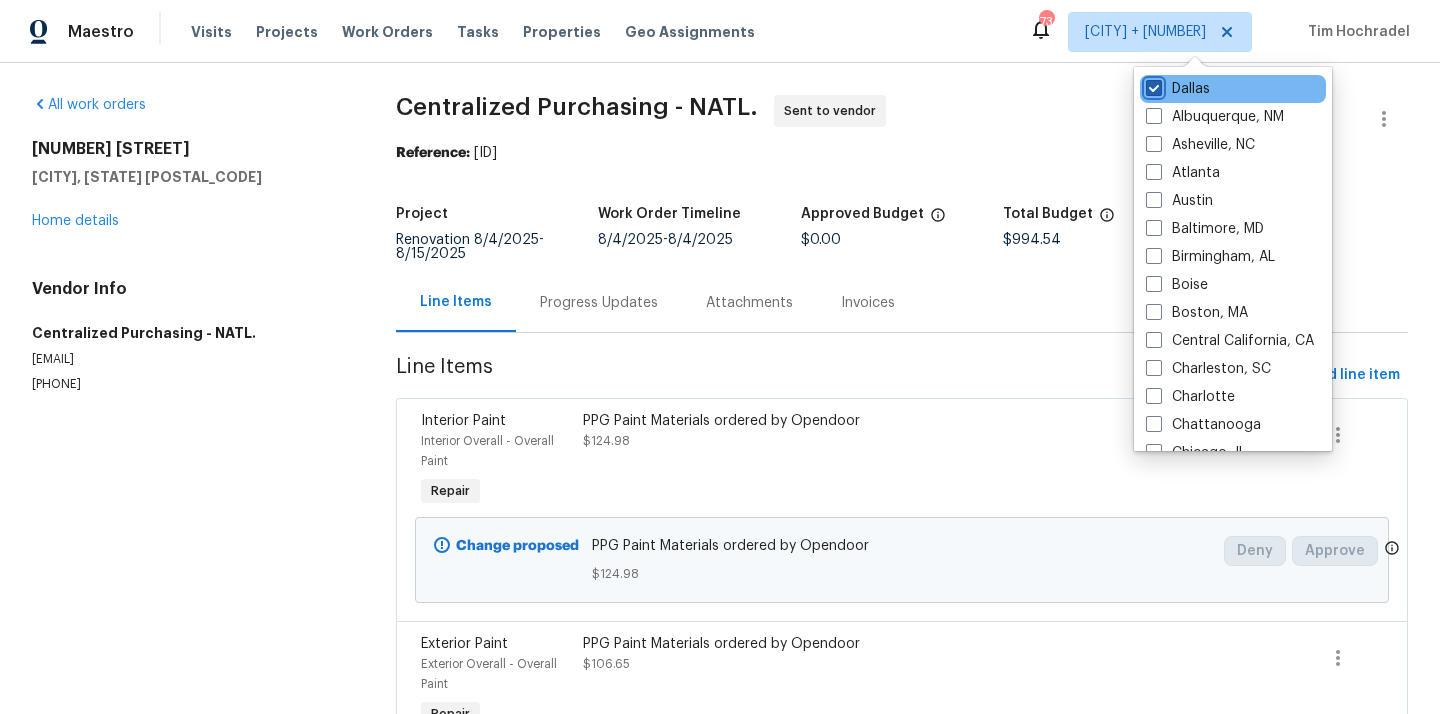 click on "Dallas" at bounding box center [1152, 85] 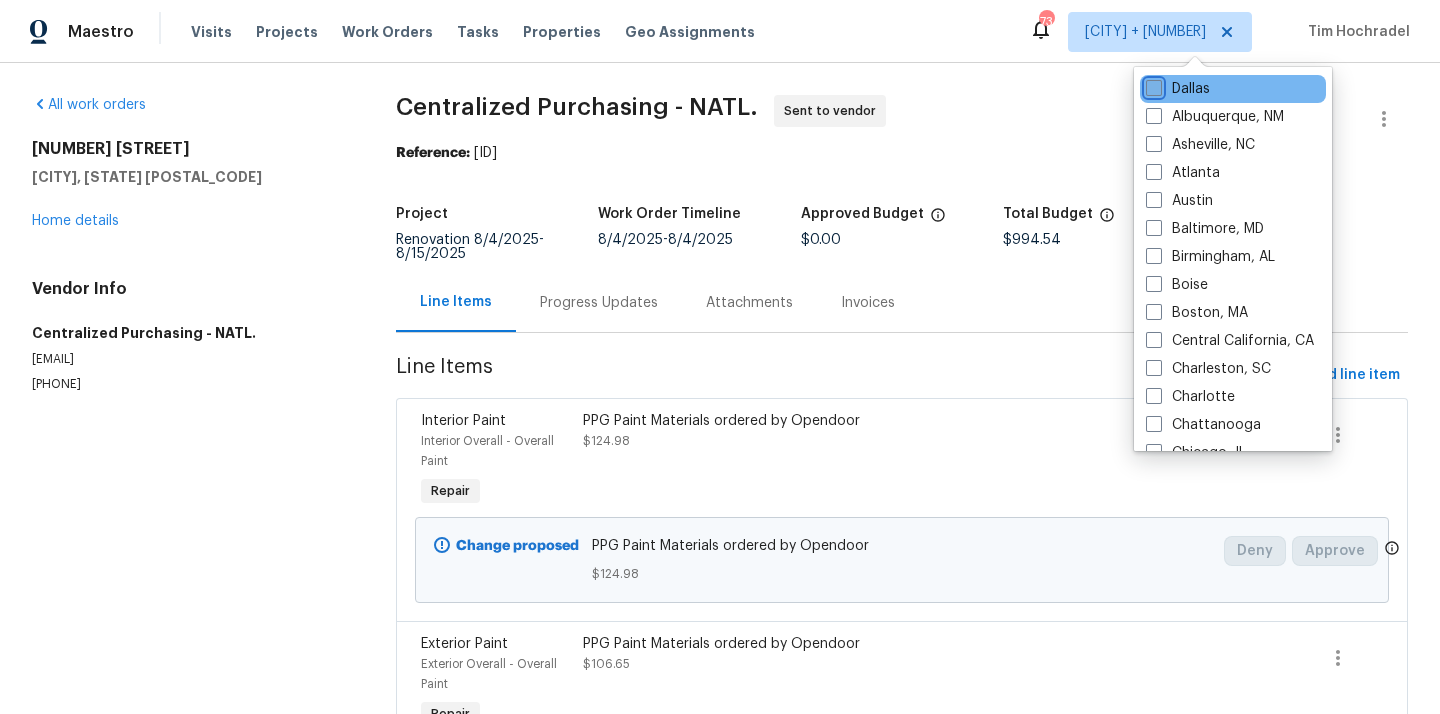 checkbox on "false" 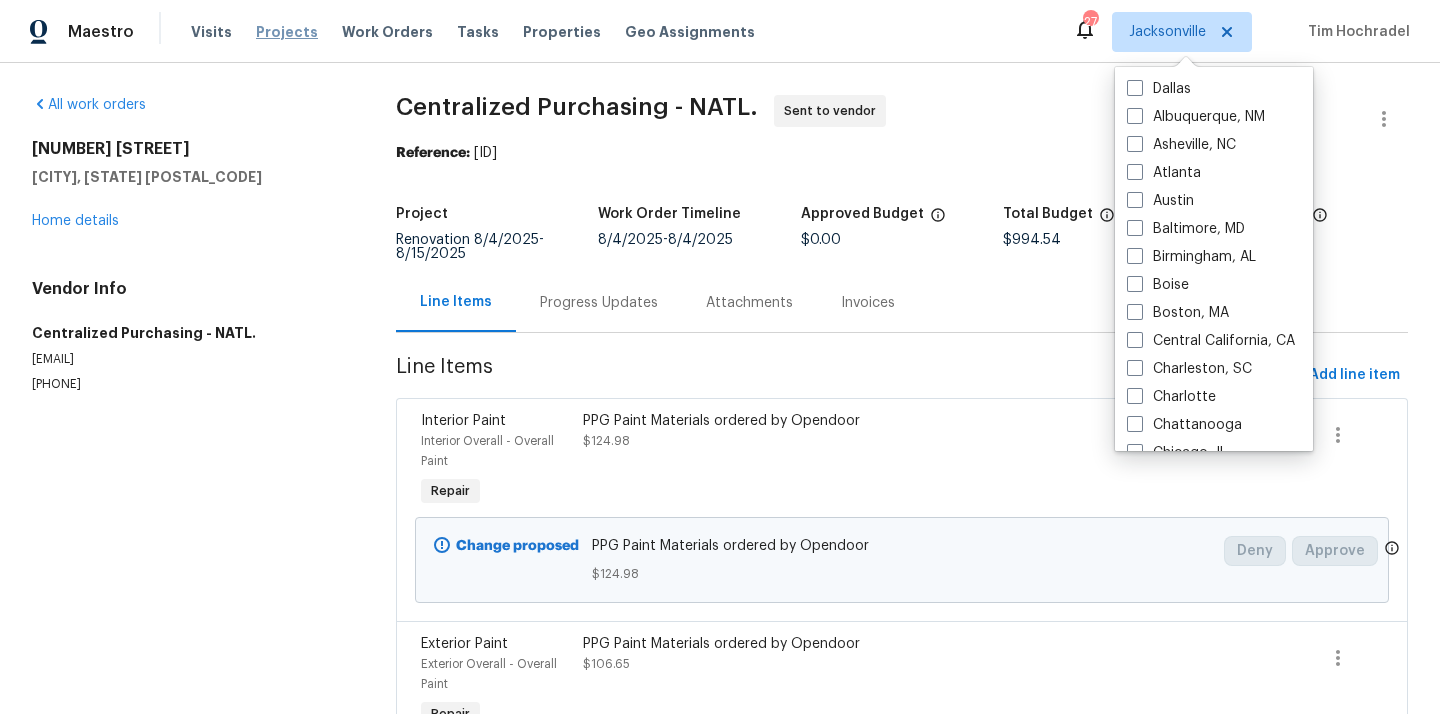 click on "Projects" at bounding box center [287, 32] 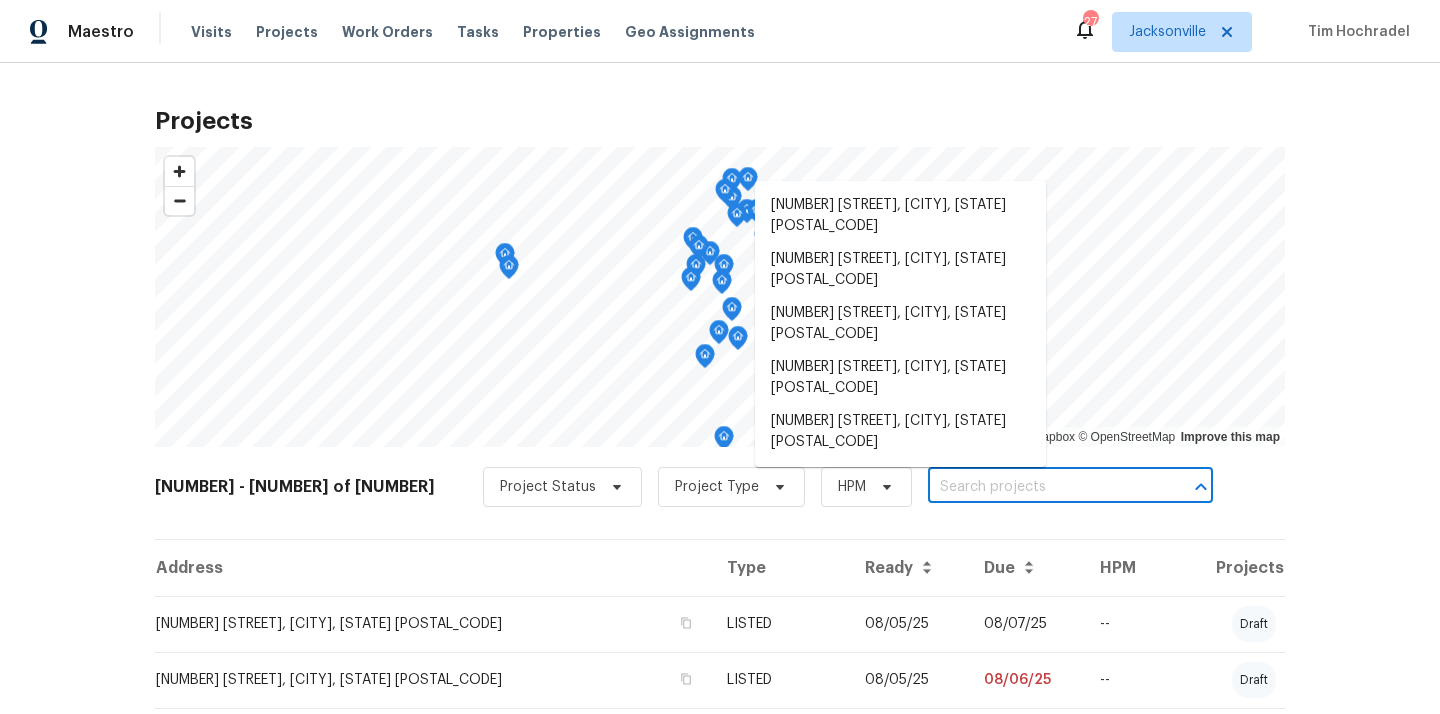 click at bounding box center (1042, 487) 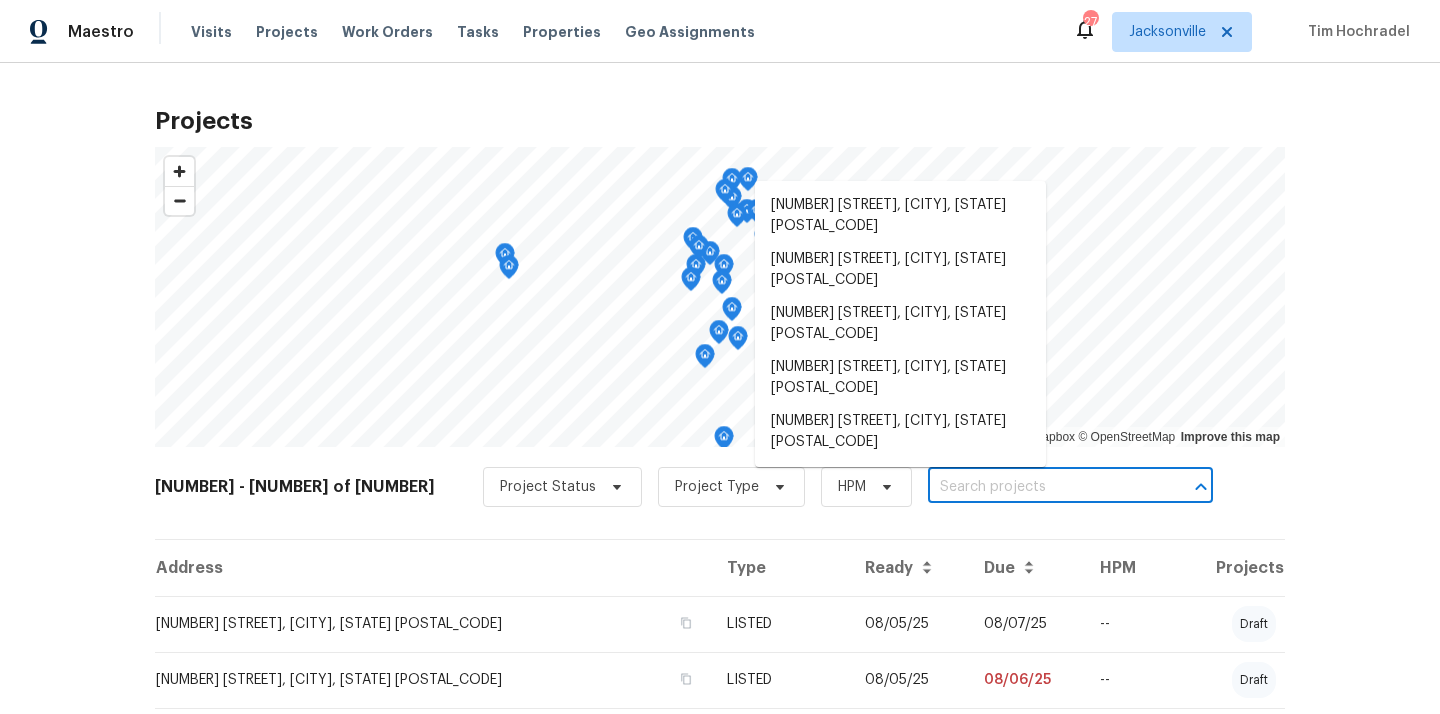 paste on "[NUMBER] [STREET], [CITY], [STATE] [POSTAL_CODE]" 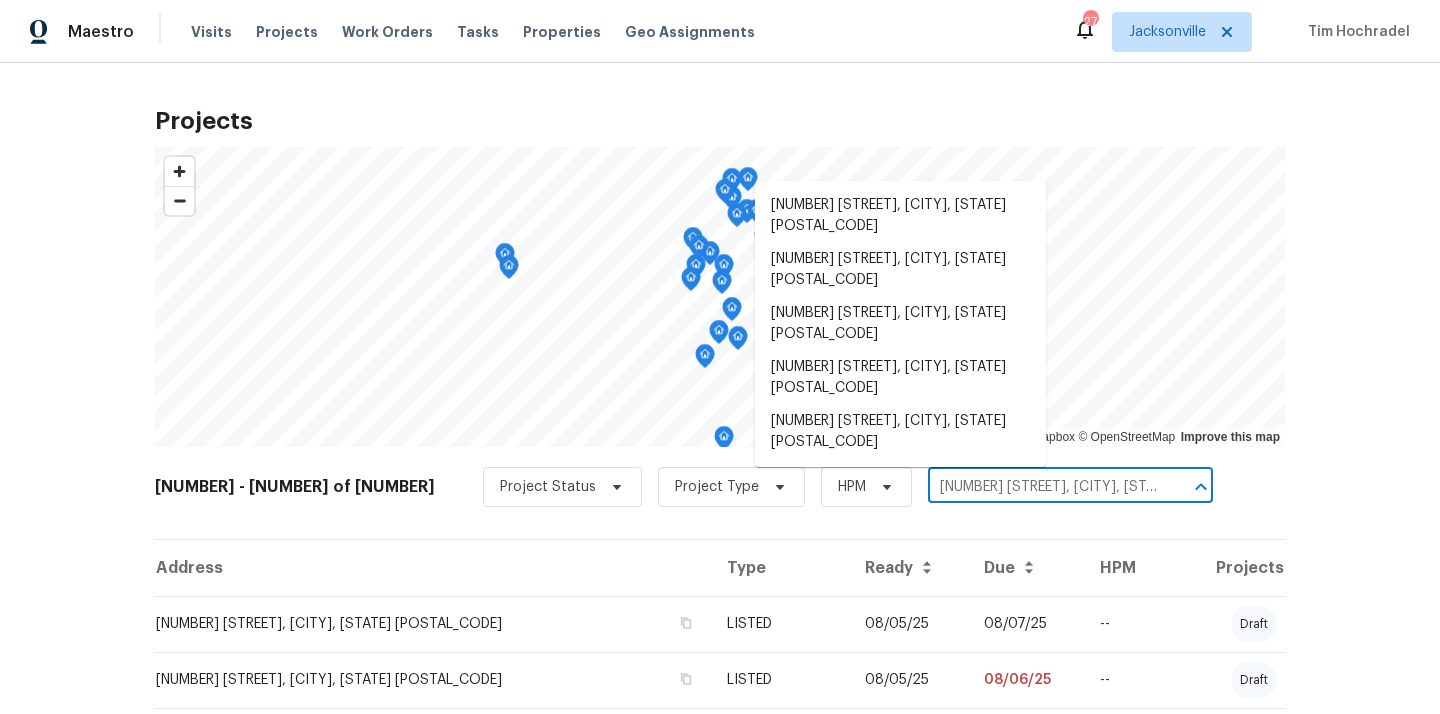 scroll, scrollTop: 0, scrollLeft: 81, axis: horizontal 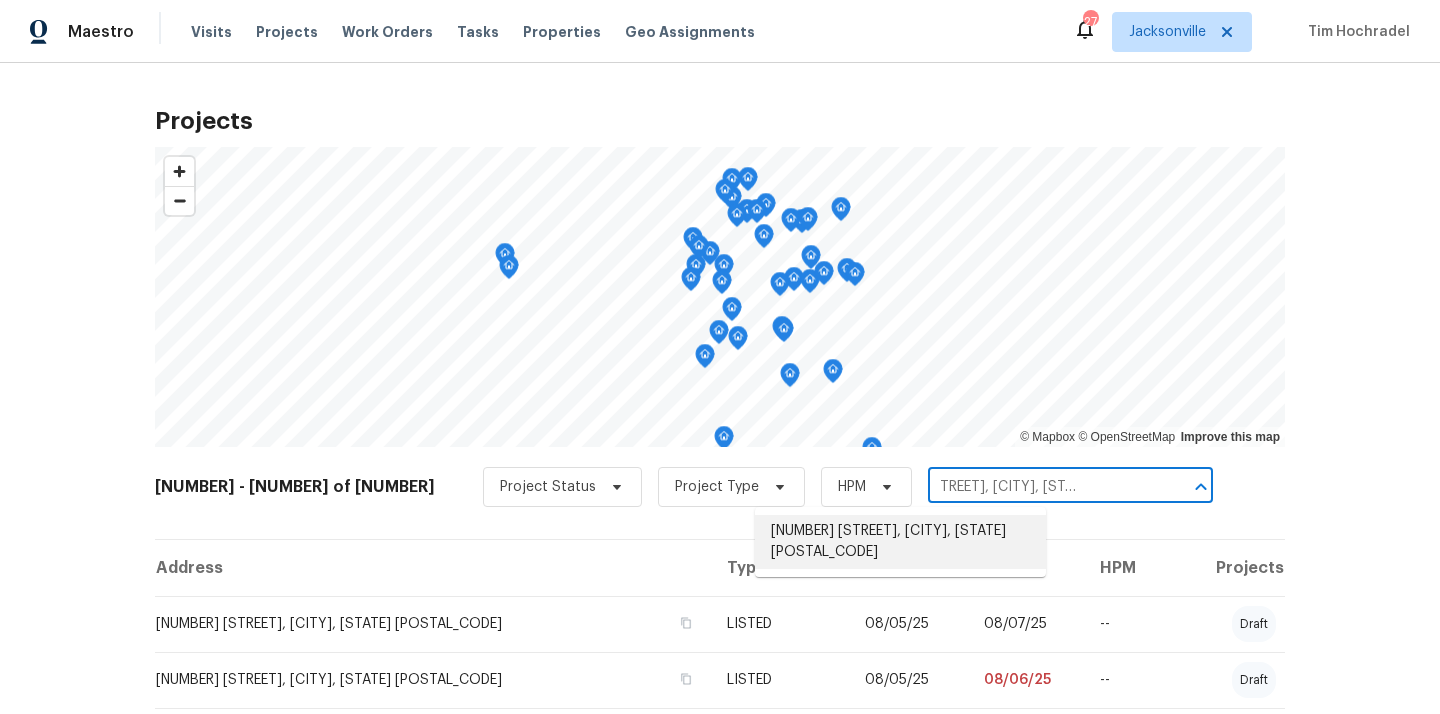 click on "[NUMBER] [STREET], [CITY], [STATE] [POSTAL_CODE]" at bounding box center (900, 542) 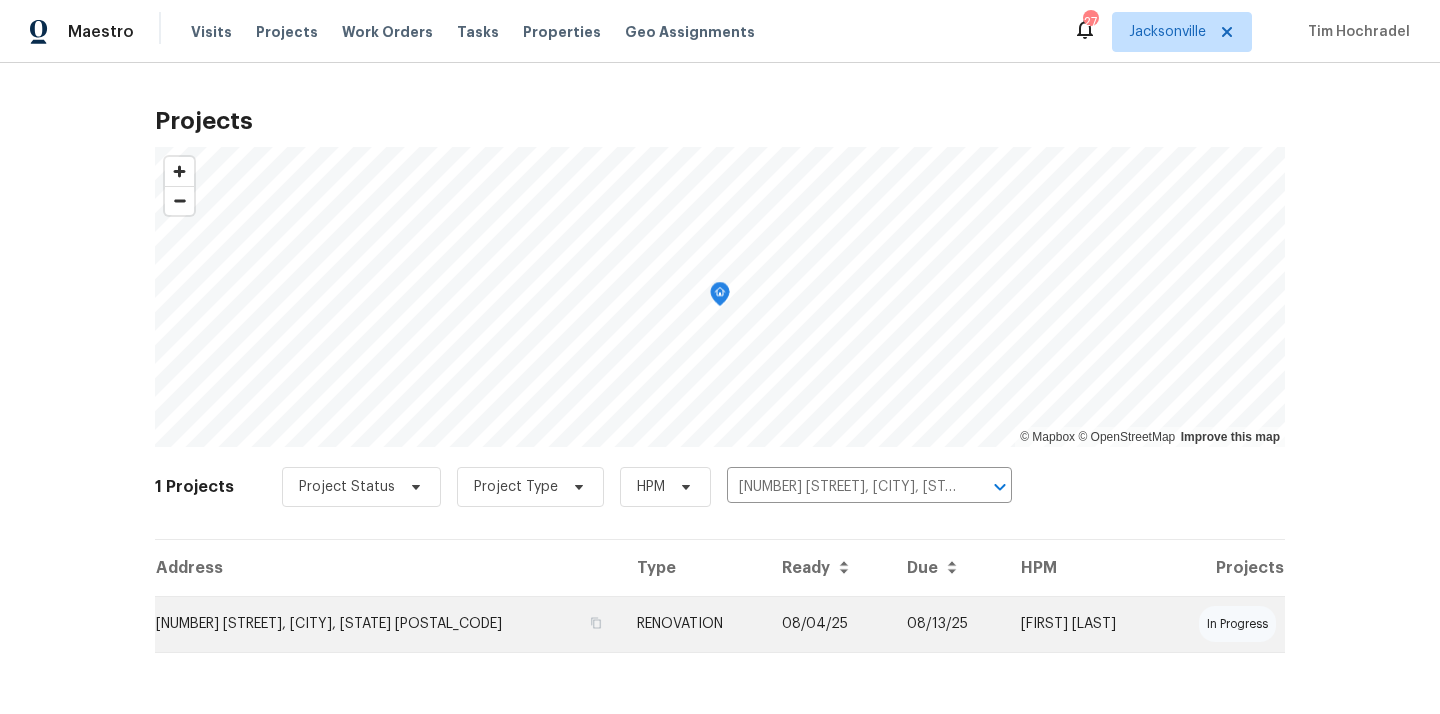 click on "[NUMBER] [STREET], [CITY], [STATE] [POSTAL_CODE]" at bounding box center [388, 624] 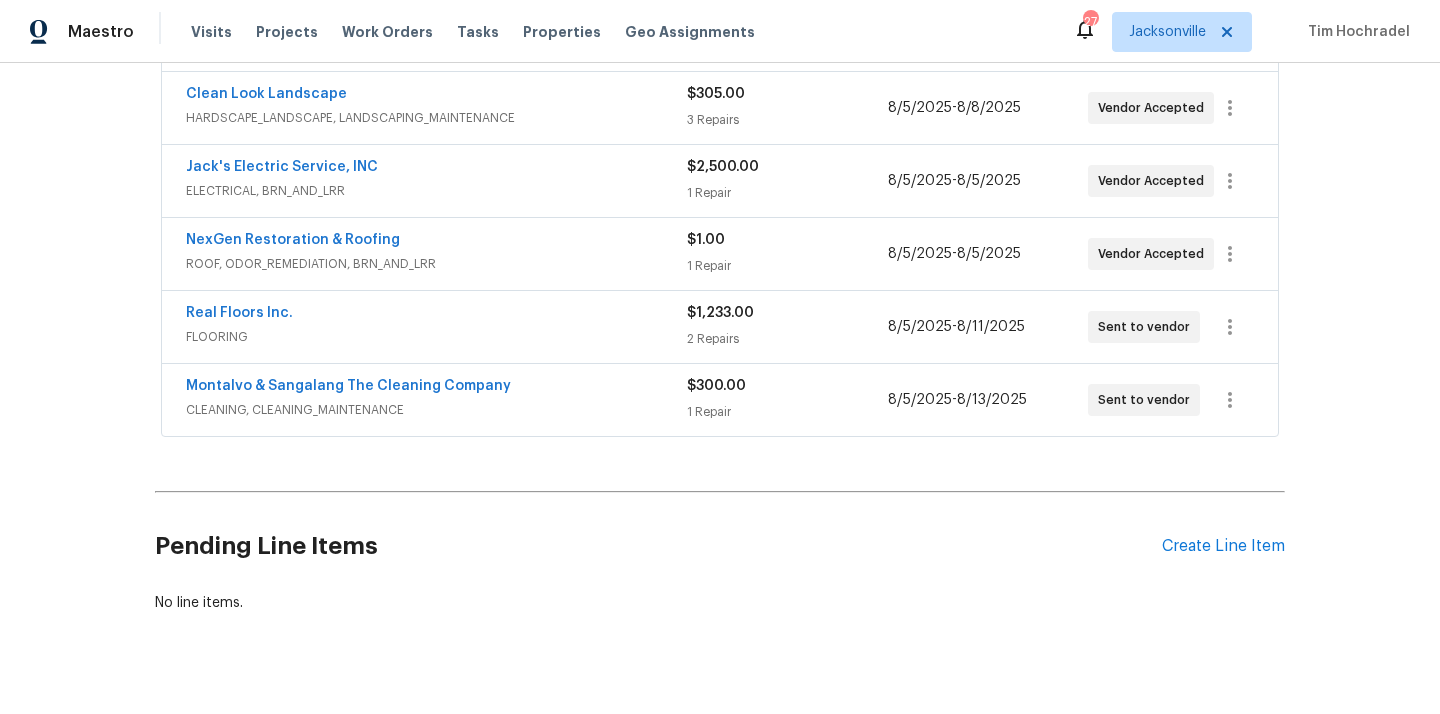 scroll, scrollTop: 483, scrollLeft: 0, axis: vertical 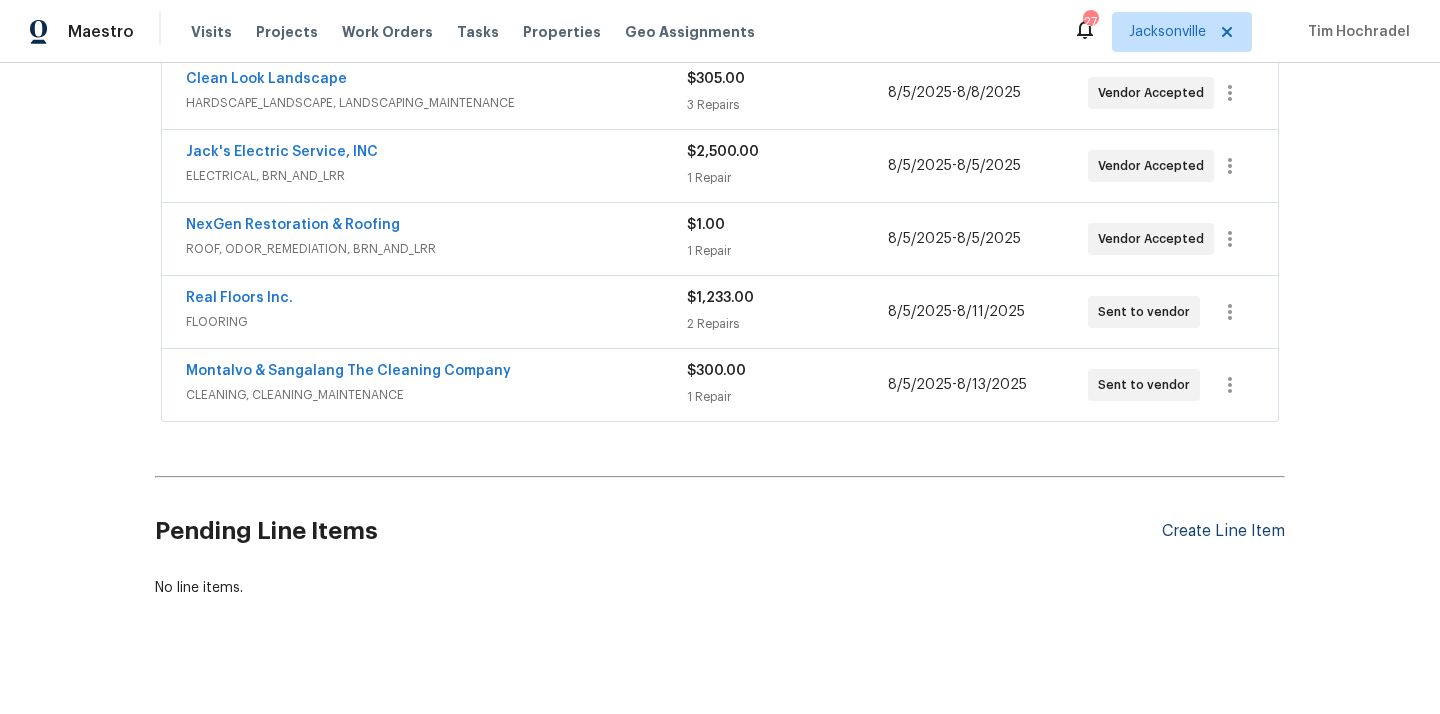 click on "Create Line Item" at bounding box center (1223, 531) 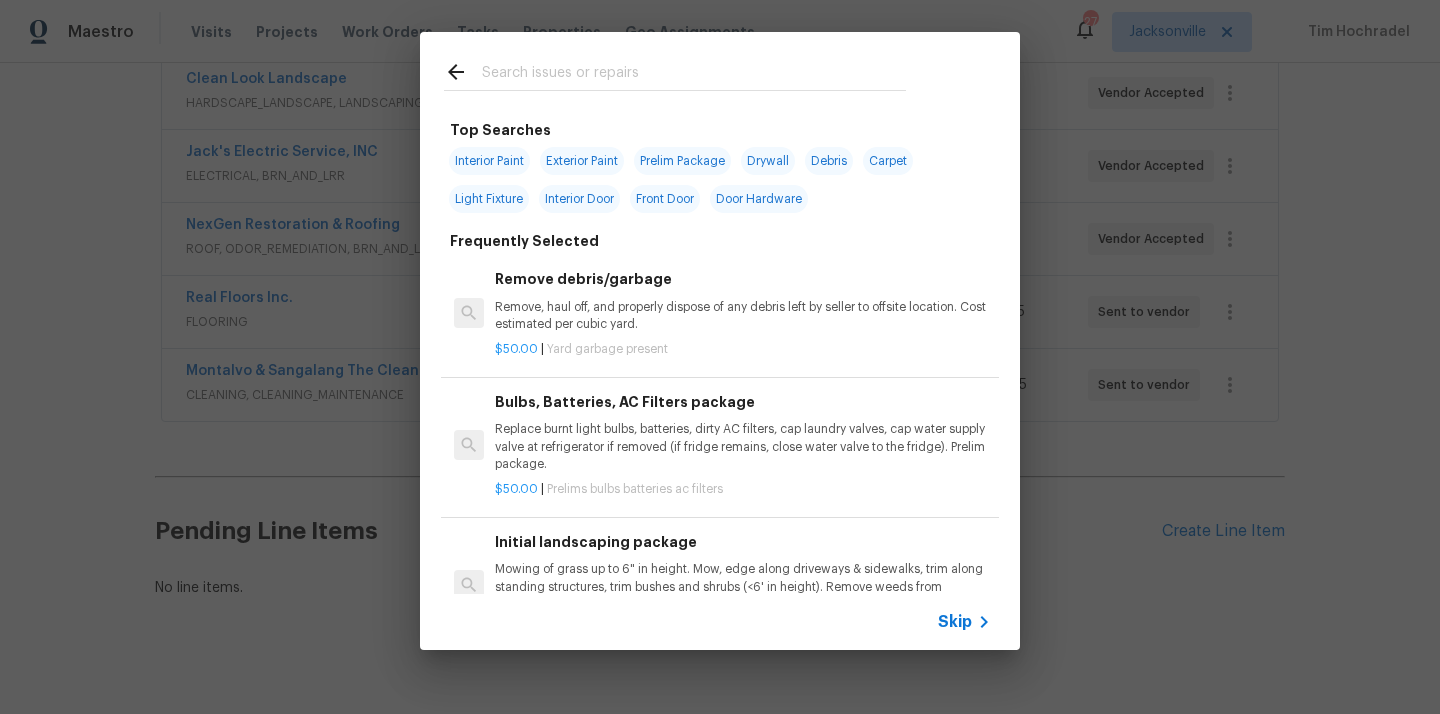 click at bounding box center (694, 75) 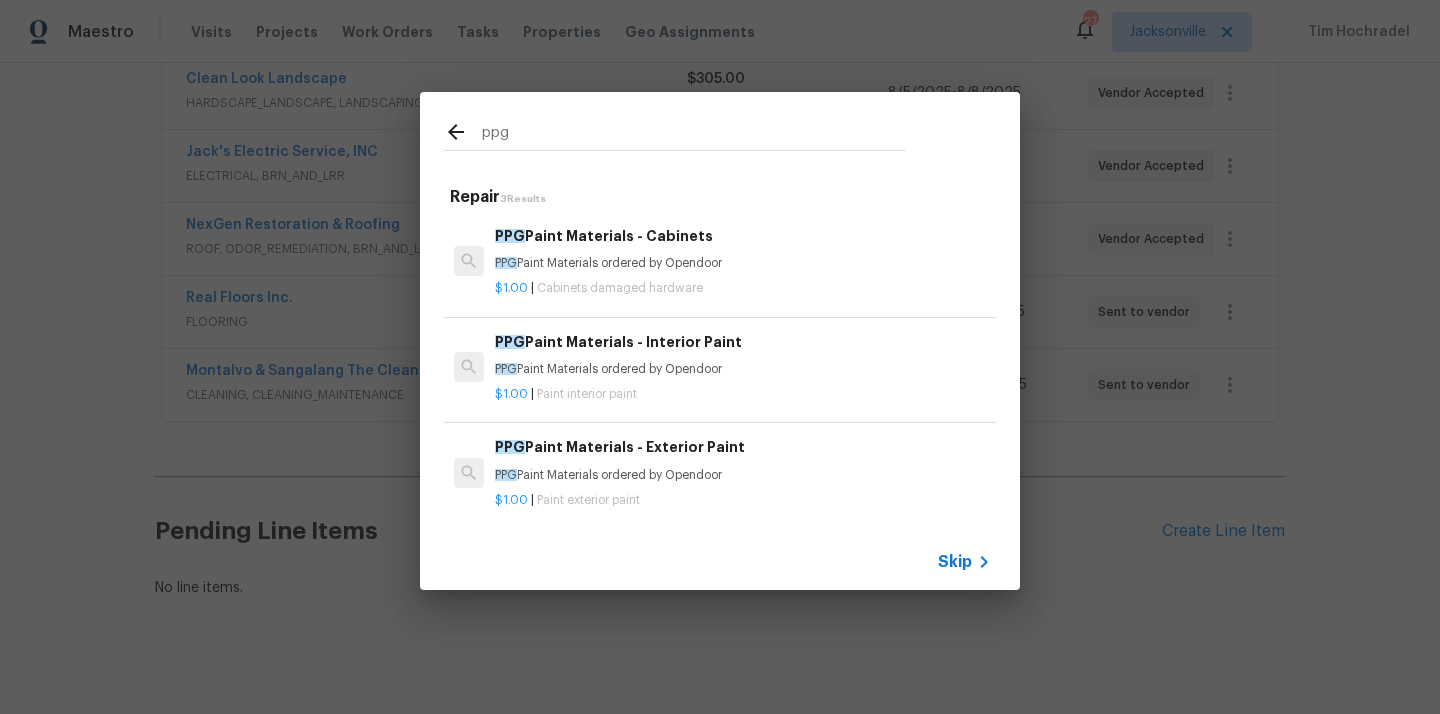 type on "ppg" 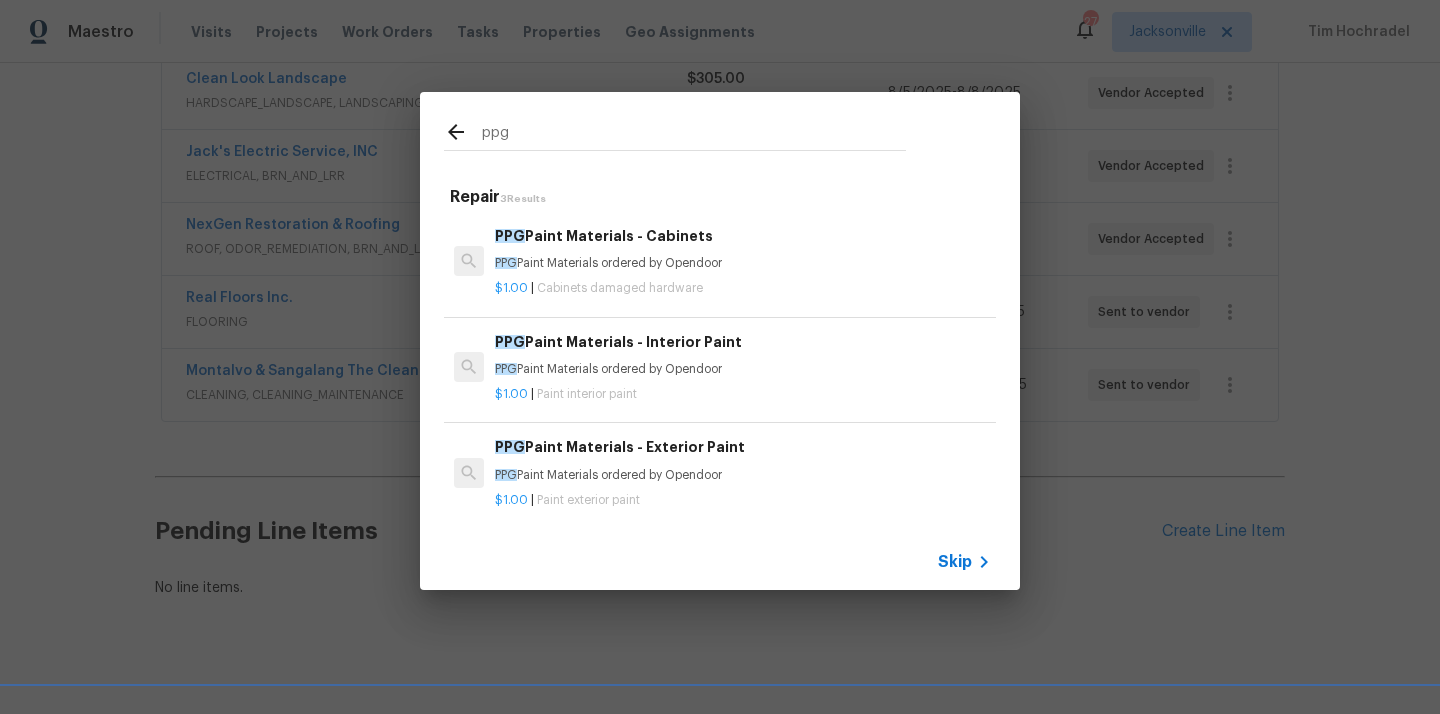 click on "$1.00   |   Paint interior paint" at bounding box center [743, 390] 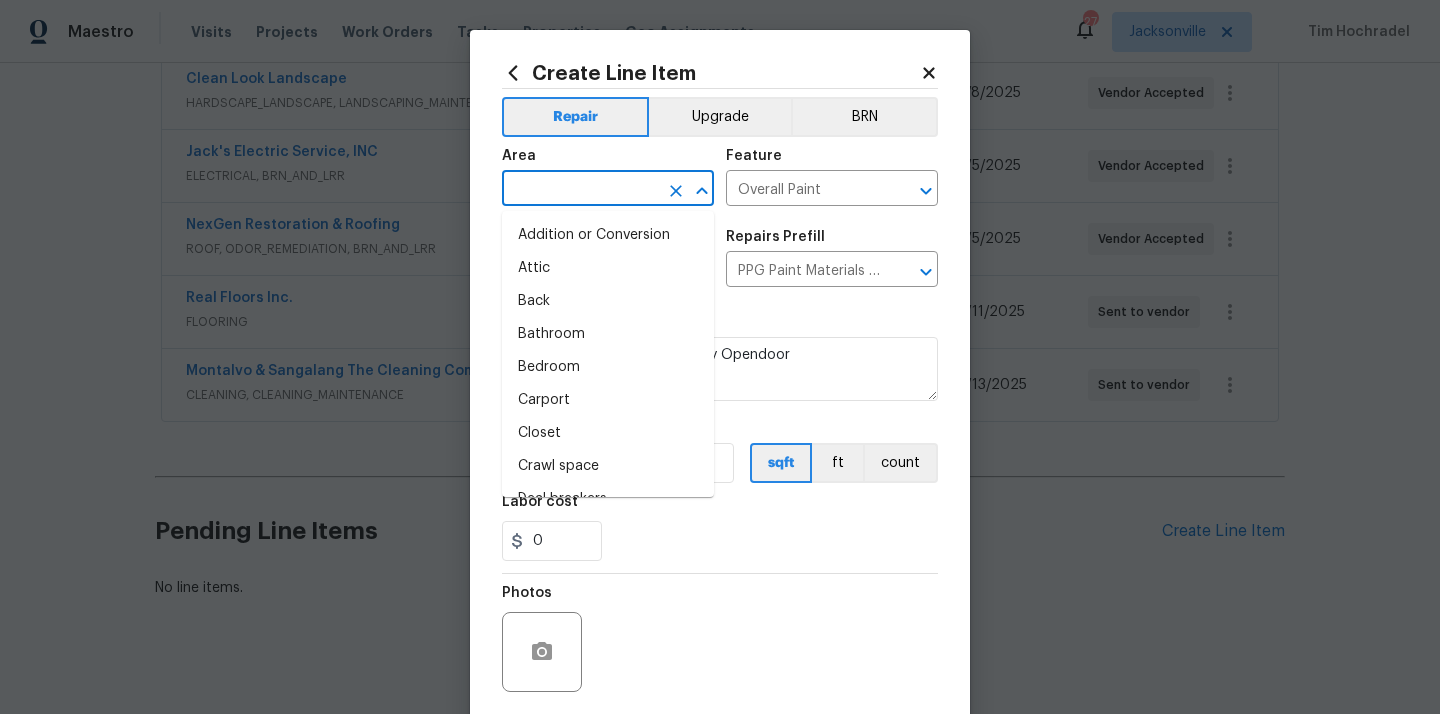 click at bounding box center [580, 190] 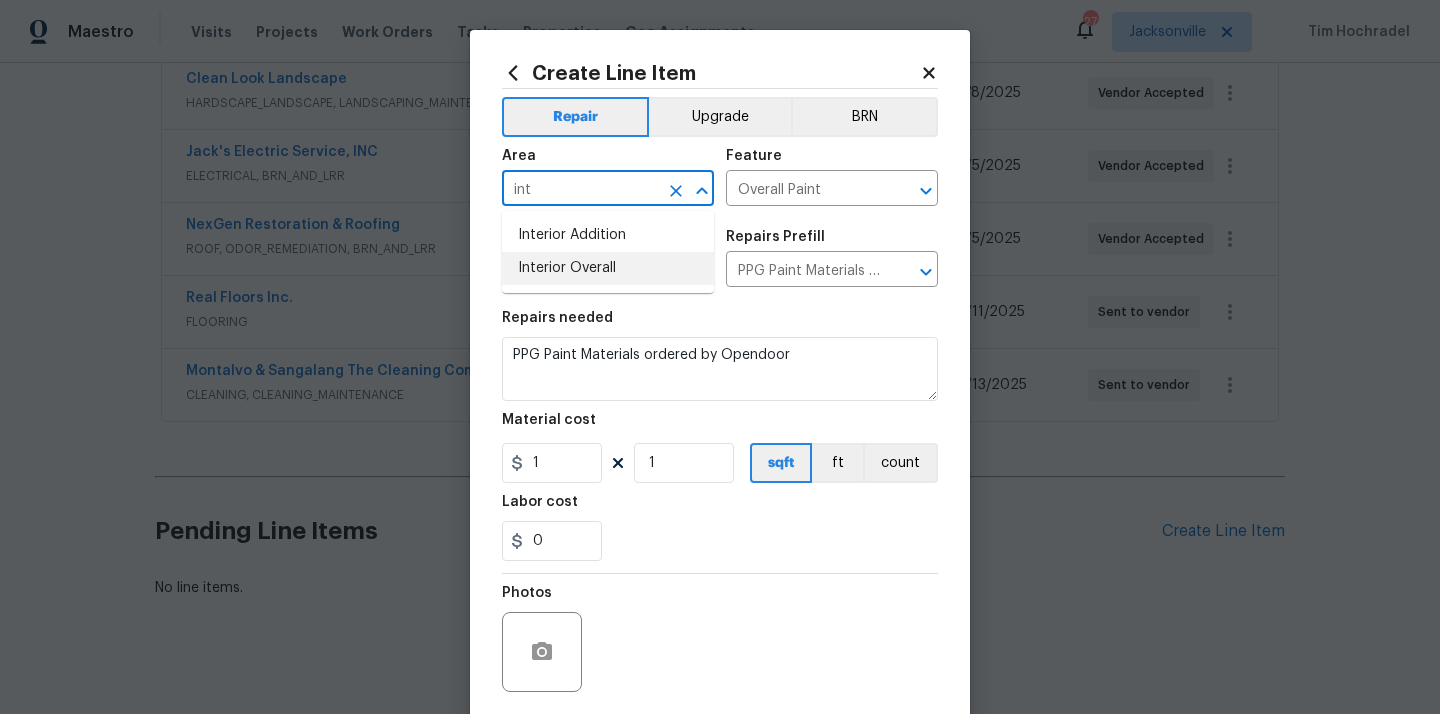 click on "Interior Overall" at bounding box center (608, 268) 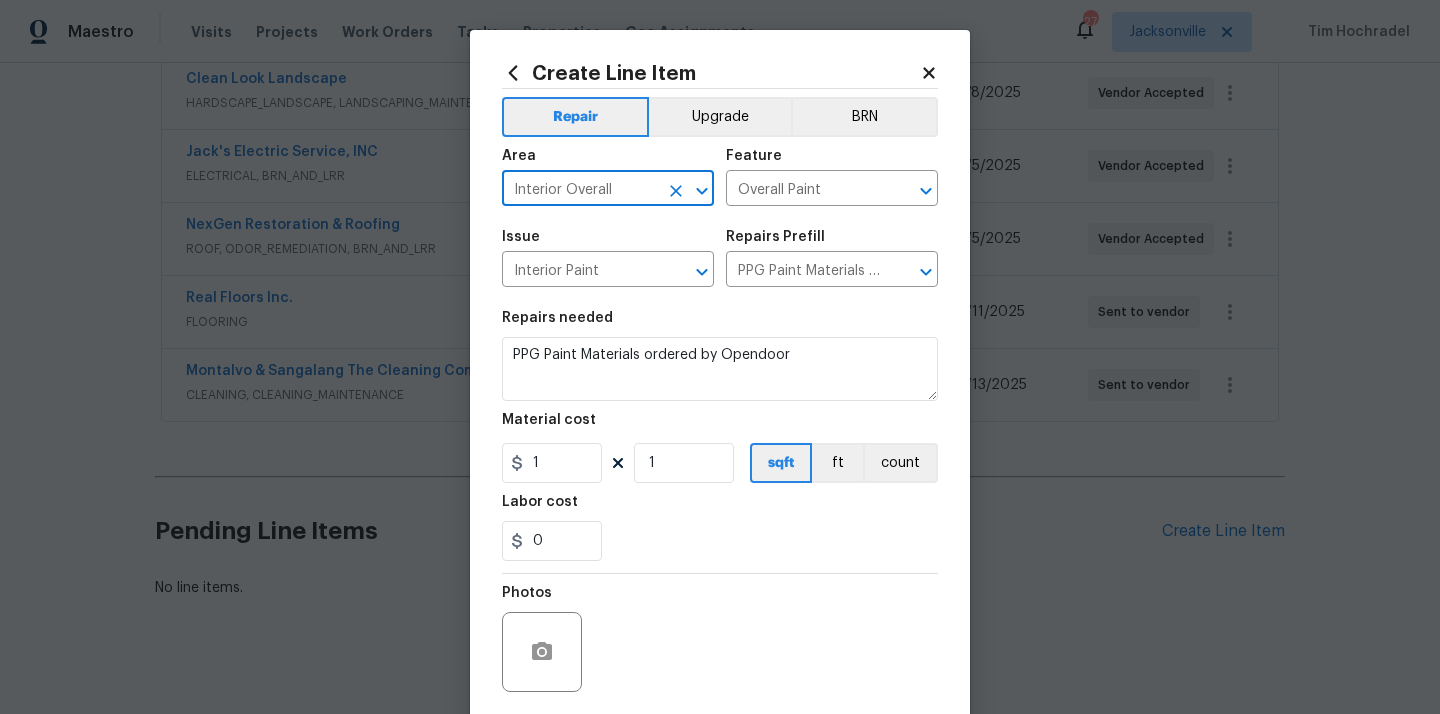 type on "Interior Overall" 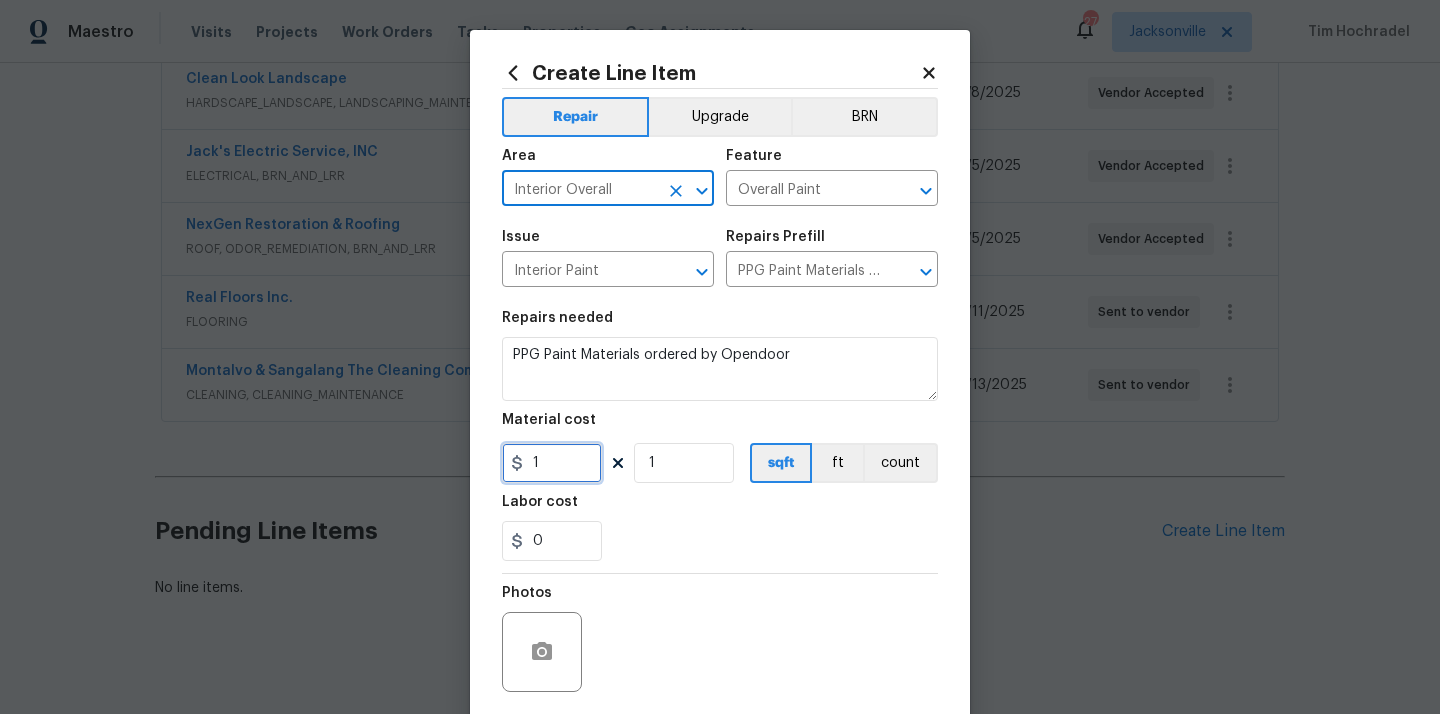 drag, startPoint x: 514, startPoint y: 466, endPoint x: 497, endPoint y: 466, distance: 17 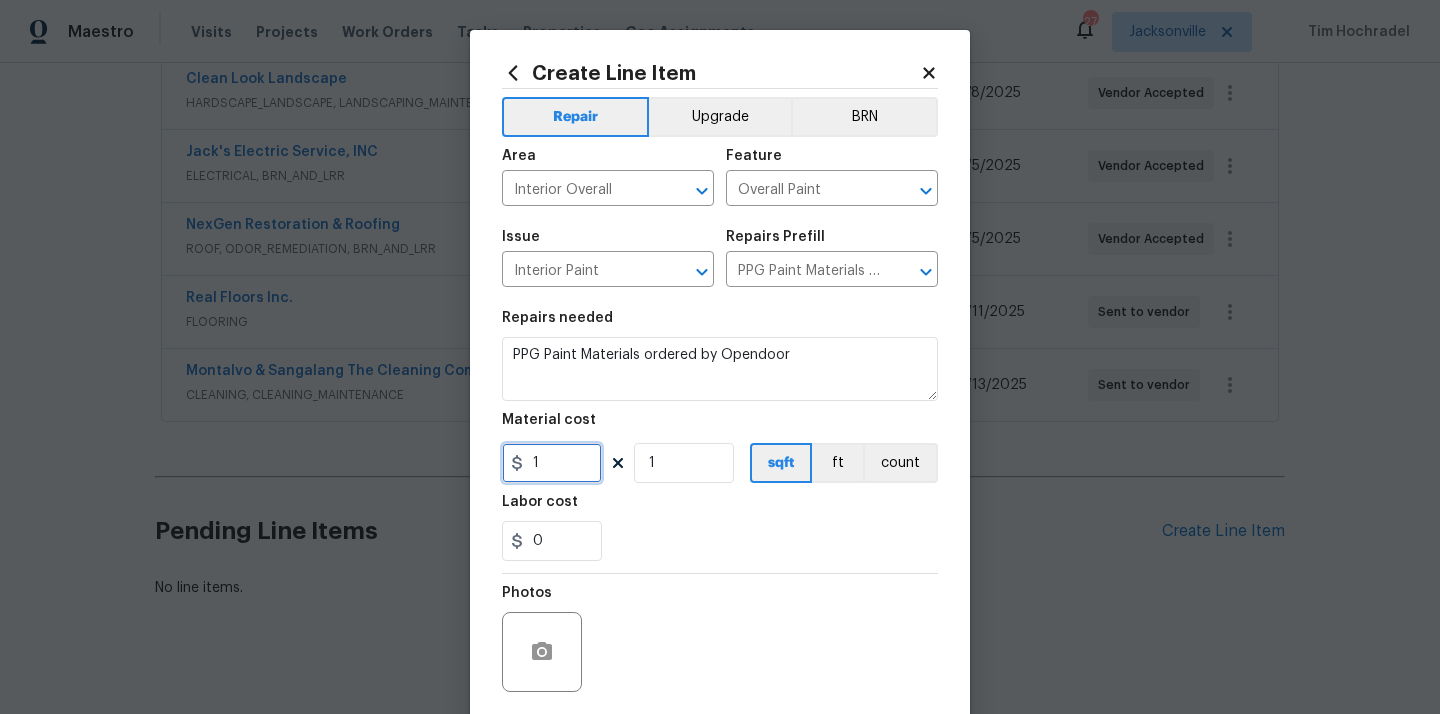 paste on "304.69" 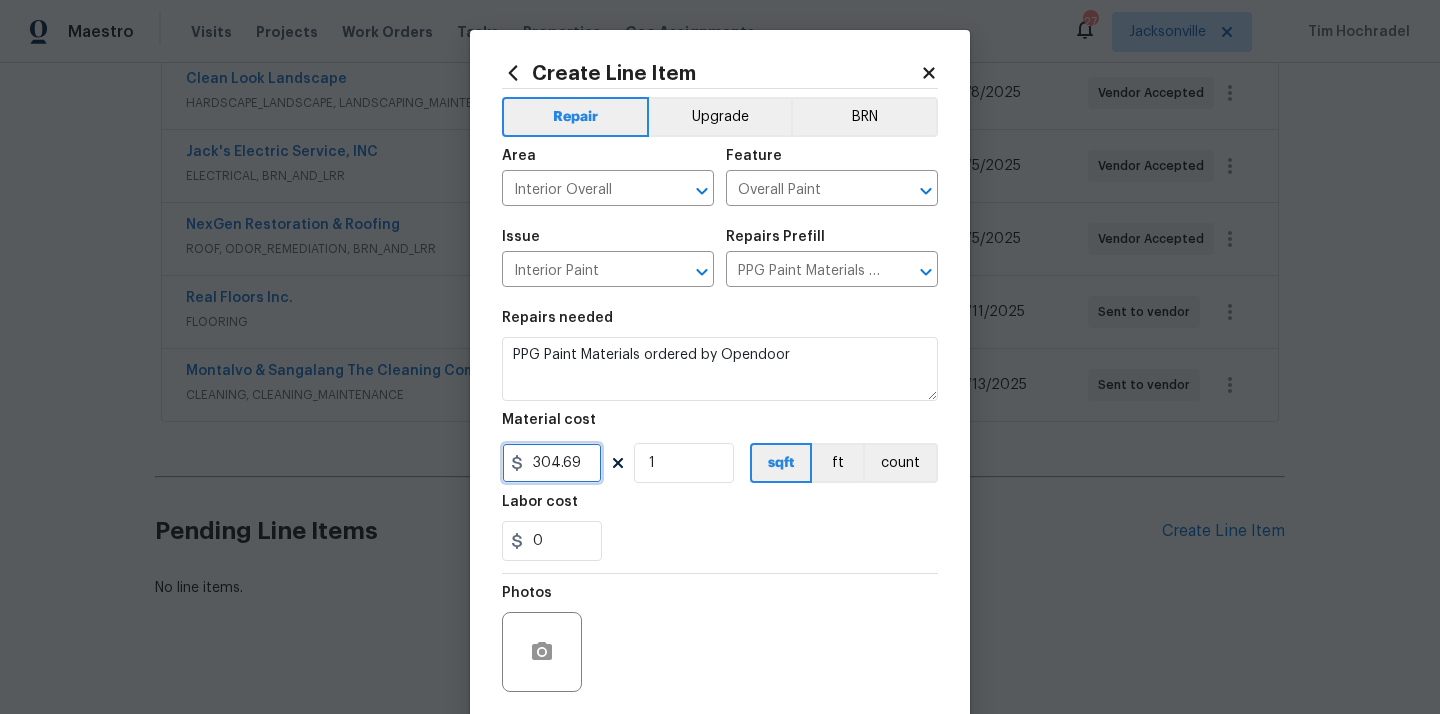 type on "304.69" 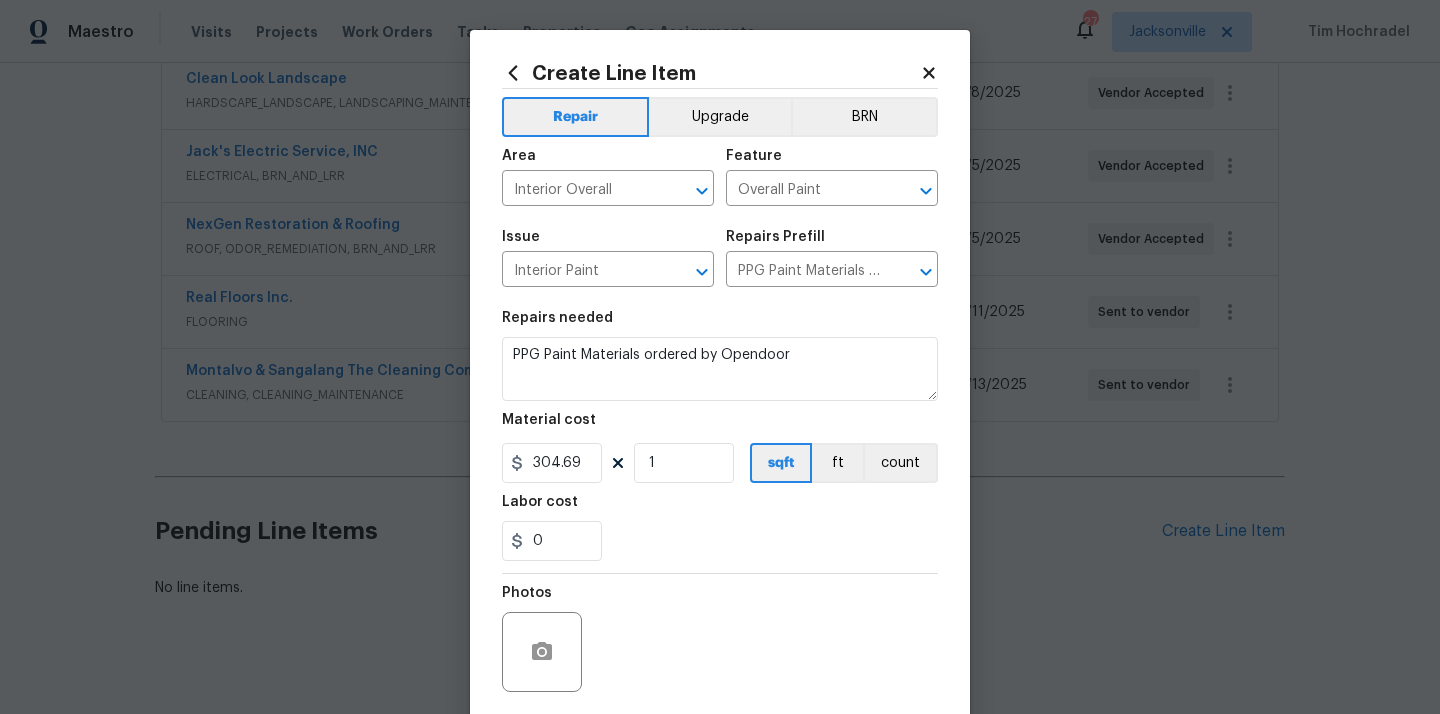 click on "Labor cost" at bounding box center (720, 508) 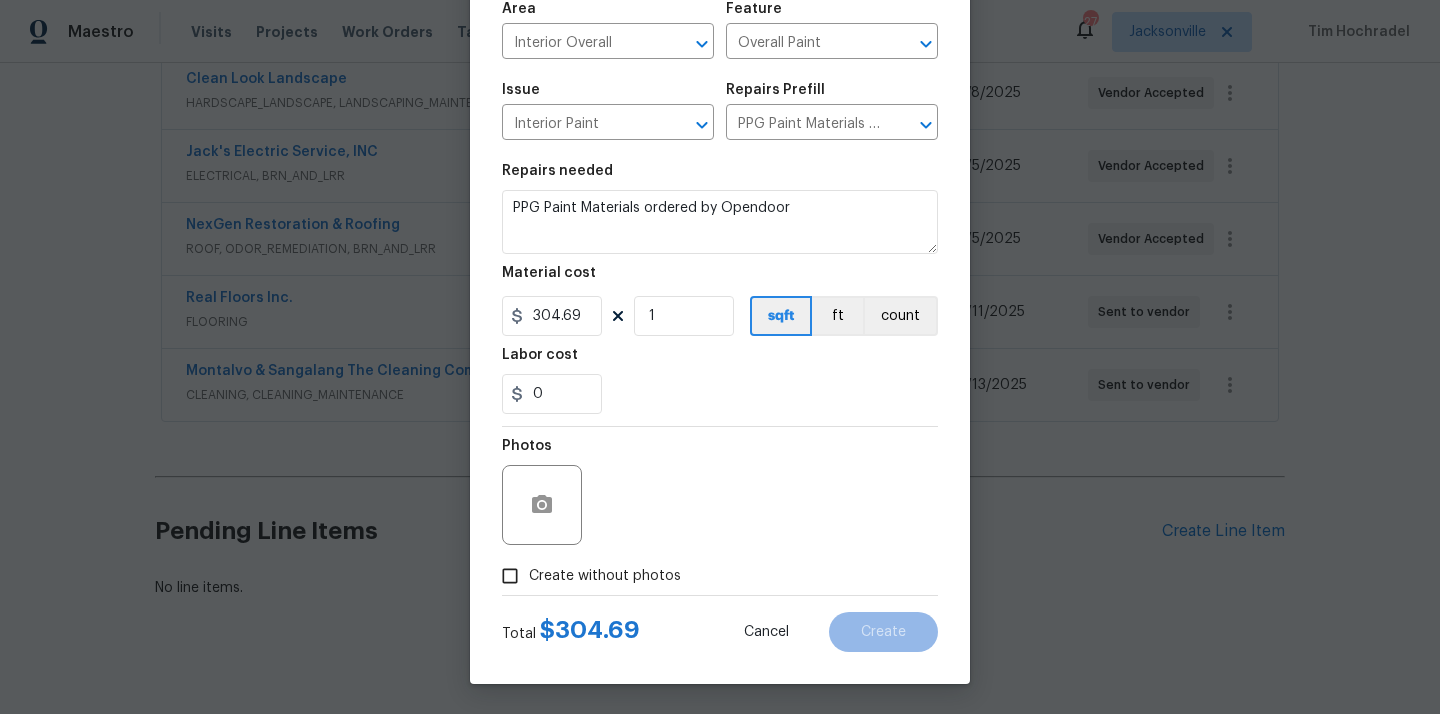click on "Create without photos" at bounding box center (605, 576) 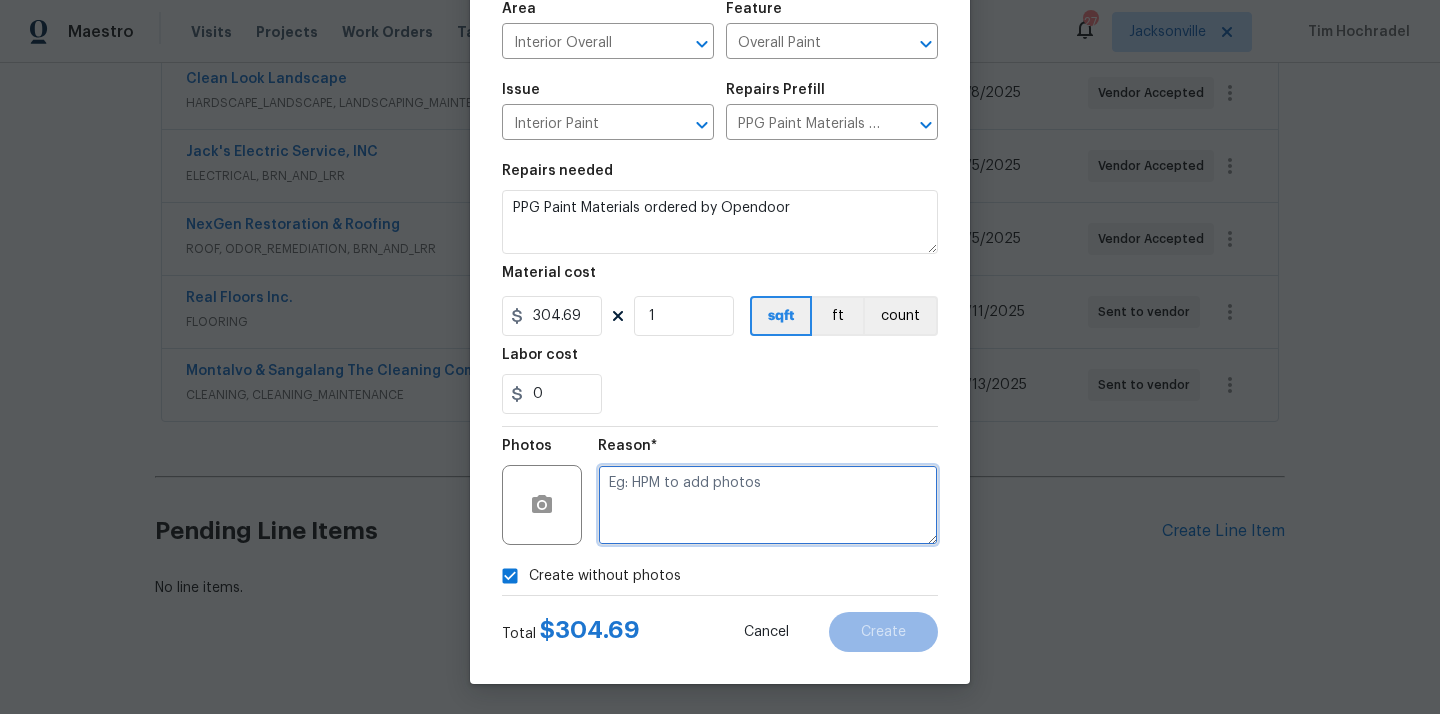 click at bounding box center (768, 505) 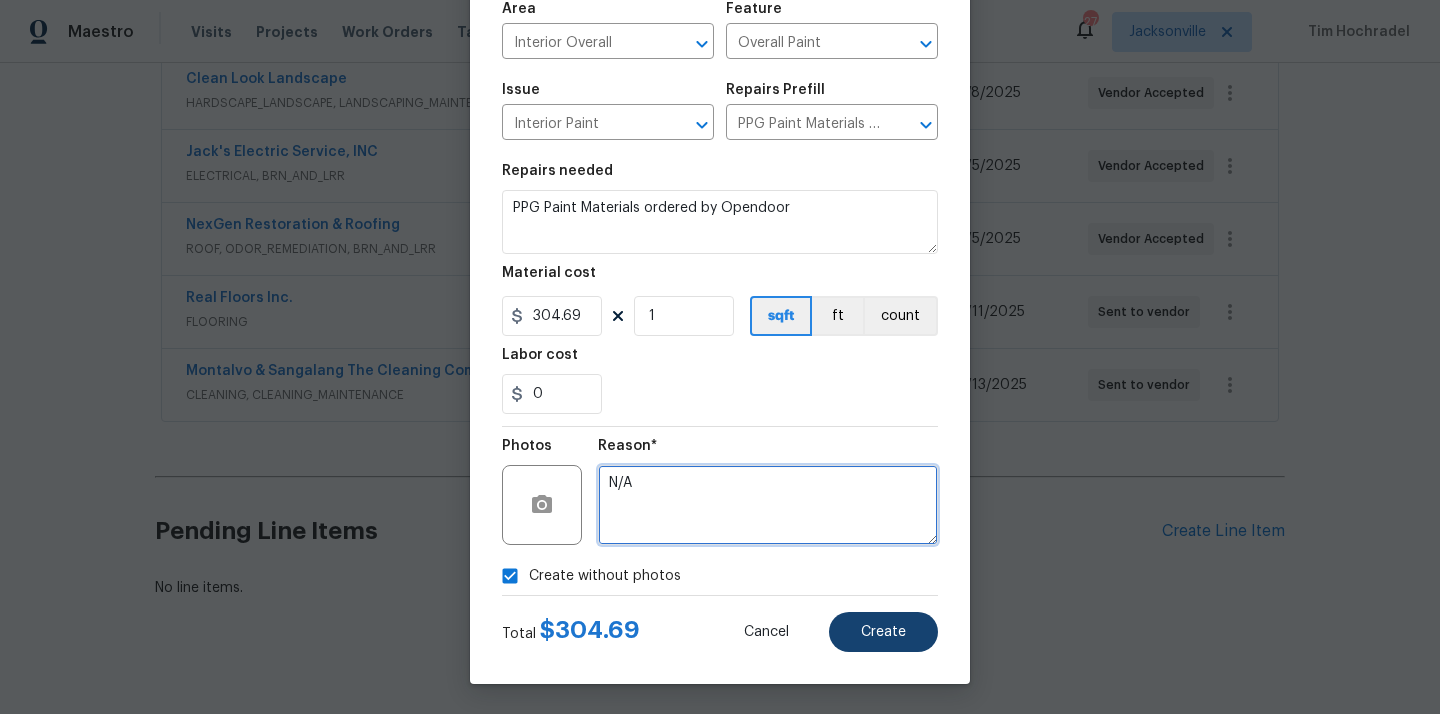 type on "N/A" 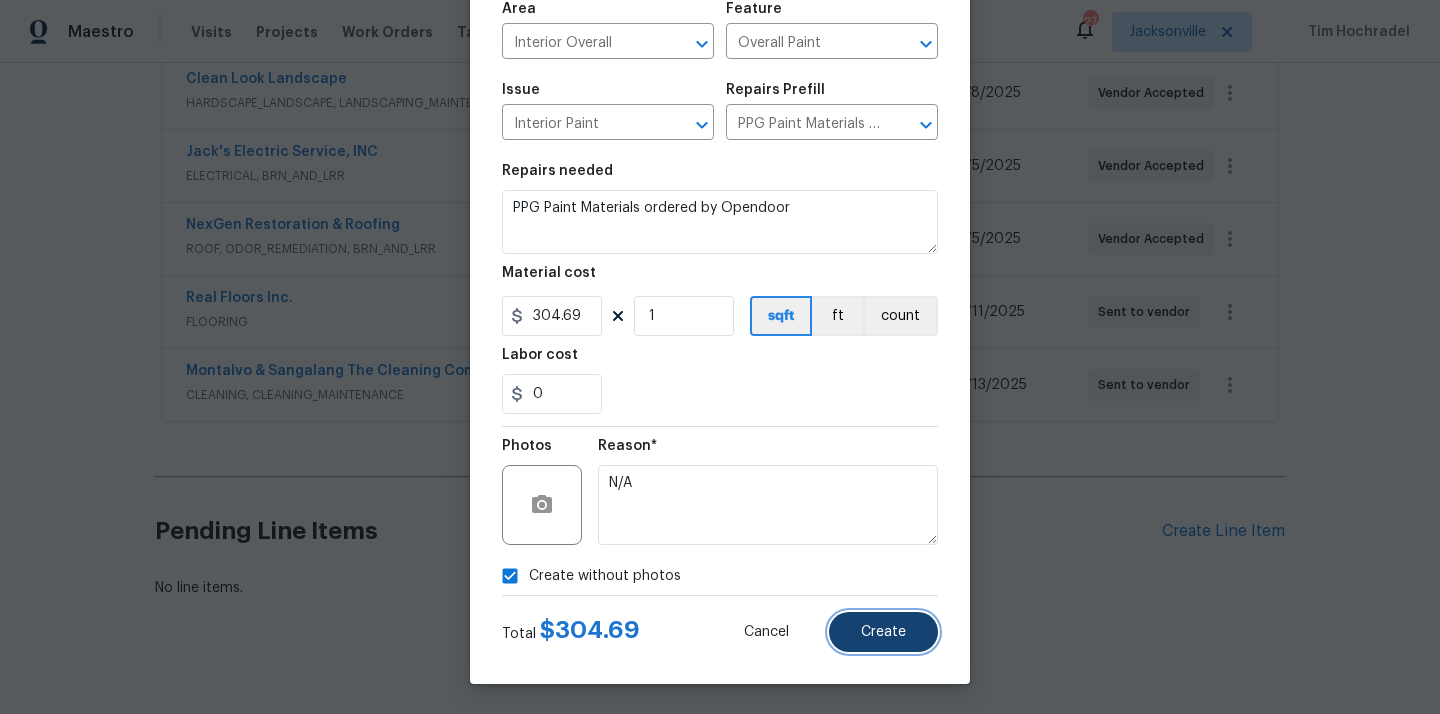 click on "Create" at bounding box center (883, 632) 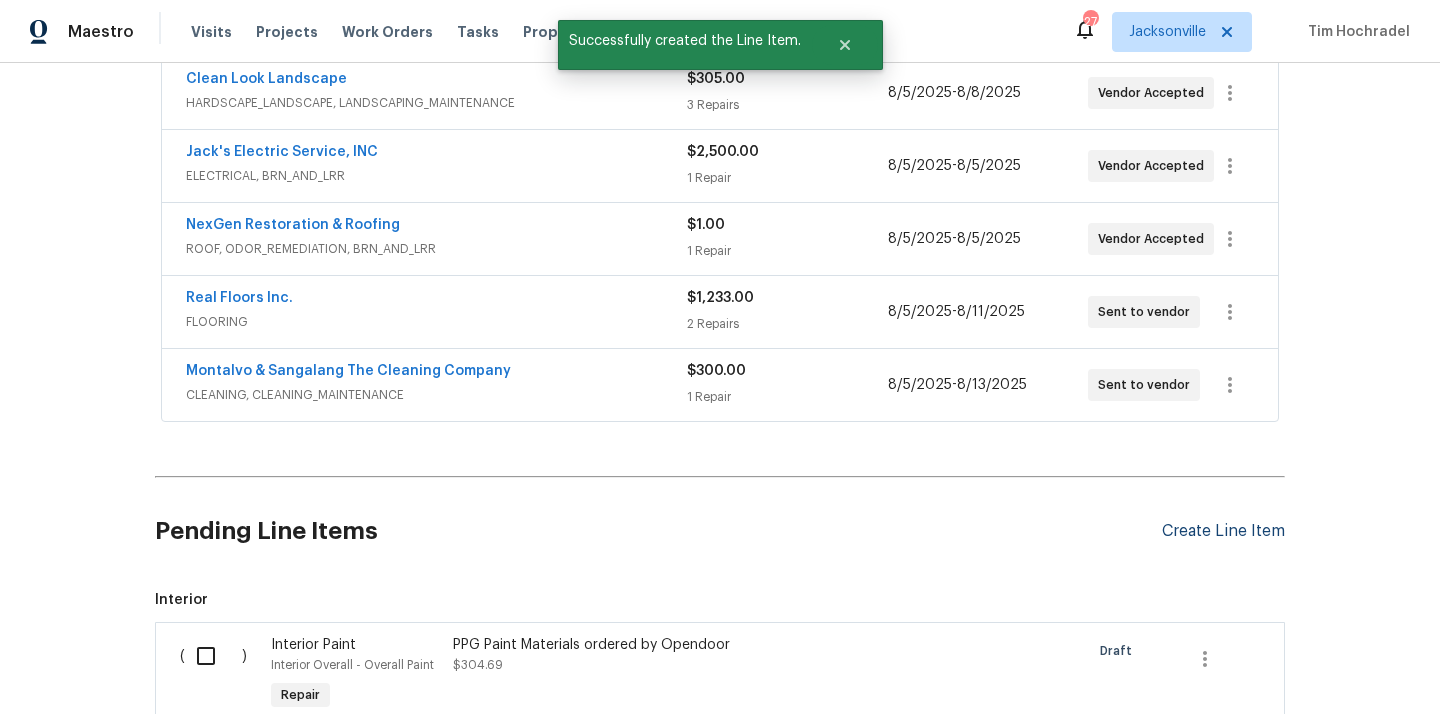 click on "Create Line Item" at bounding box center [1223, 531] 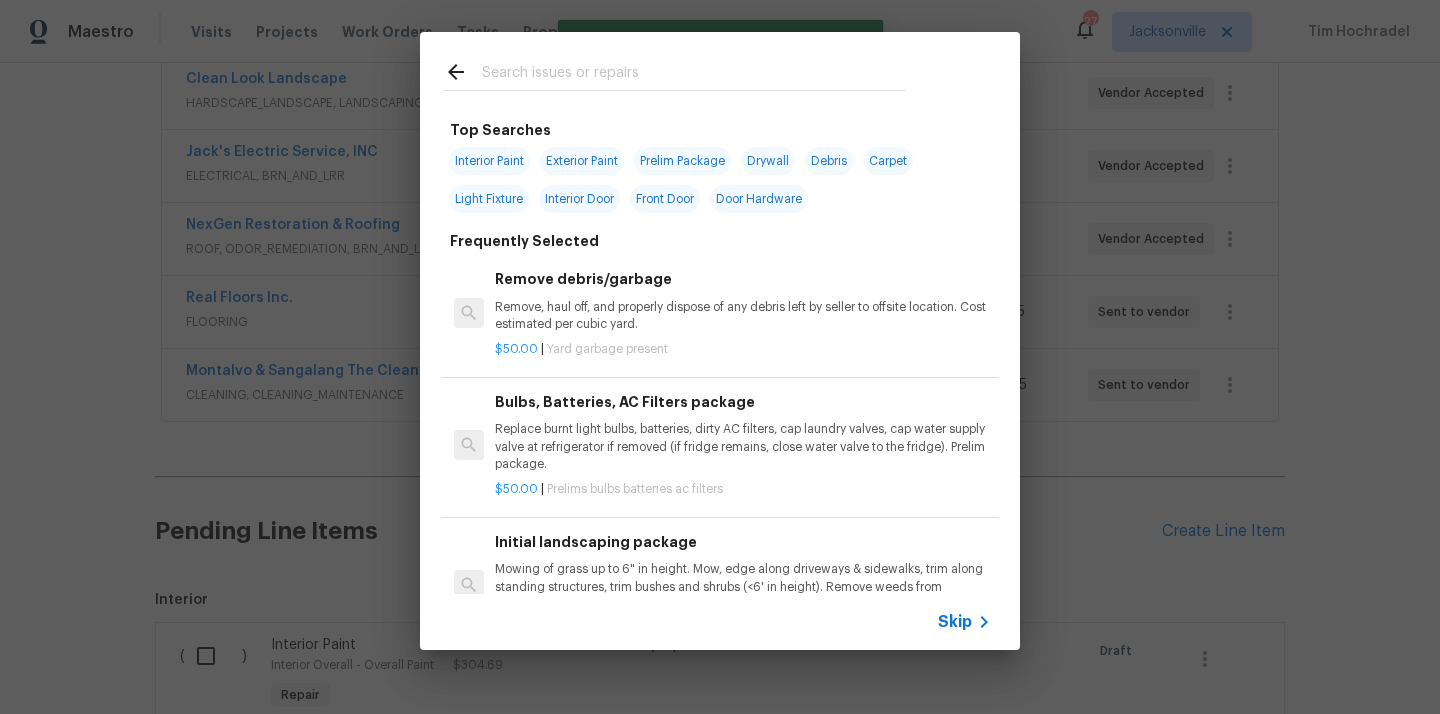 click at bounding box center [694, 75] 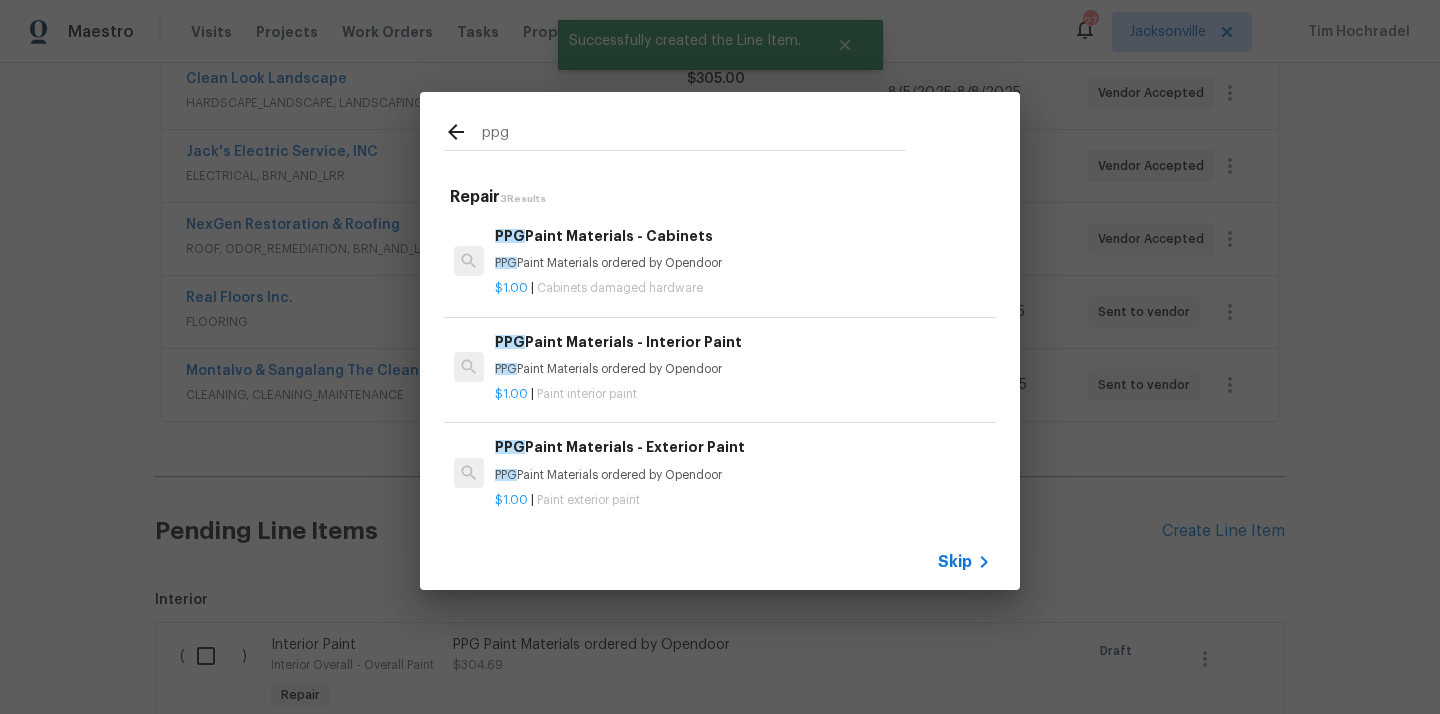 type on "ppg" 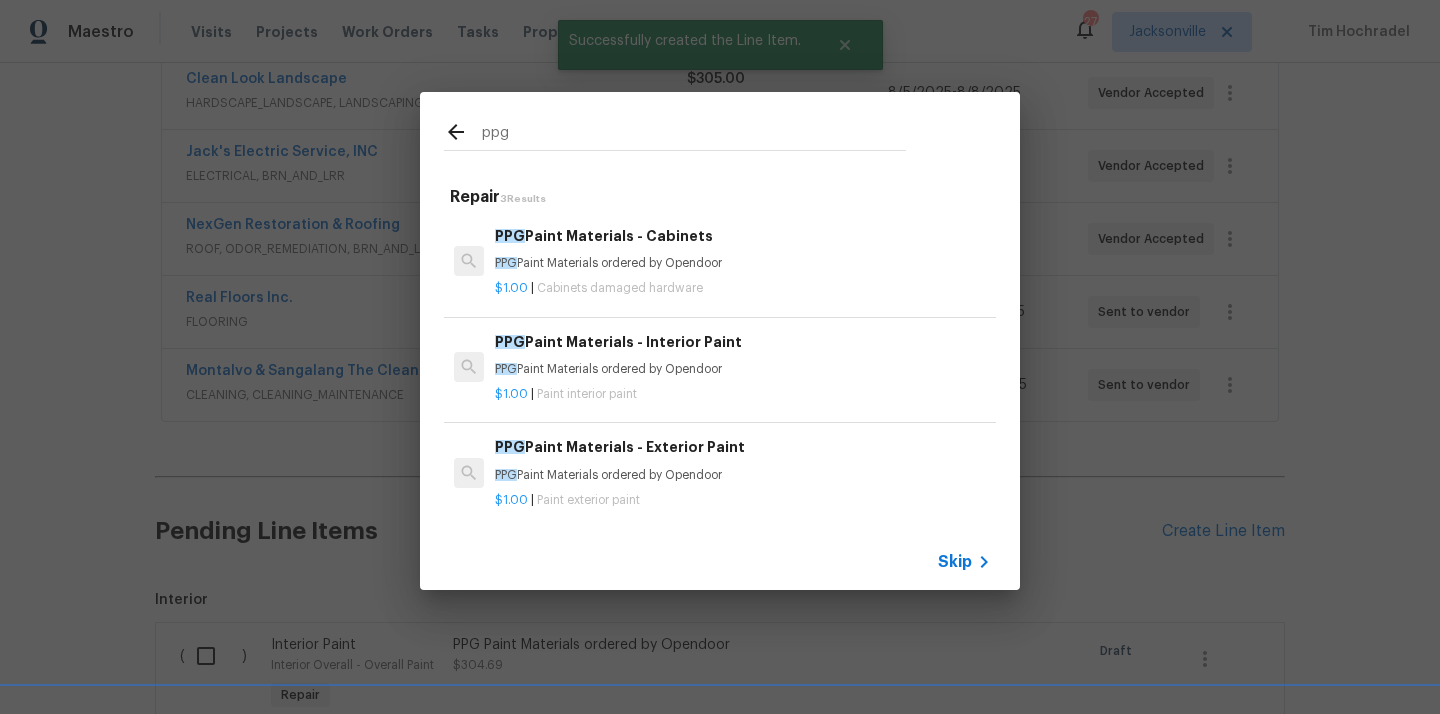 click on "PPG  Paint Materials ordered by Opendoor" at bounding box center (743, 475) 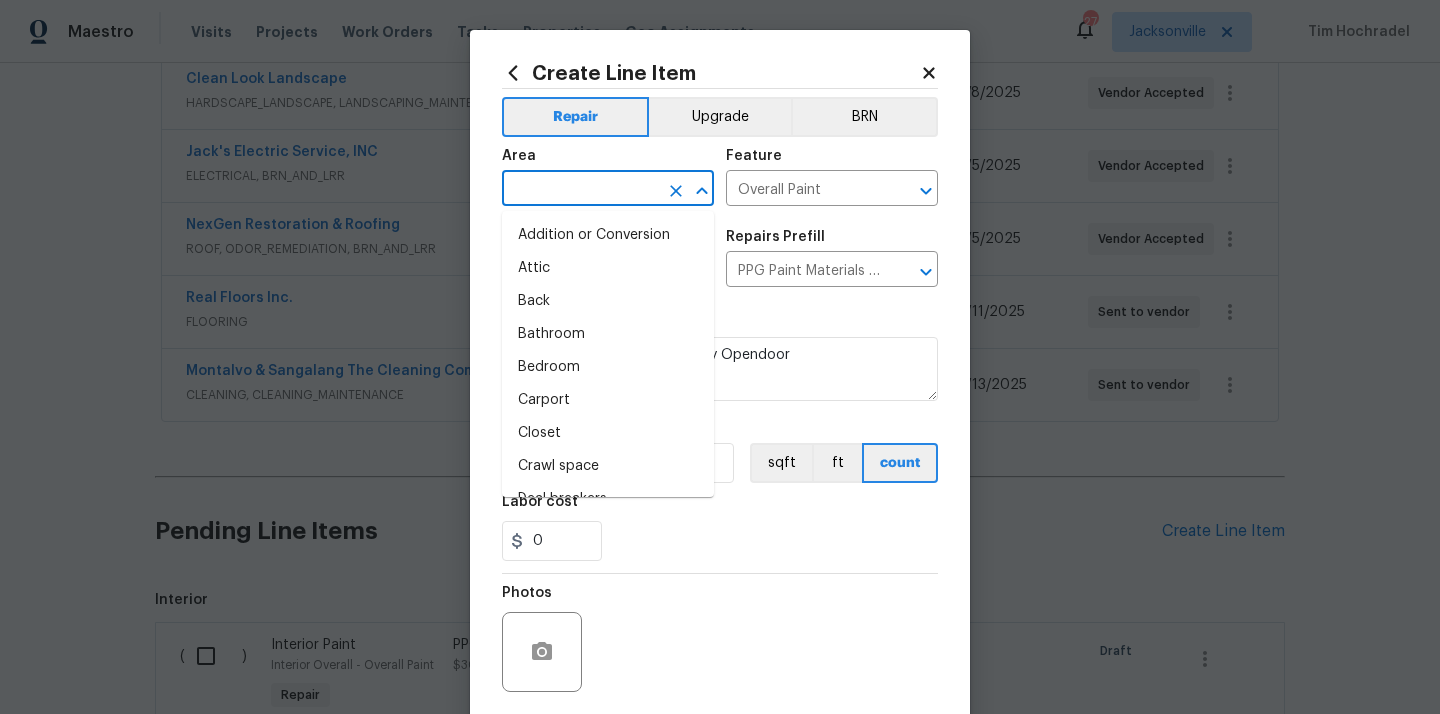 click at bounding box center (580, 190) 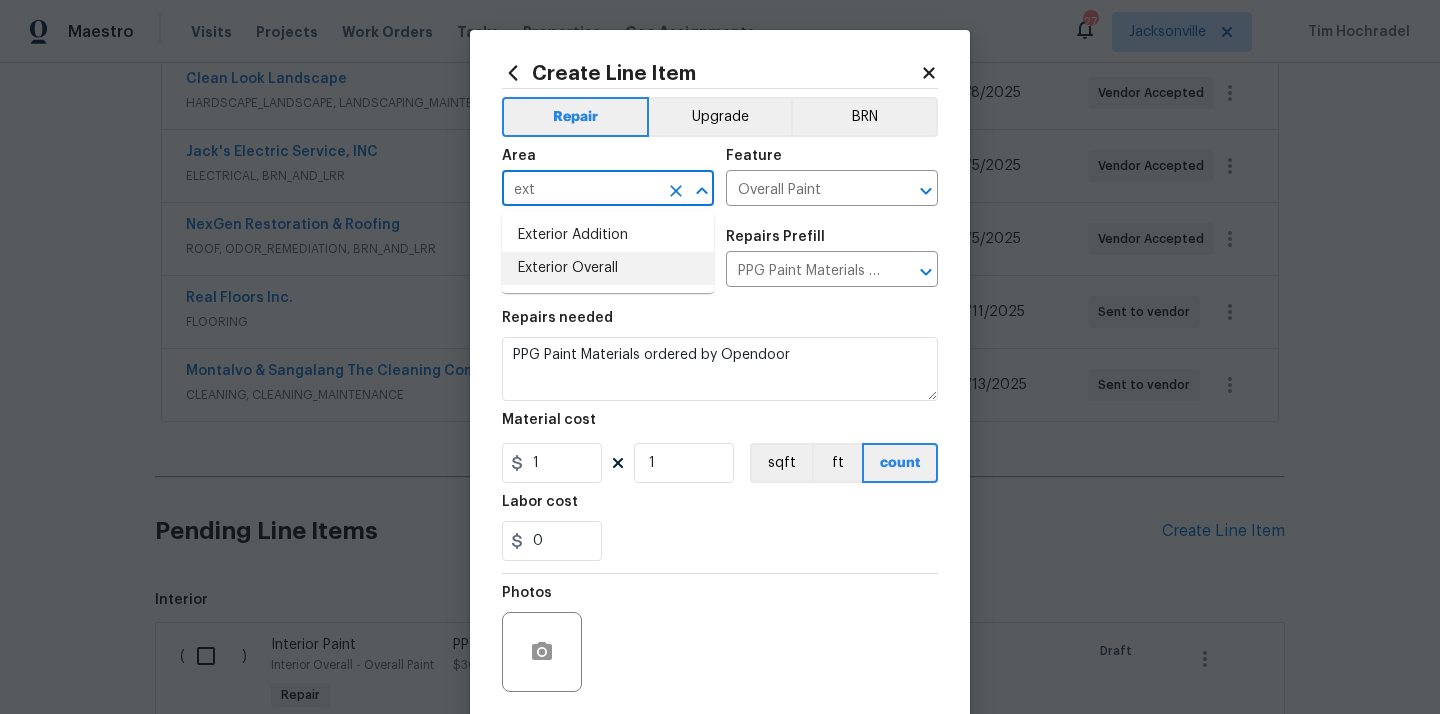 click on "Exterior Overall" at bounding box center (608, 268) 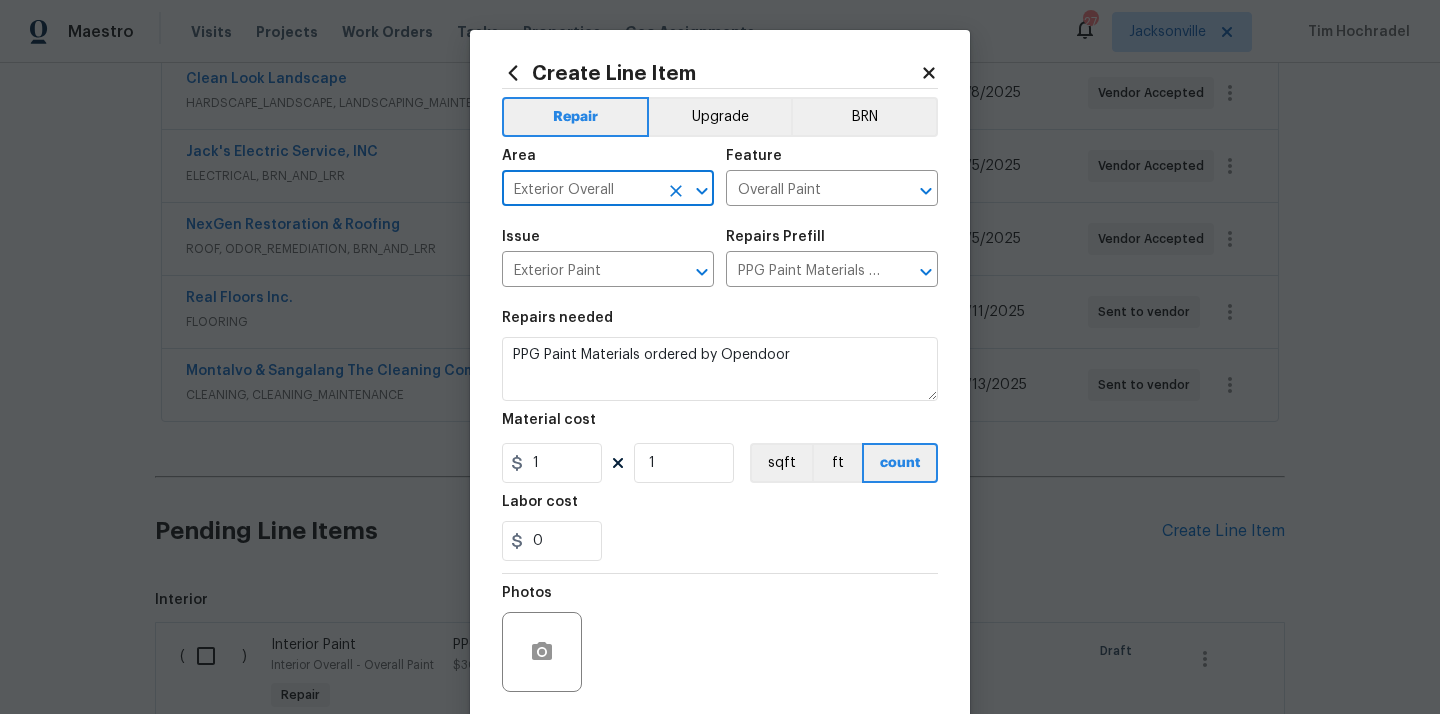 type on "Exterior Overall" 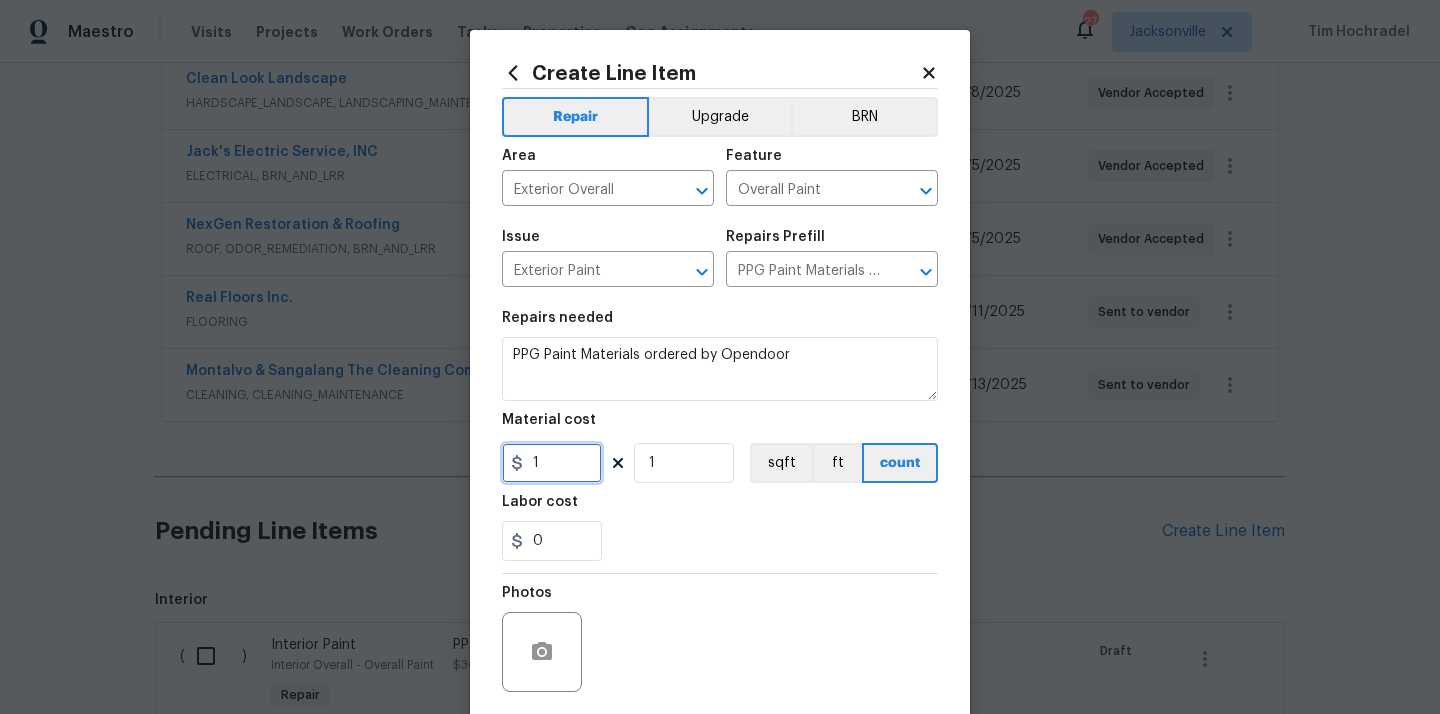 drag, startPoint x: 540, startPoint y: 474, endPoint x: 487, endPoint y: 474, distance: 53 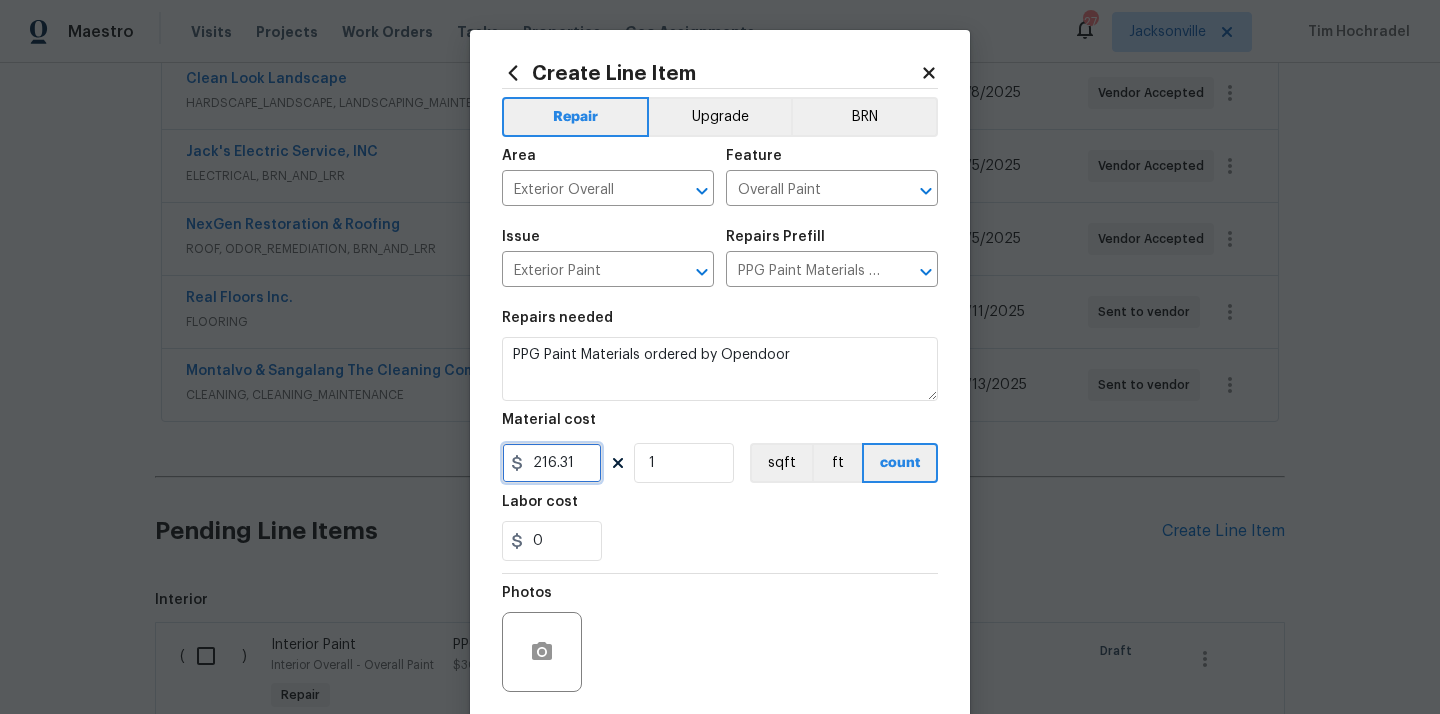 type on "216.31" 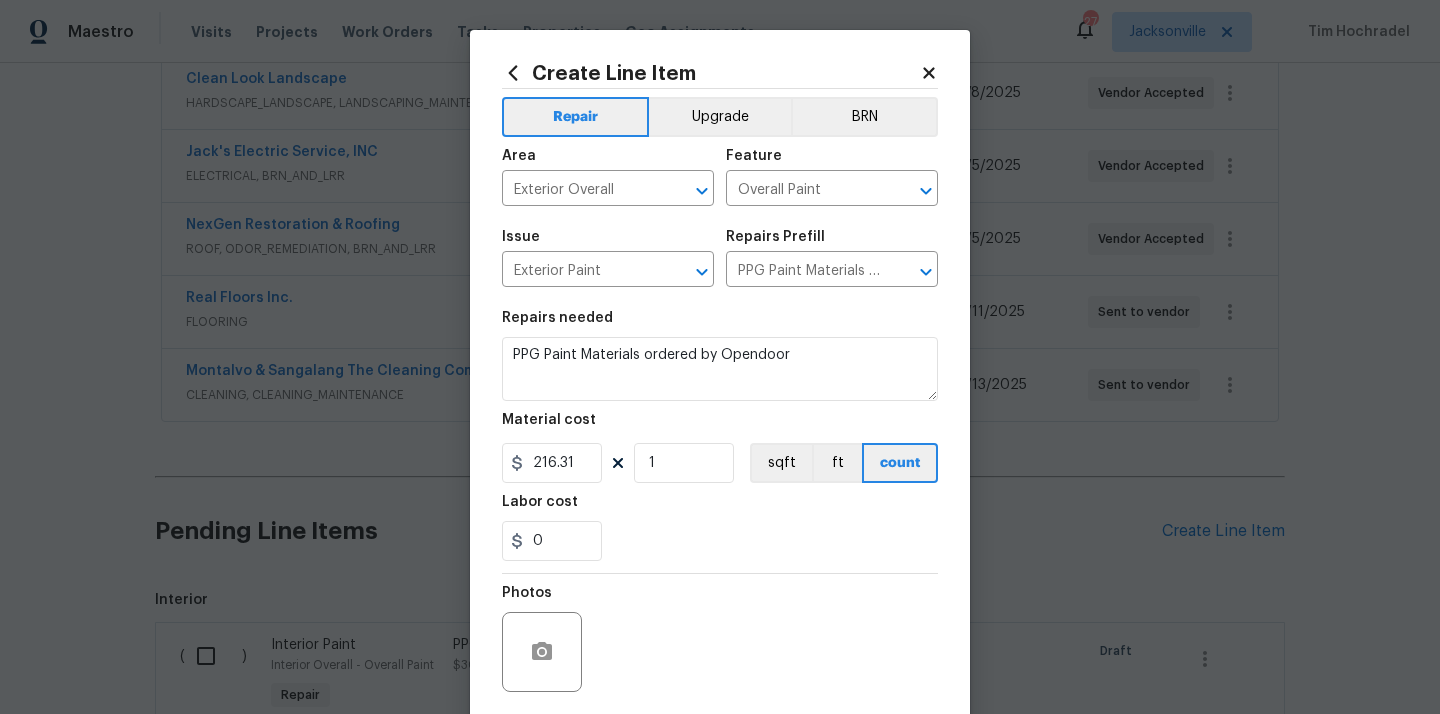 click on "Labor cost" at bounding box center [720, 508] 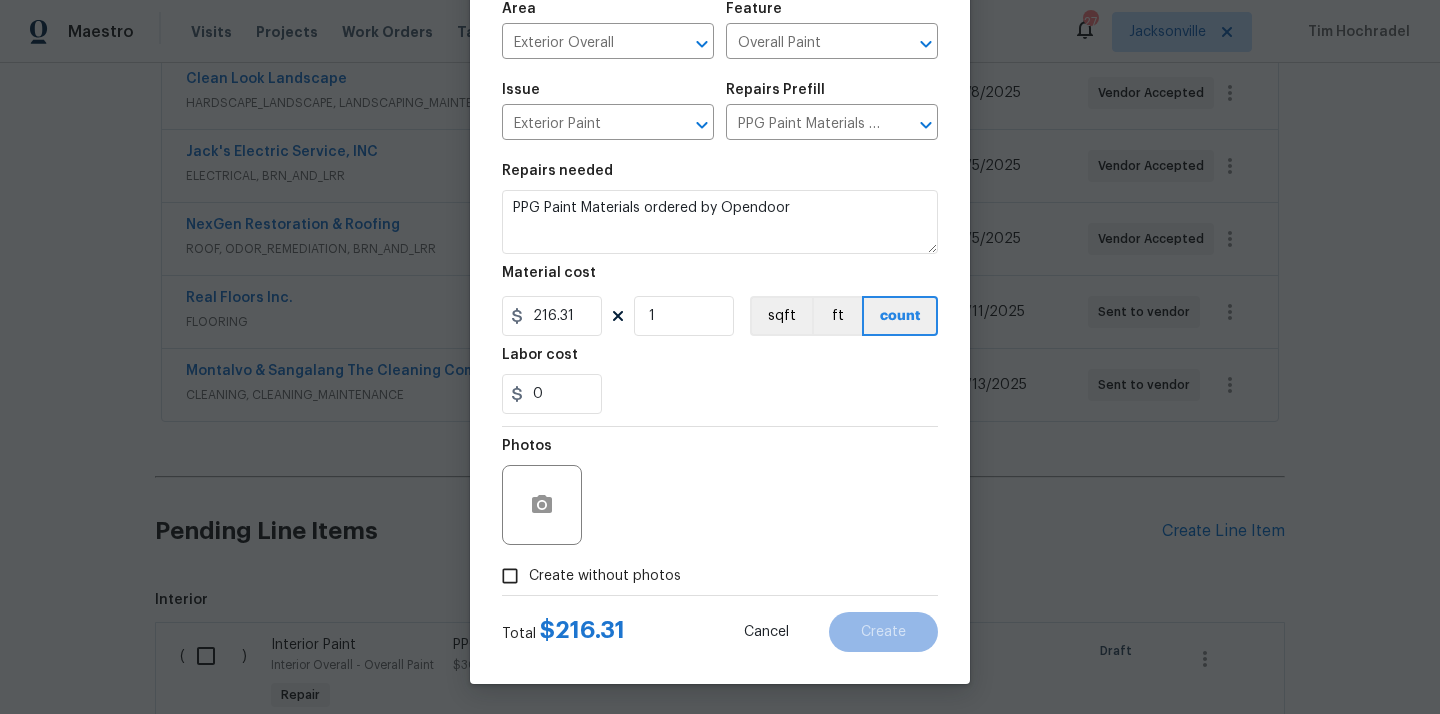 click on "Create without photos" at bounding box center [605, 576] 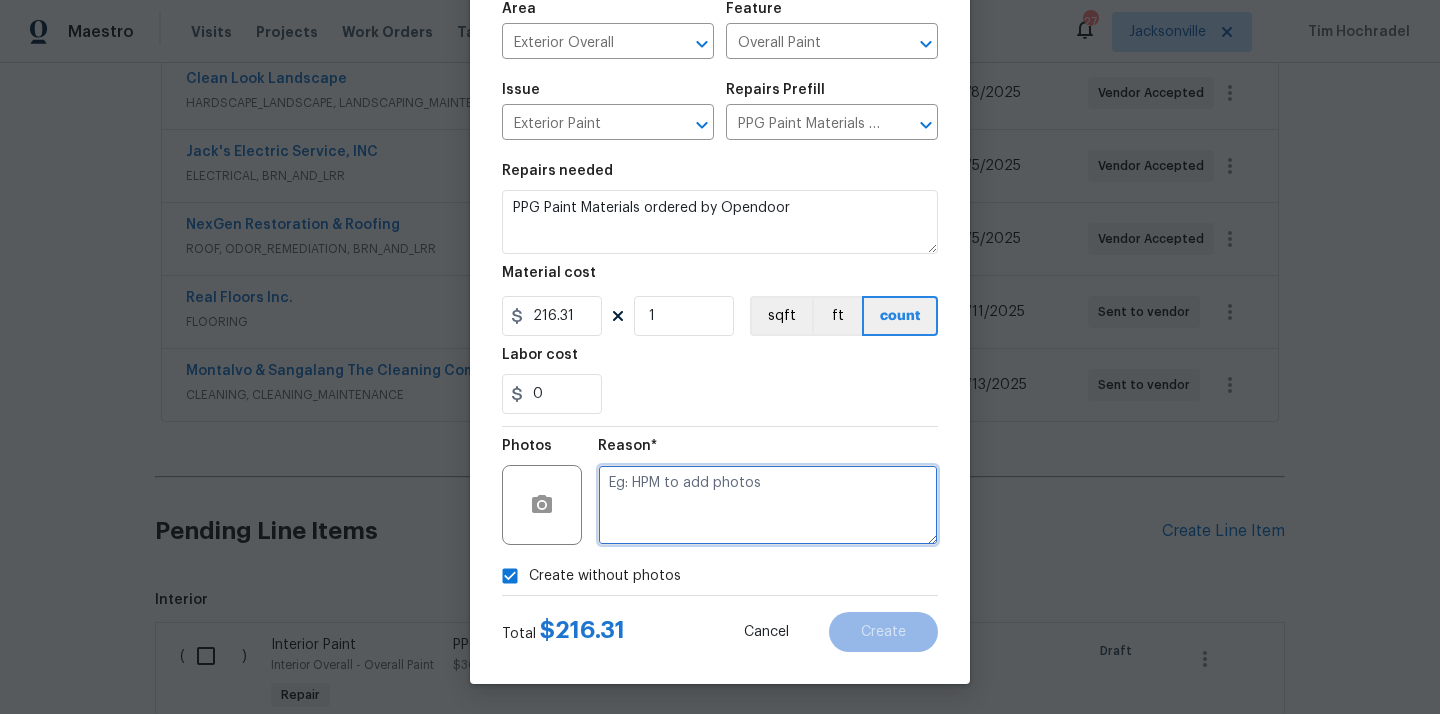 click at bounding box center [768, 505] 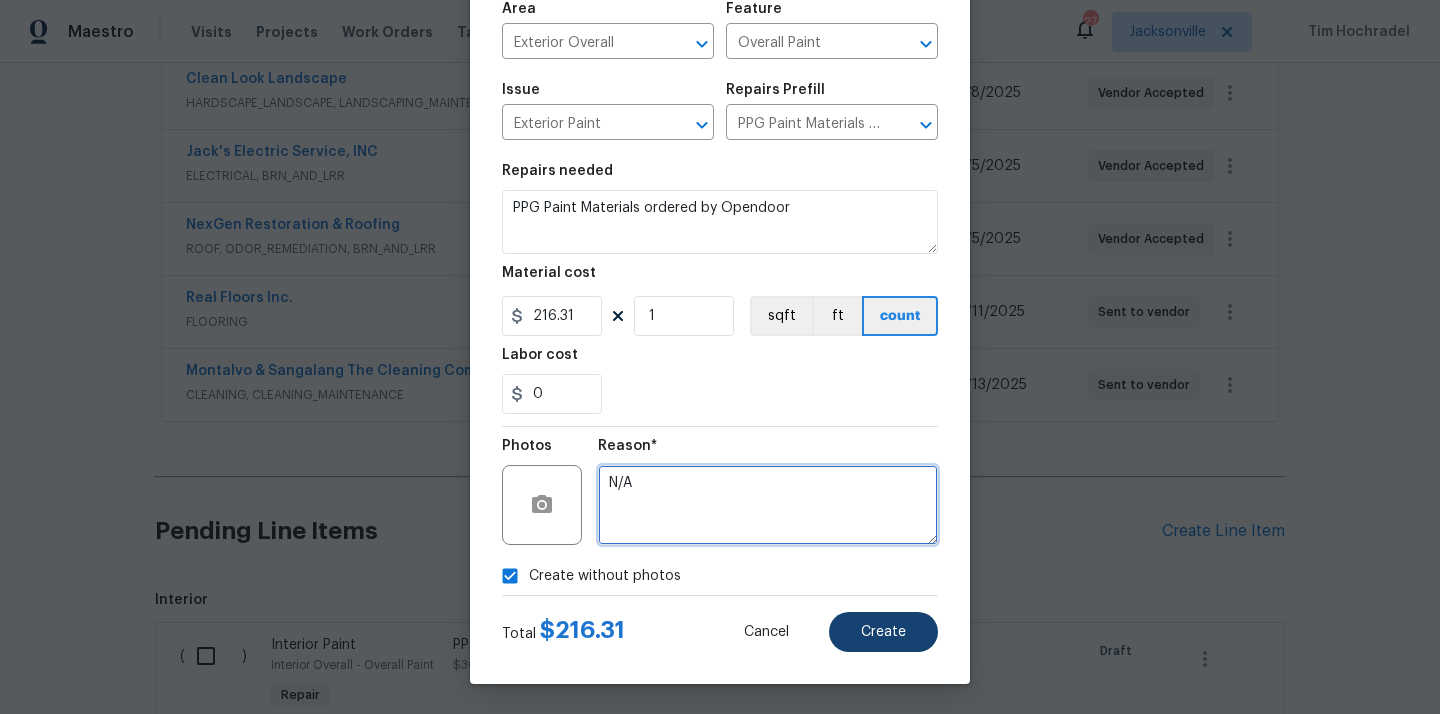 type on "N/A" 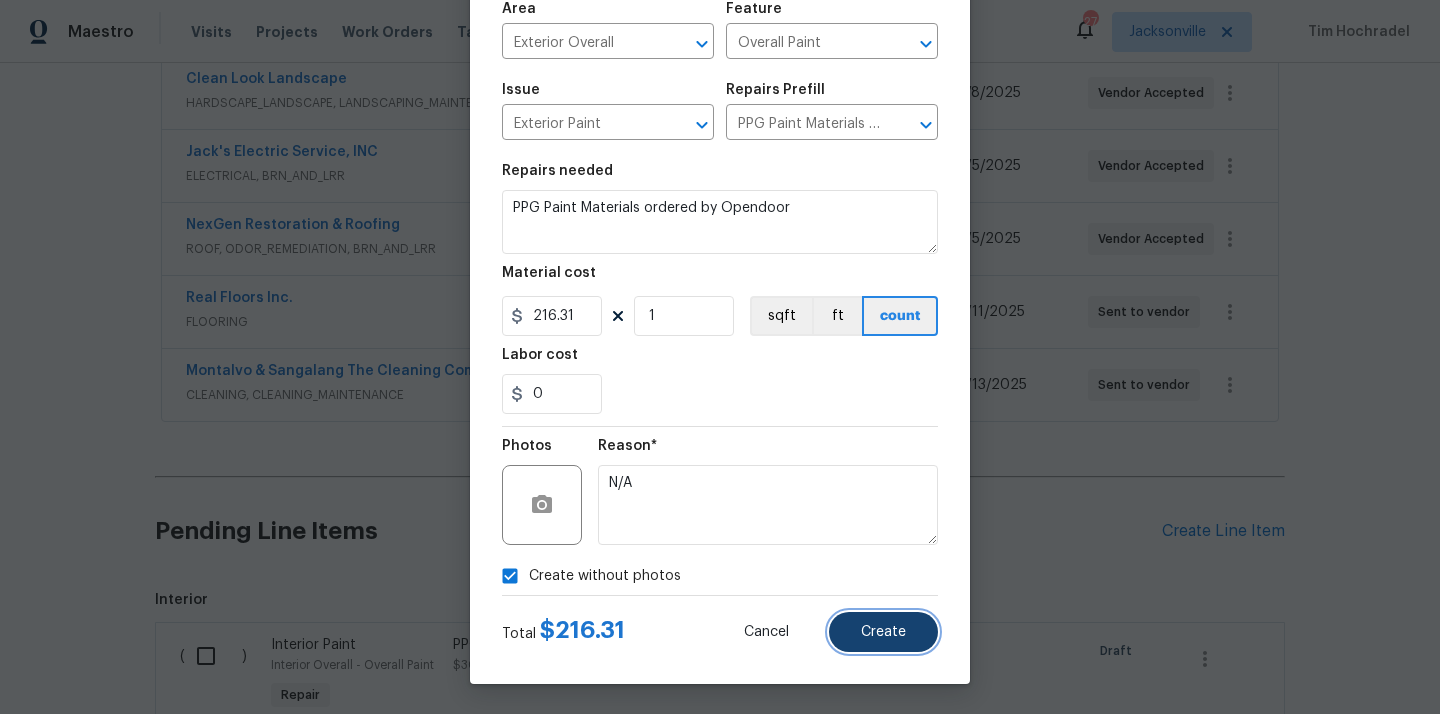 click on "Create" at bounding box center (883, 632) 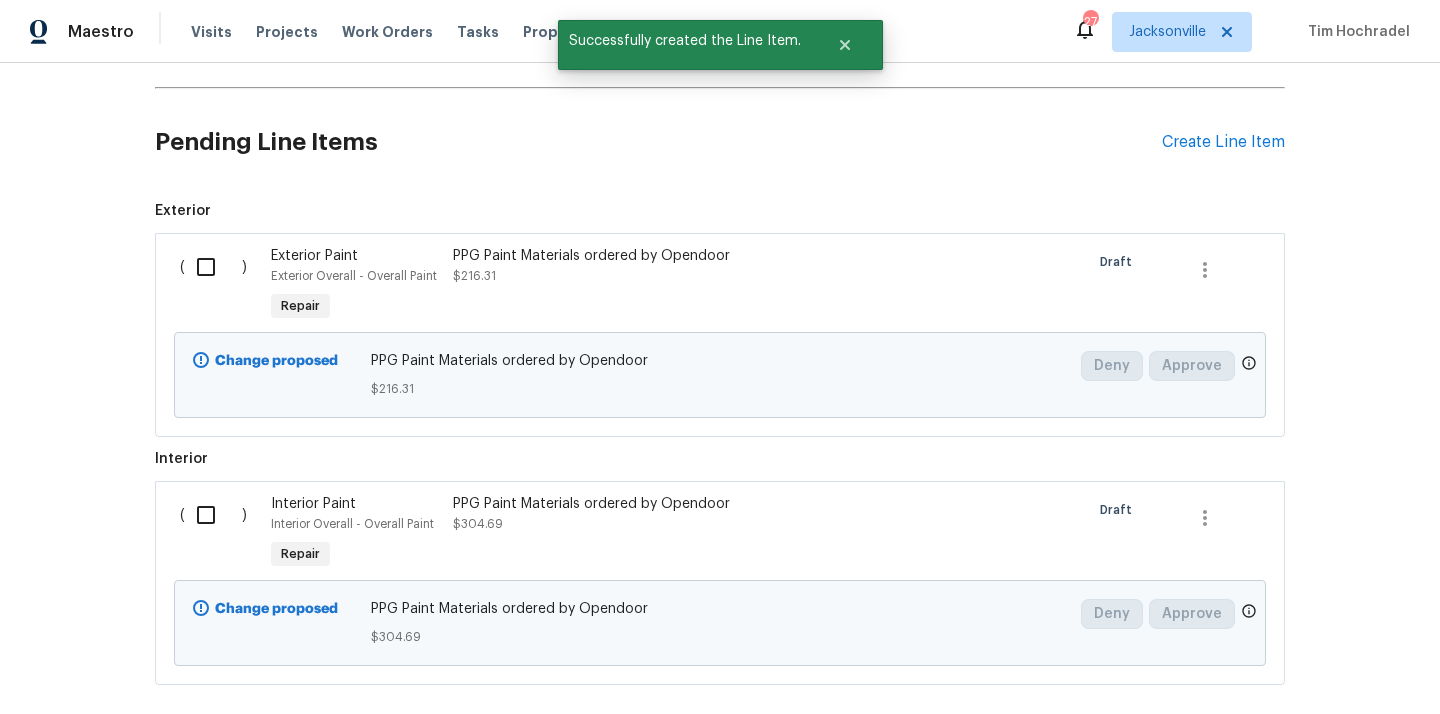 scroll, scrollTop: 939, scrollLeft: 0, axis: vertical 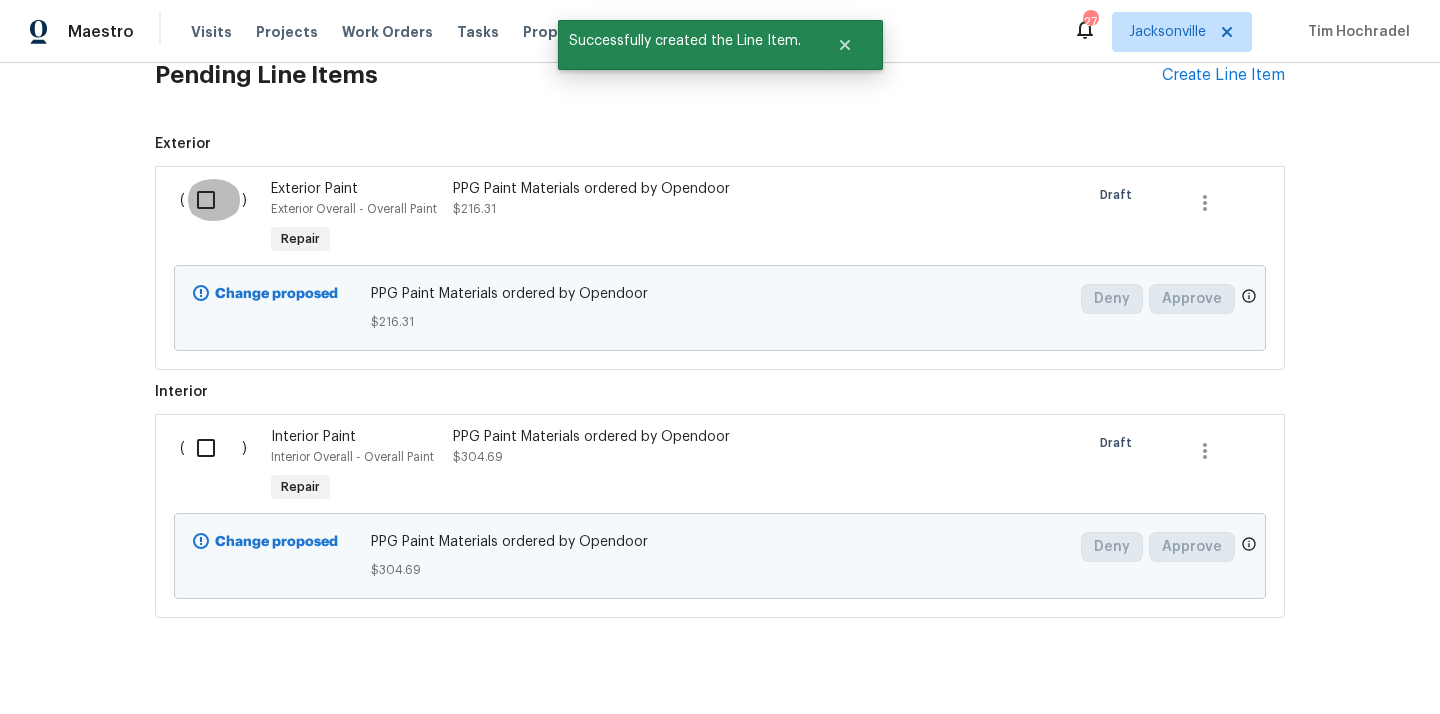 click at bounding box center [213, 200] 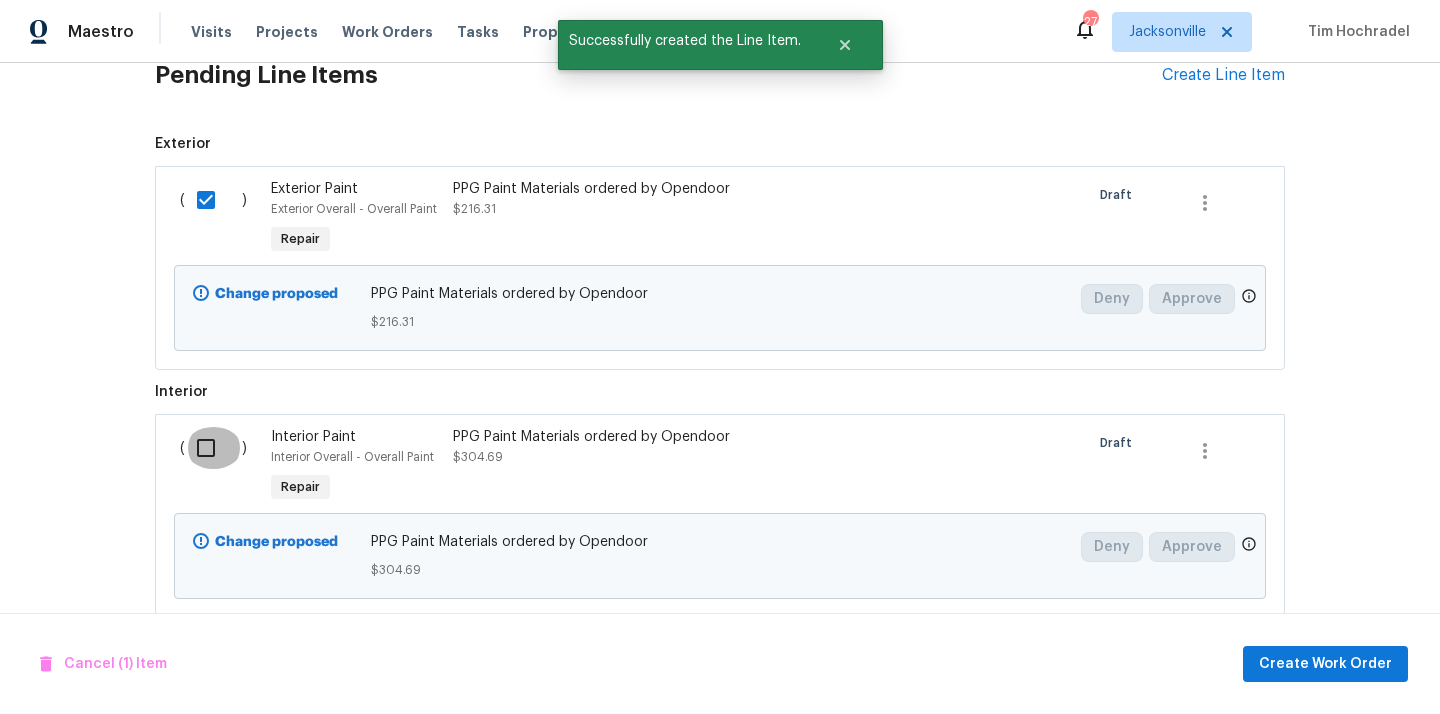 click at bounding box center [213, 448] 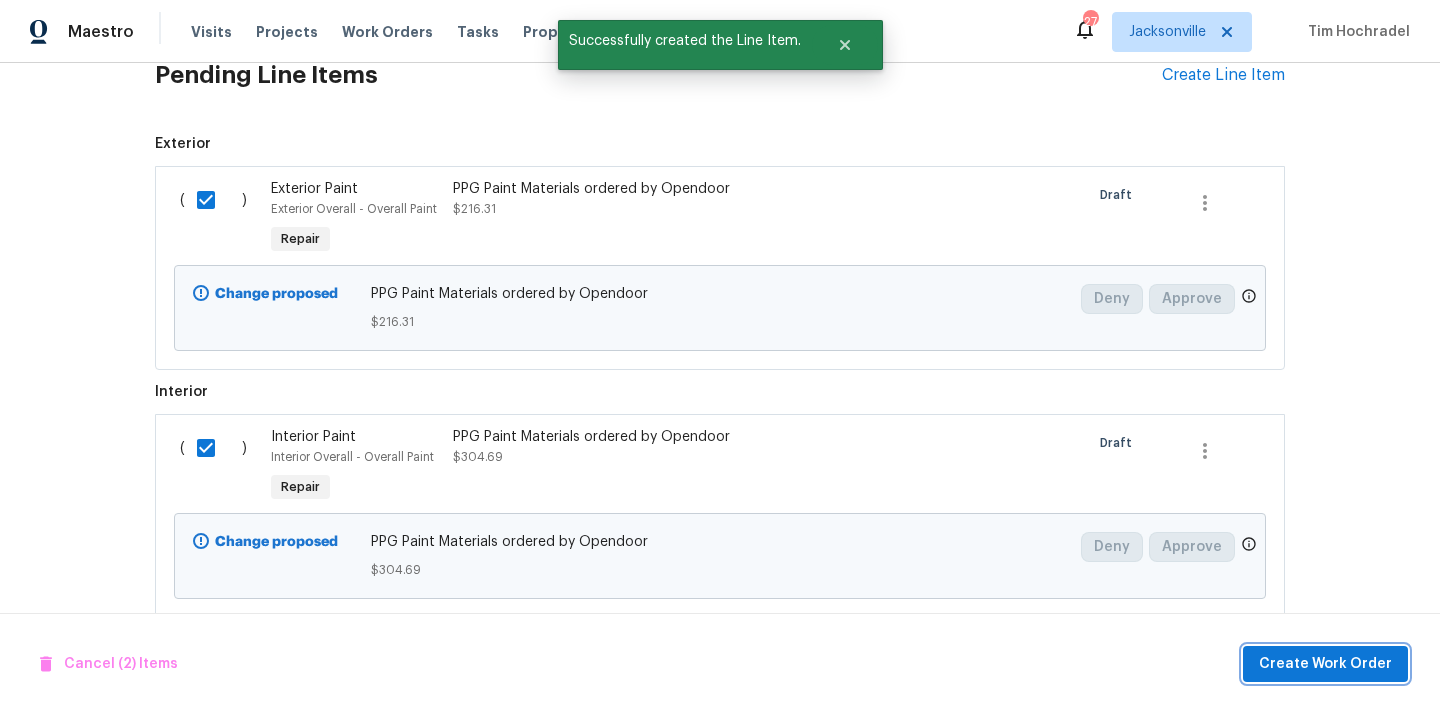 click on "Create Work Order" at bounding box center (1325, 664) 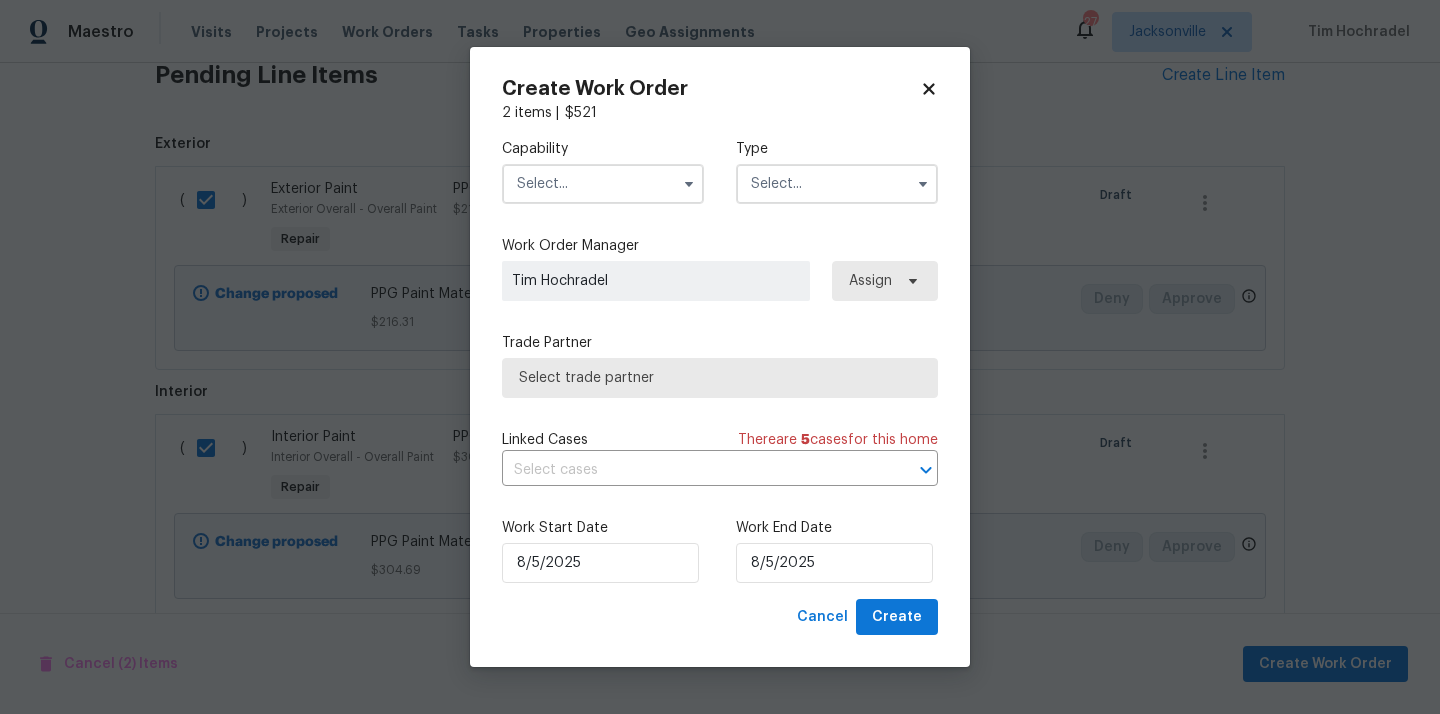 click at bounding box center (603, 184) 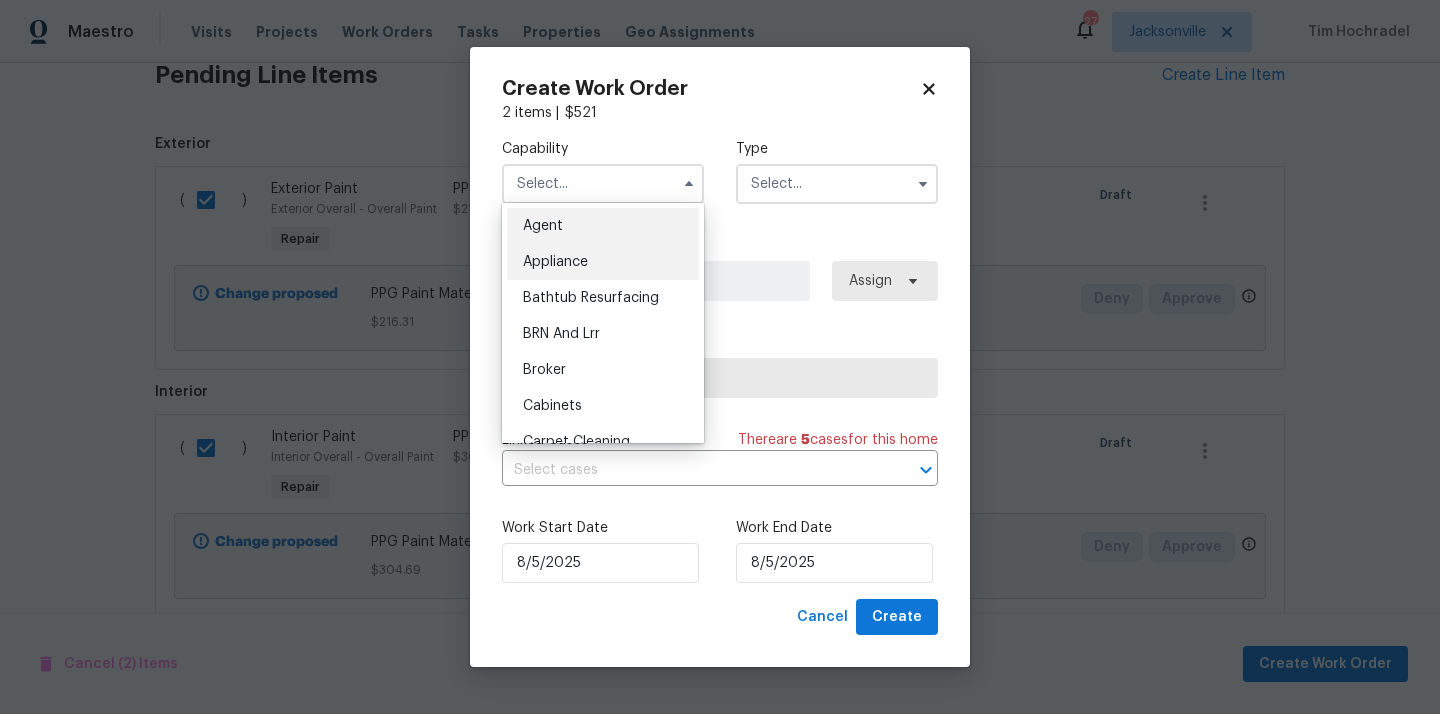 click on "Appliance" at bounding box center (603, 262) 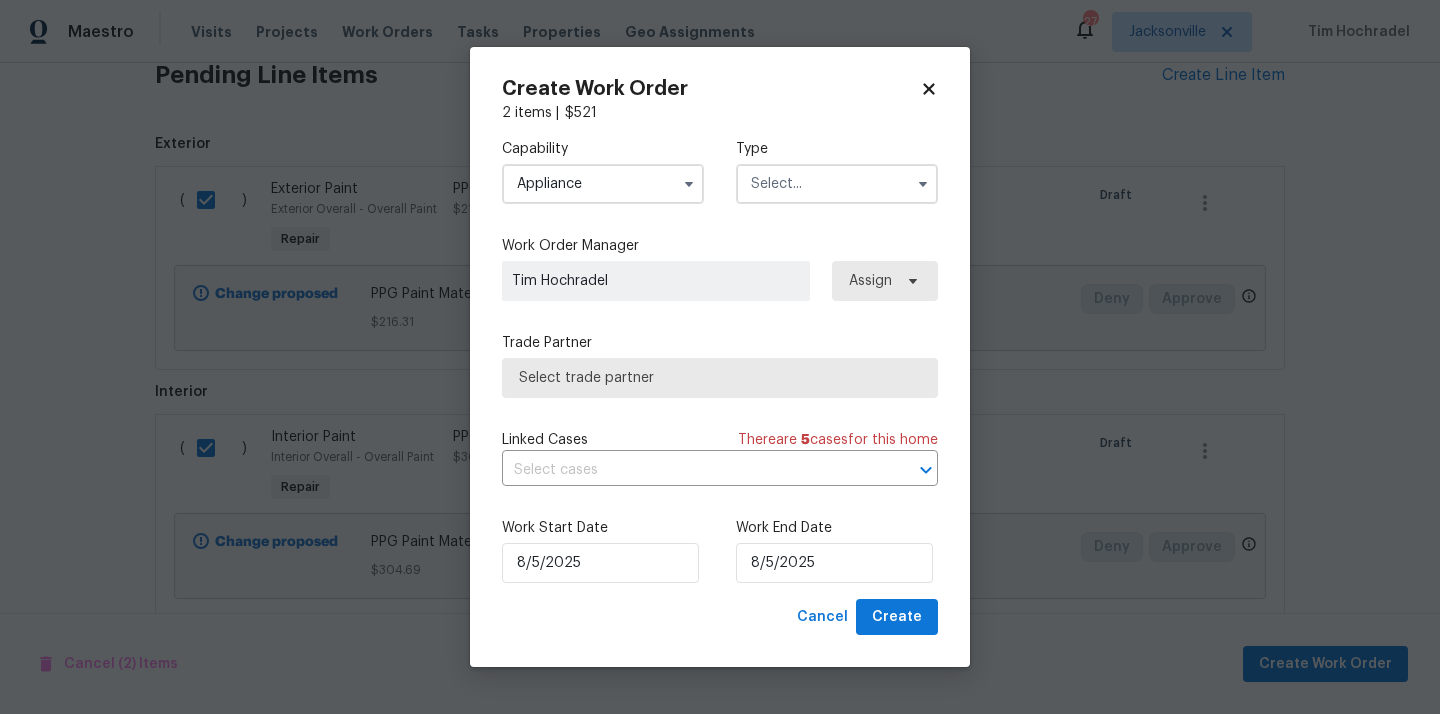 click on "Appliance" at bounding box center [603, 184] 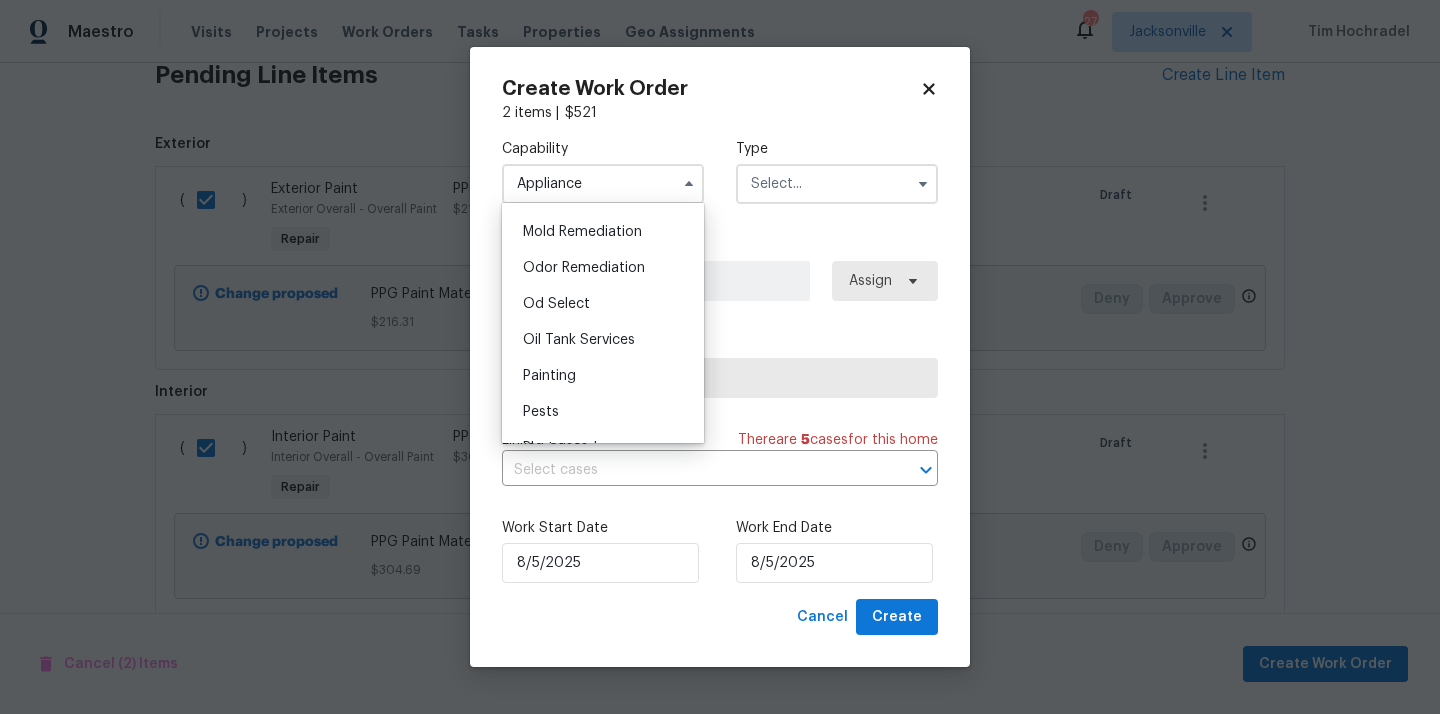 scroll, scrollTop: 1532, scrollLeft: 0, axis: vertical 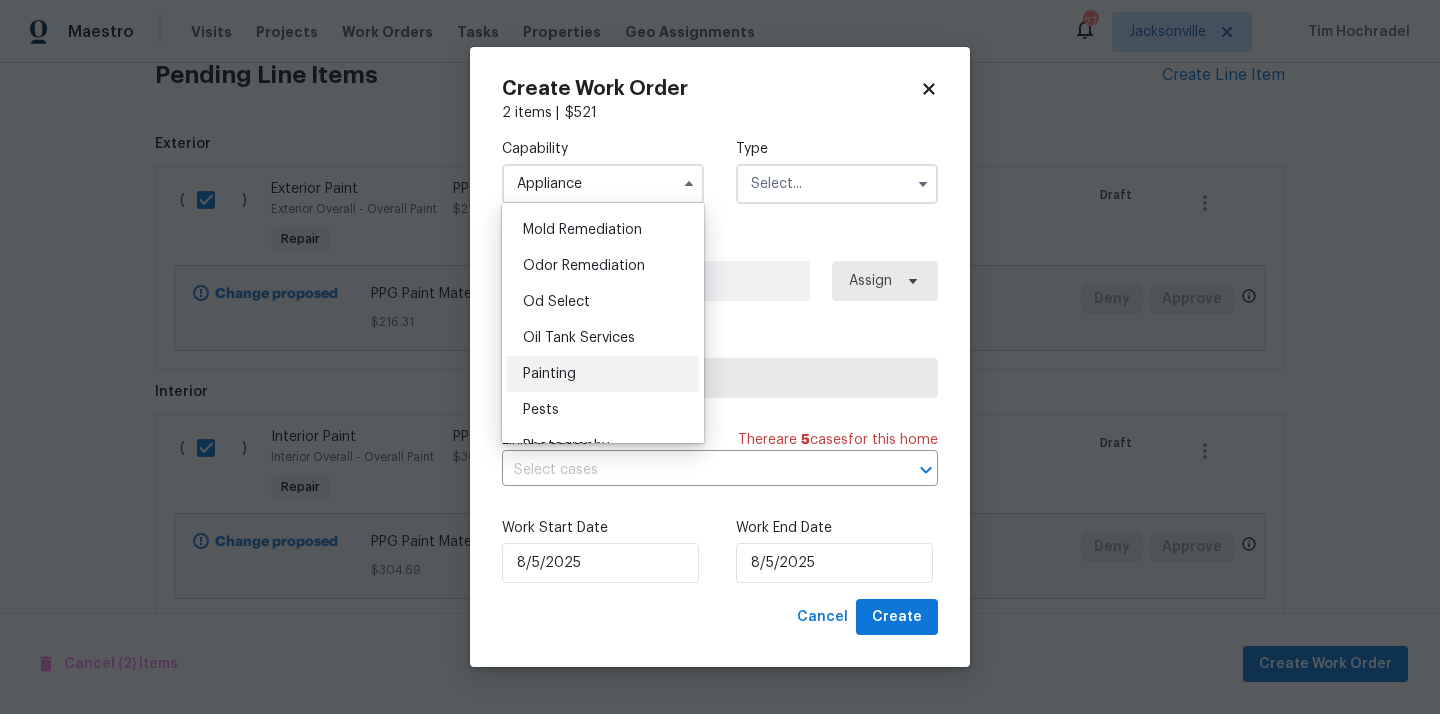 click on "Painting" at bounding box center [603, 374] 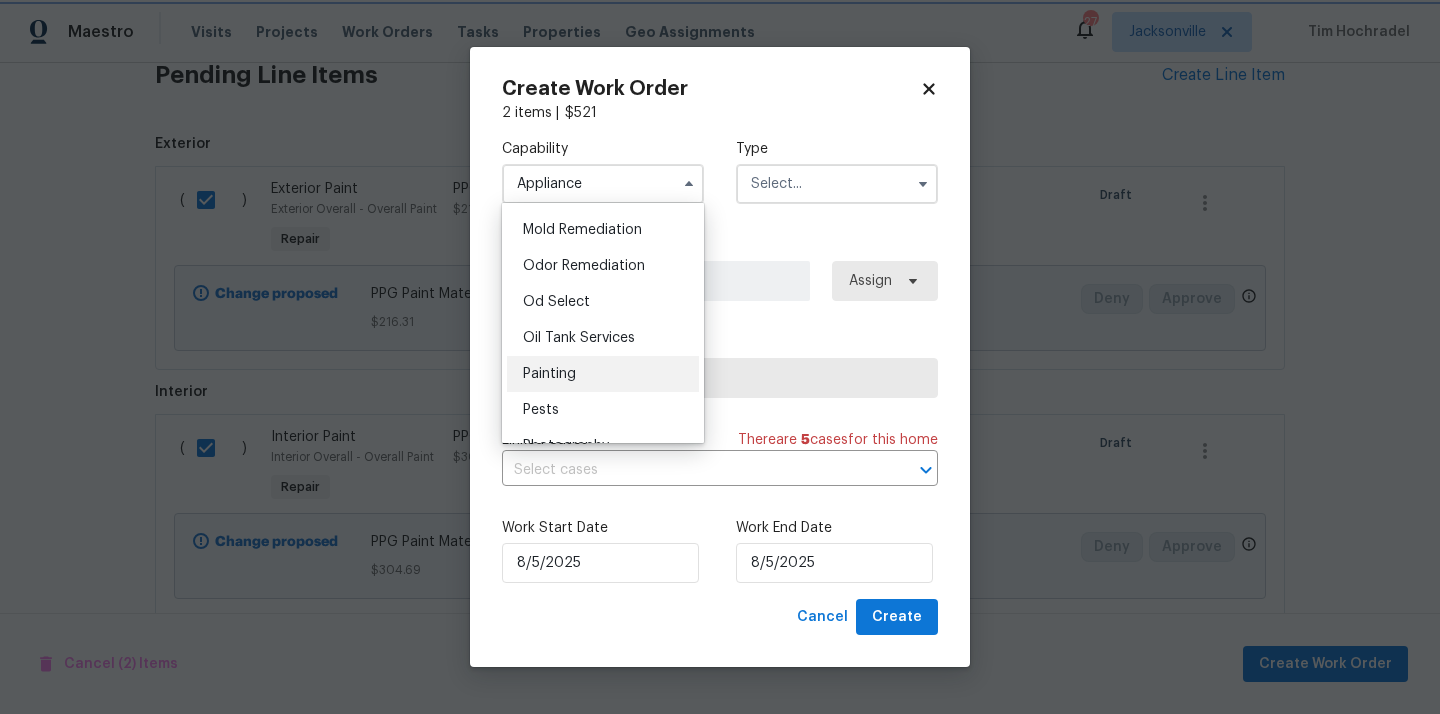 type on "Painting" 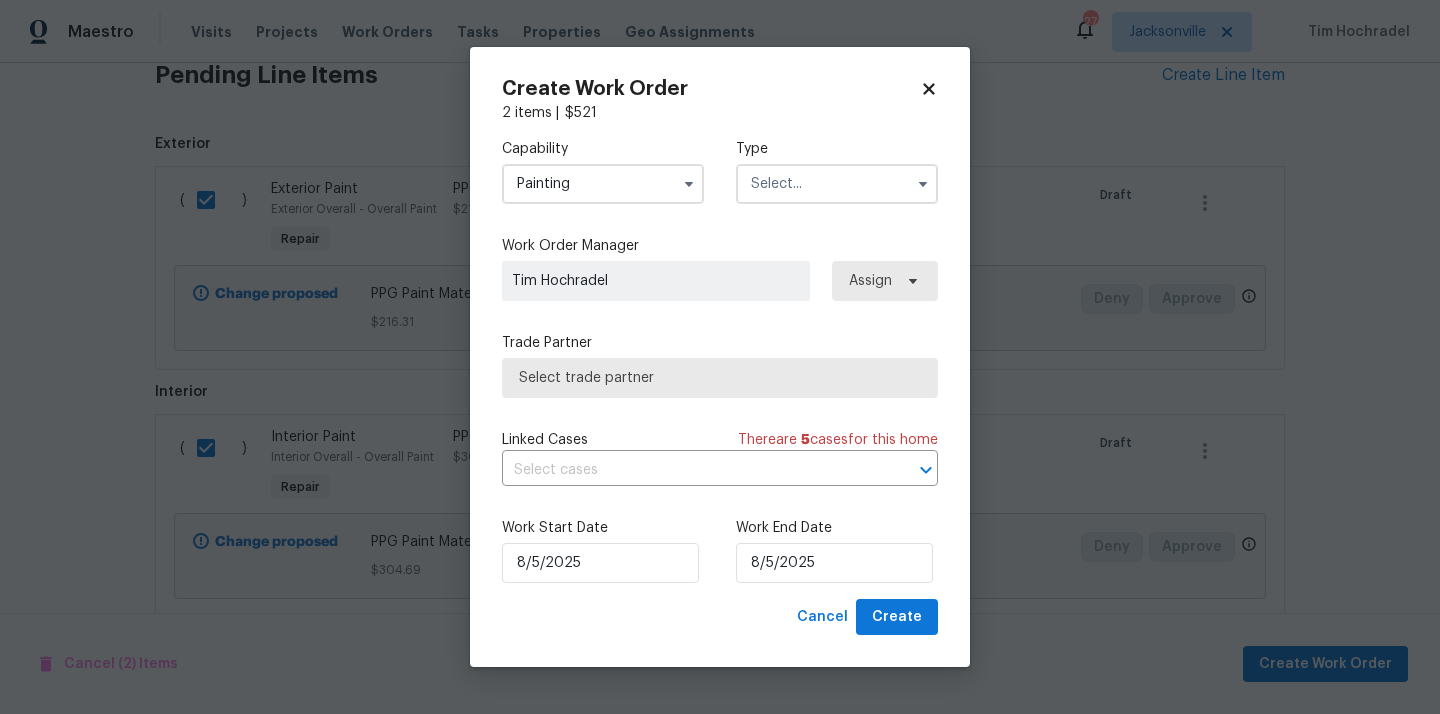 click at bounding box center (837, 184) 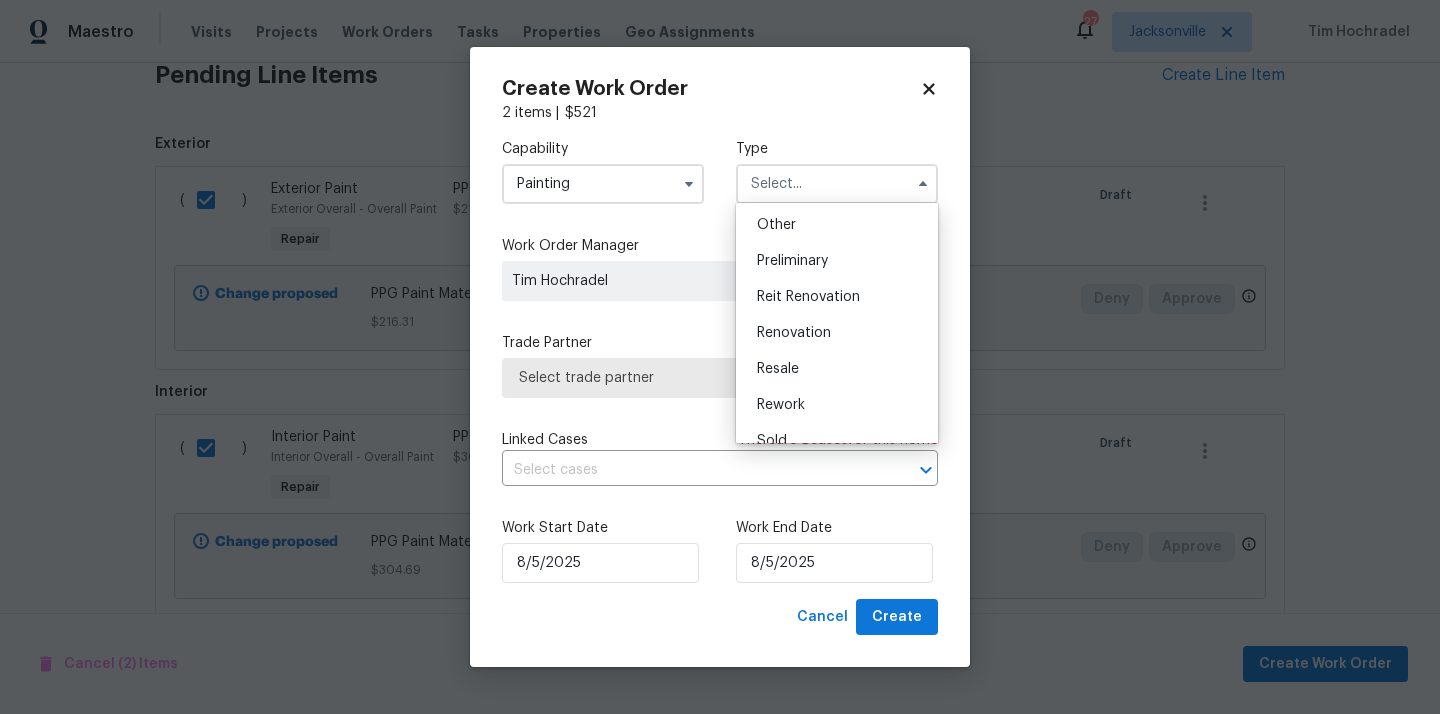 scroll, scrollTop: 454, scrollLeft: 0, axis: vertical 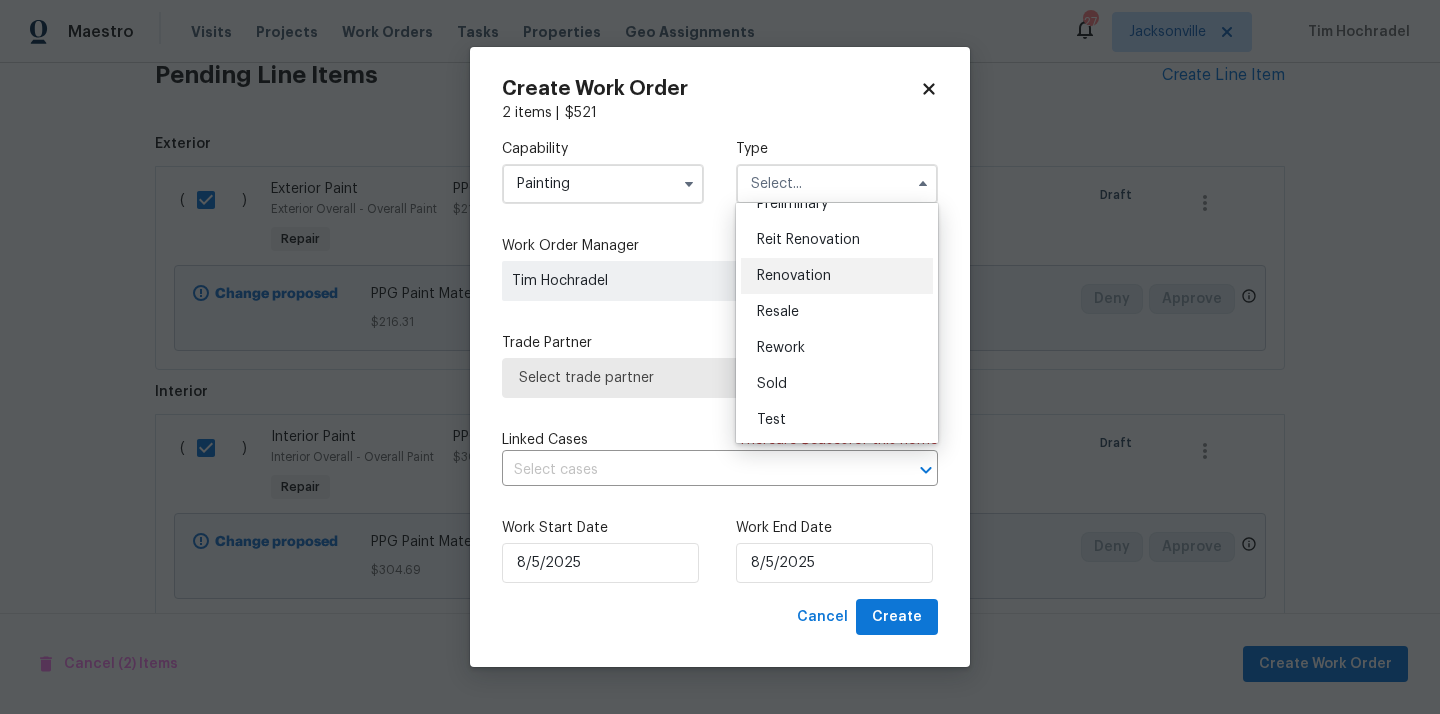 click on "Renovation" at bounding box center [794, 276] 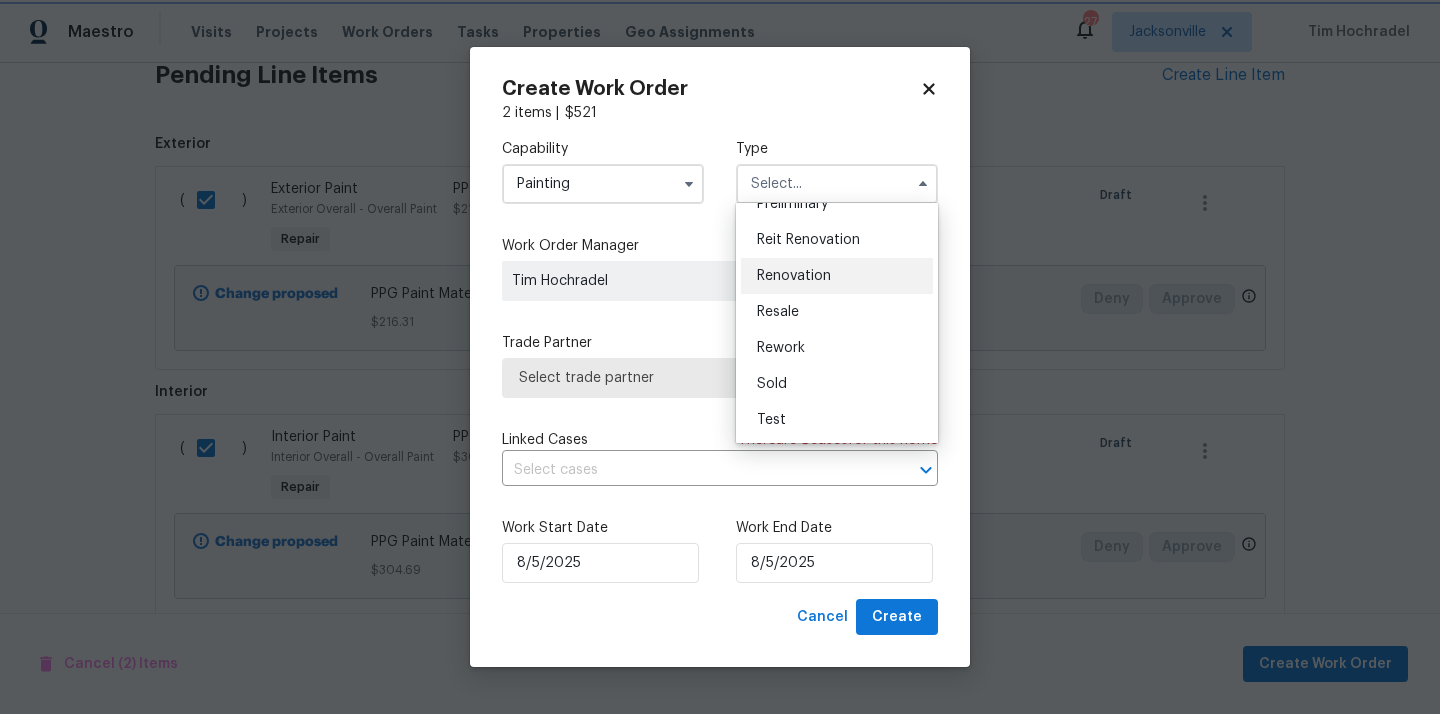 type on "Renovation" 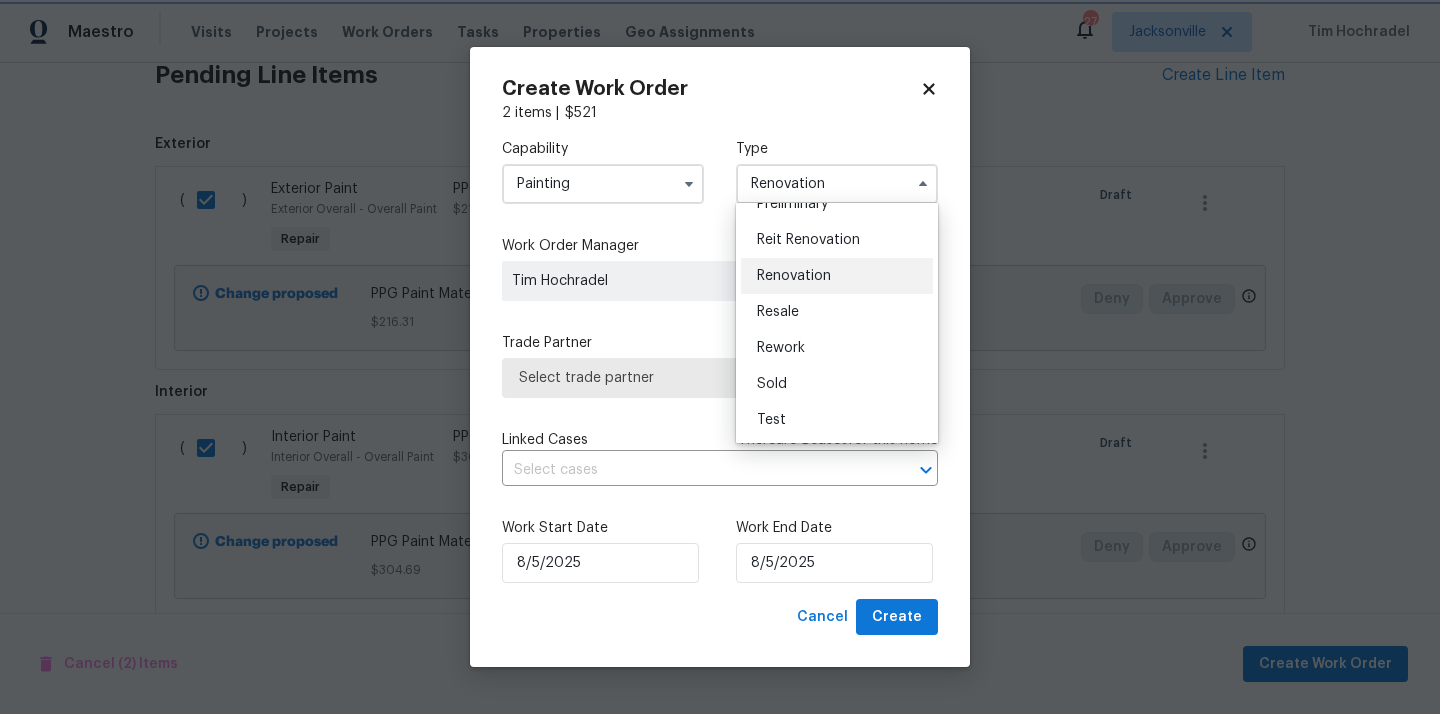 scroll, scrollTop: 0, scrollLeft: 0, axis: both 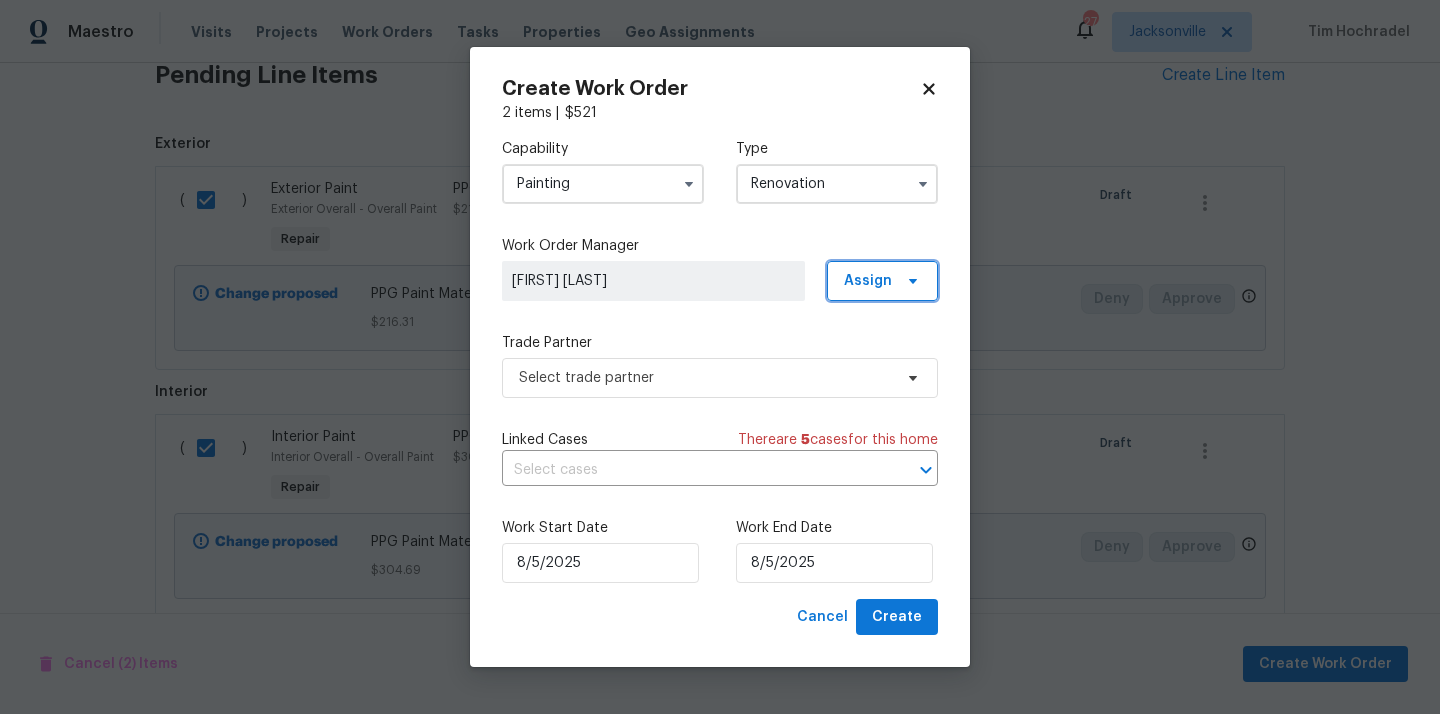 click on "Assign" at bounding box center [868, 281] 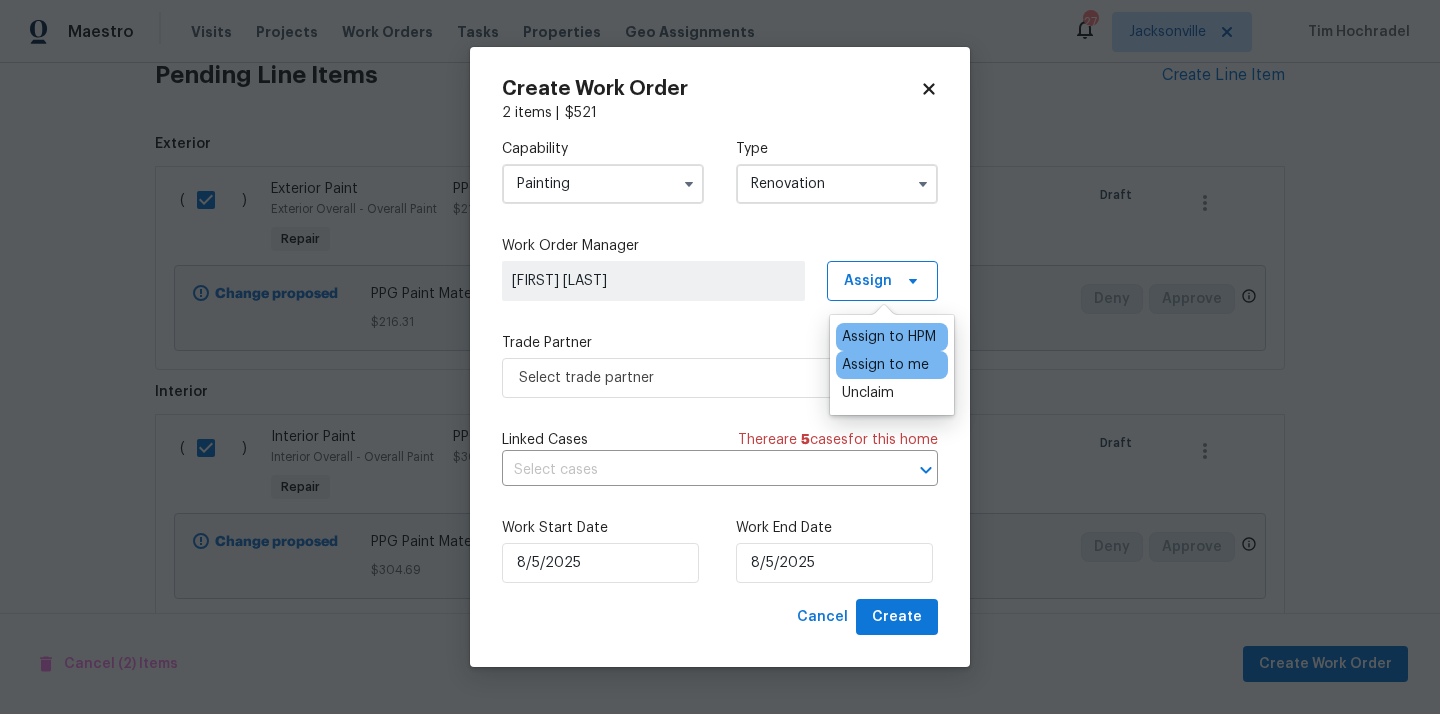 click on "Assign to me" at bounding box center (892, 365) 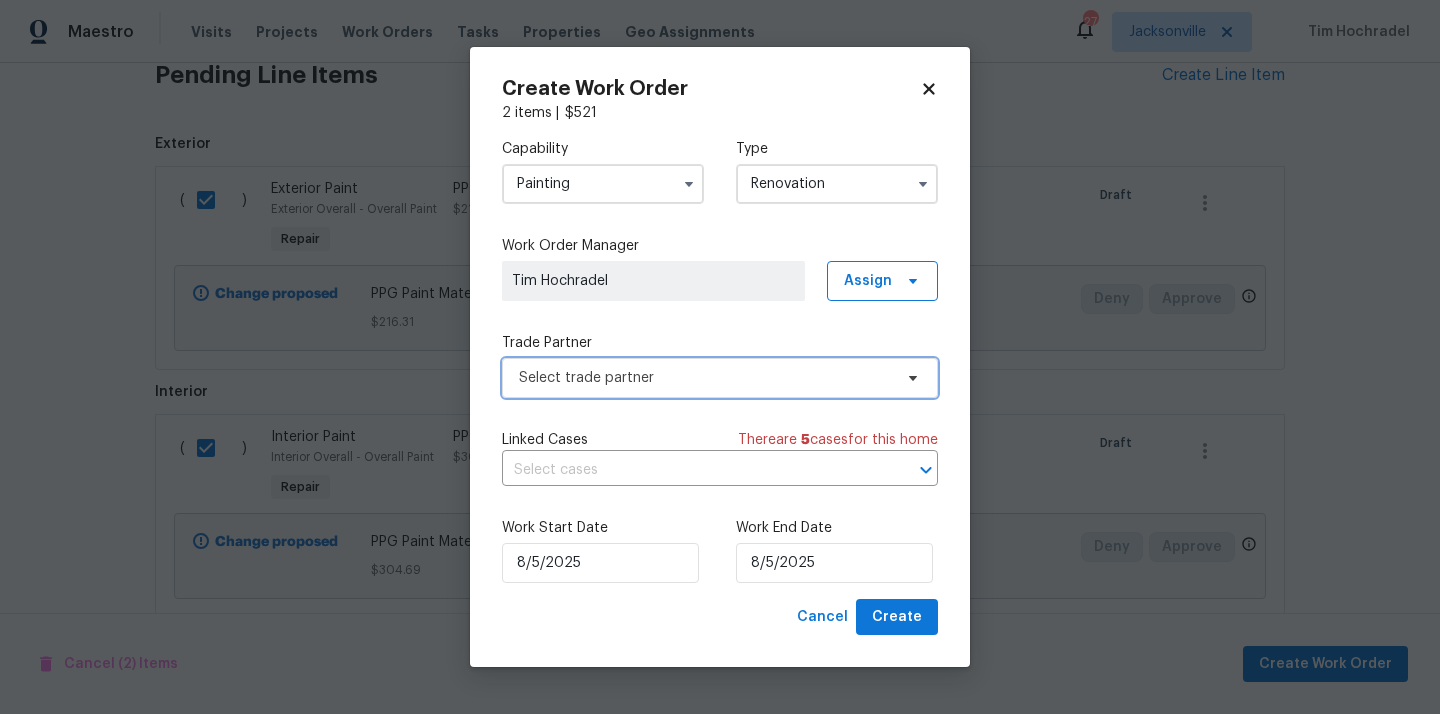 click on "Select trade partner" at bounding box center (705, 378) 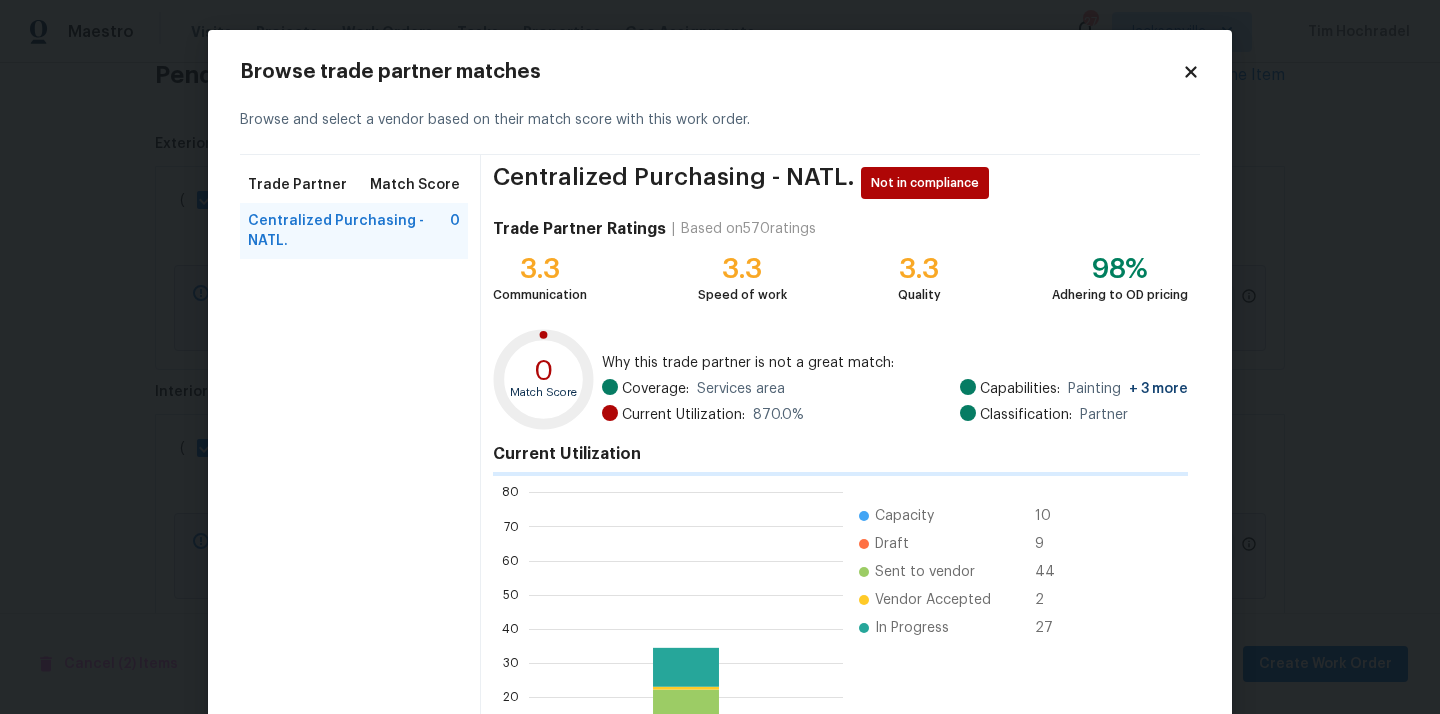 scroll, scrollTop: 2, scrollLeft: 1, axis: both 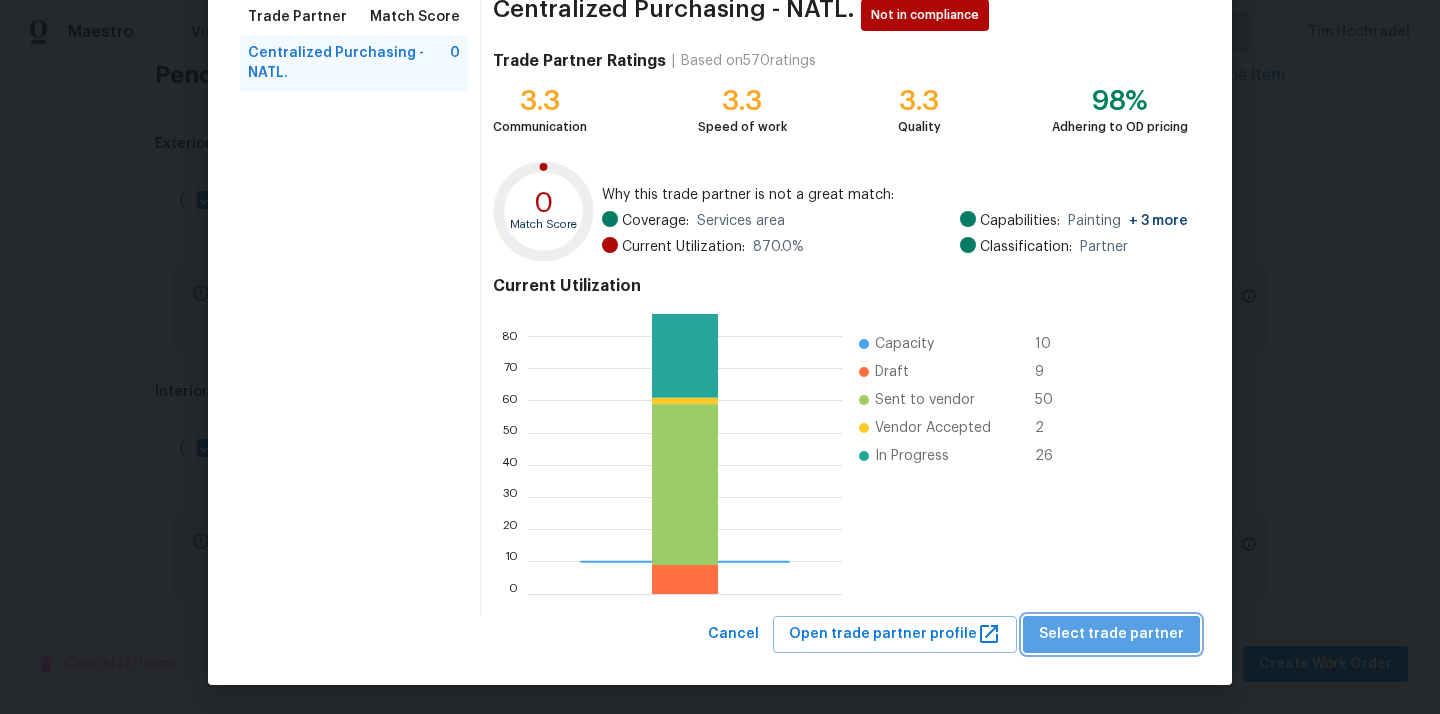 click on "Select trade partner" at bounding box center [1111, 634] 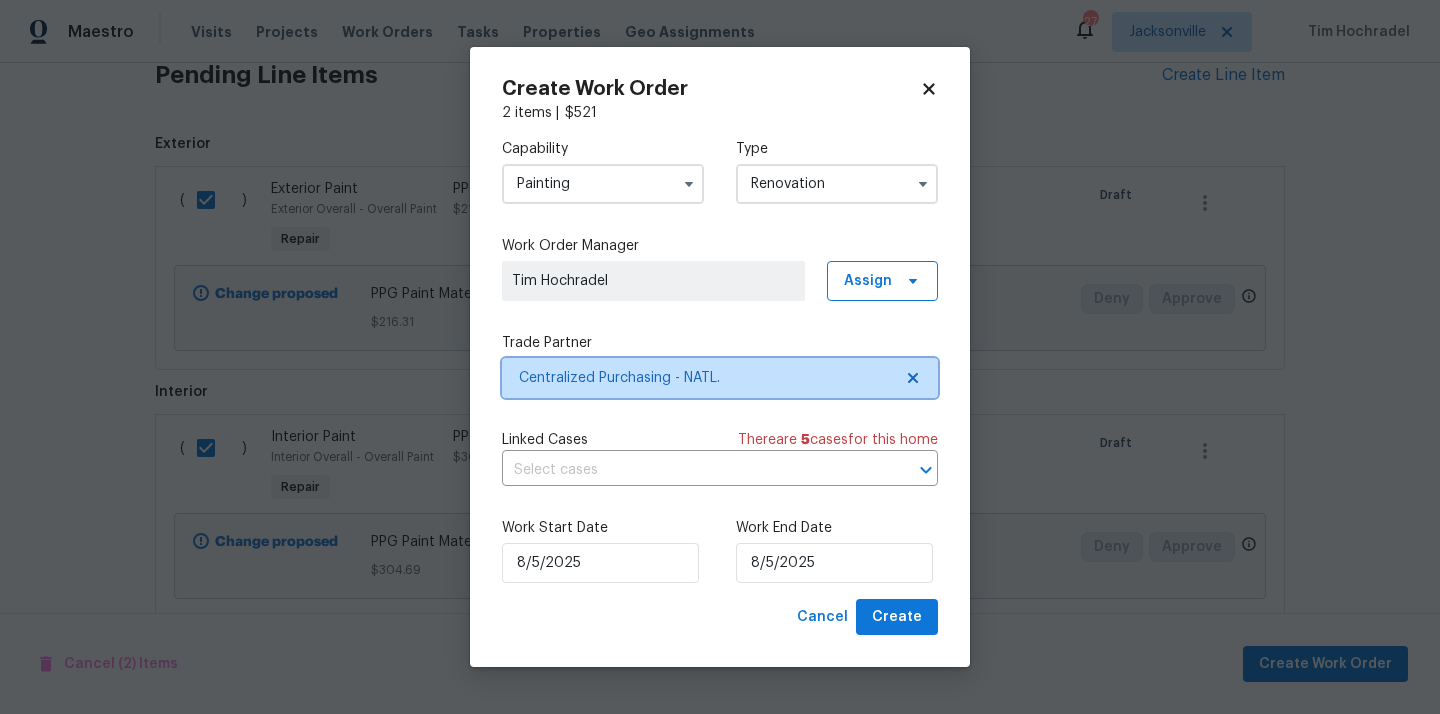 scroll, scrollTop: 0, scrollLeft: 0, axis: both 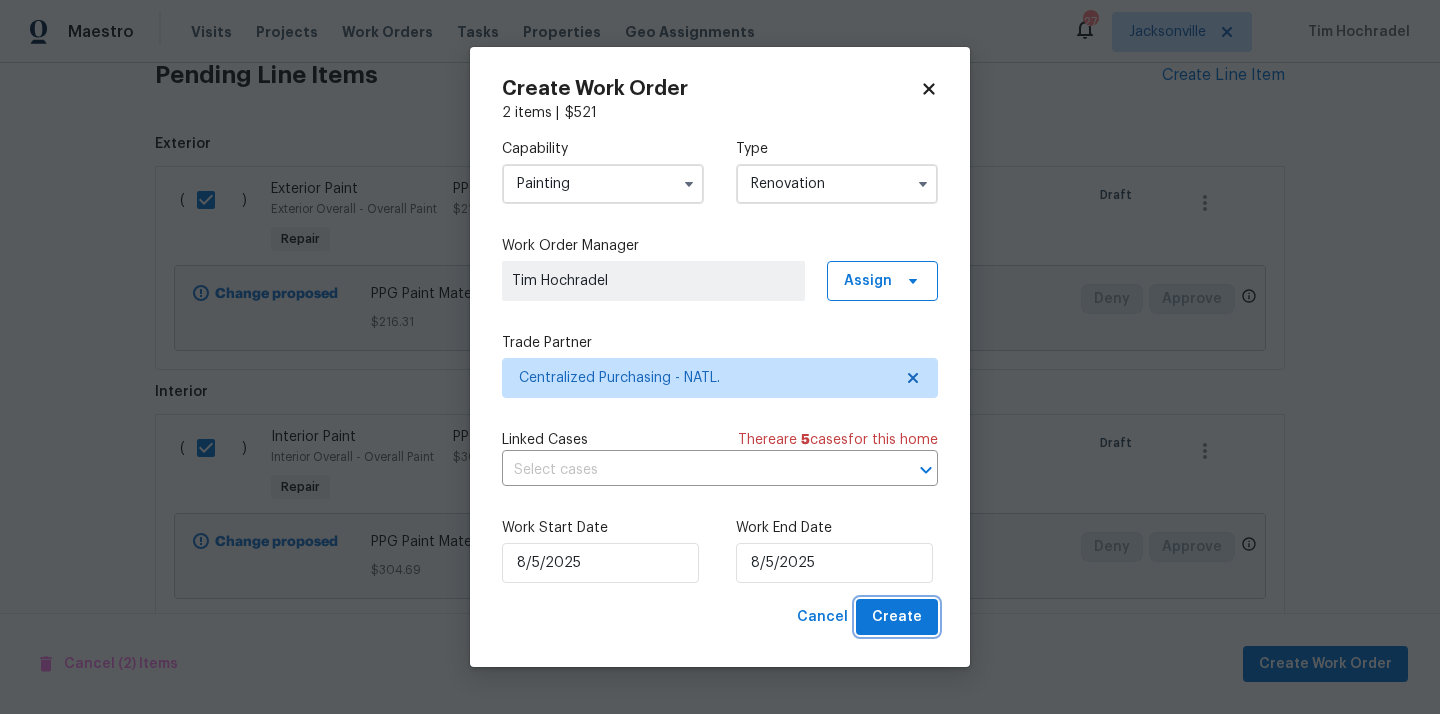 click on "Create" at bounding box center [897, 617] 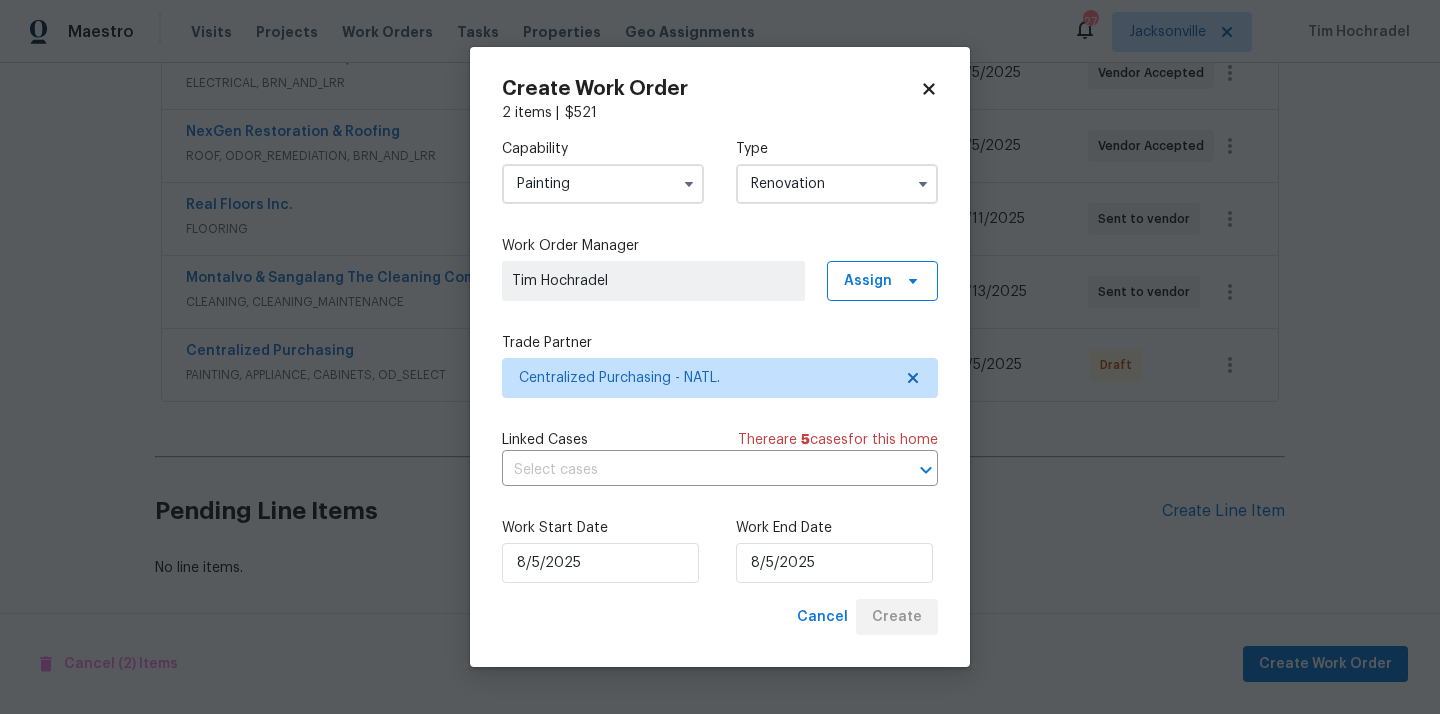 scroll, scrollTop: 556, scrollLeft: 0, axis: vertical 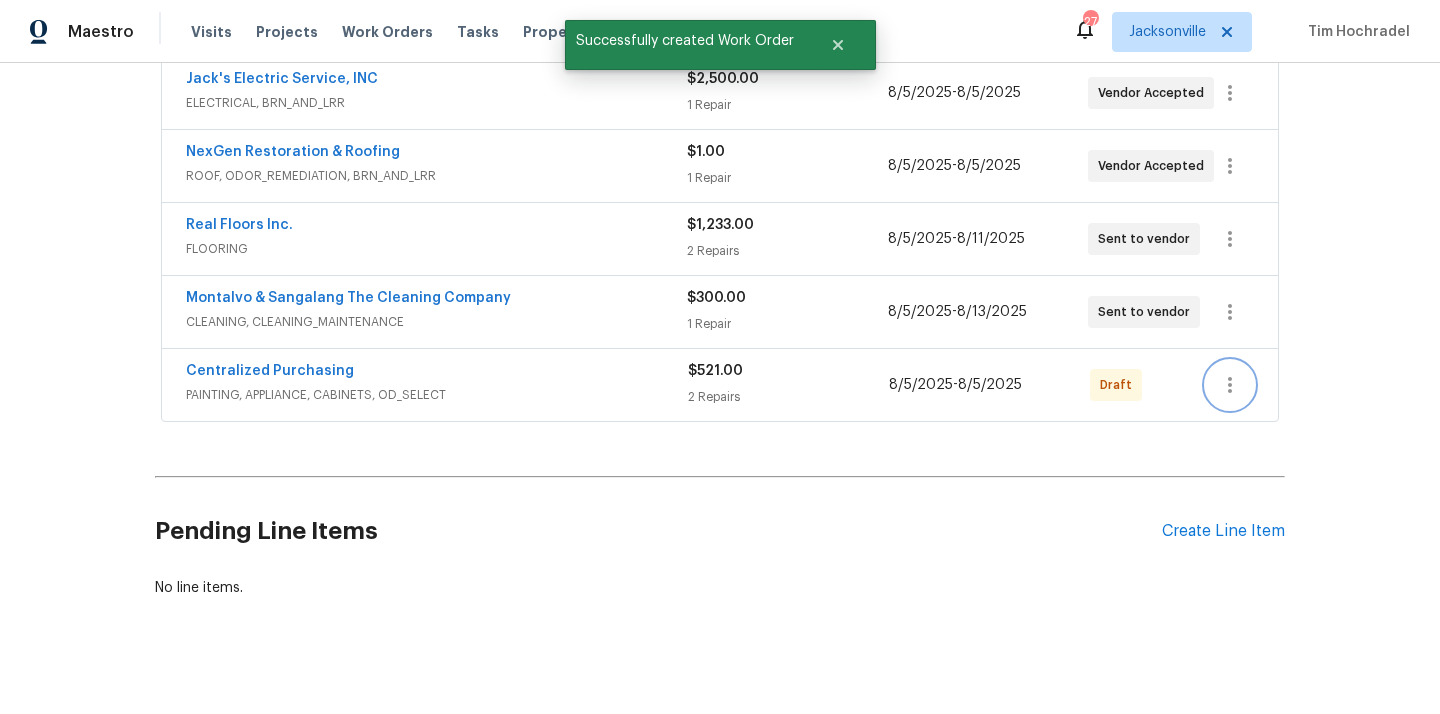 click 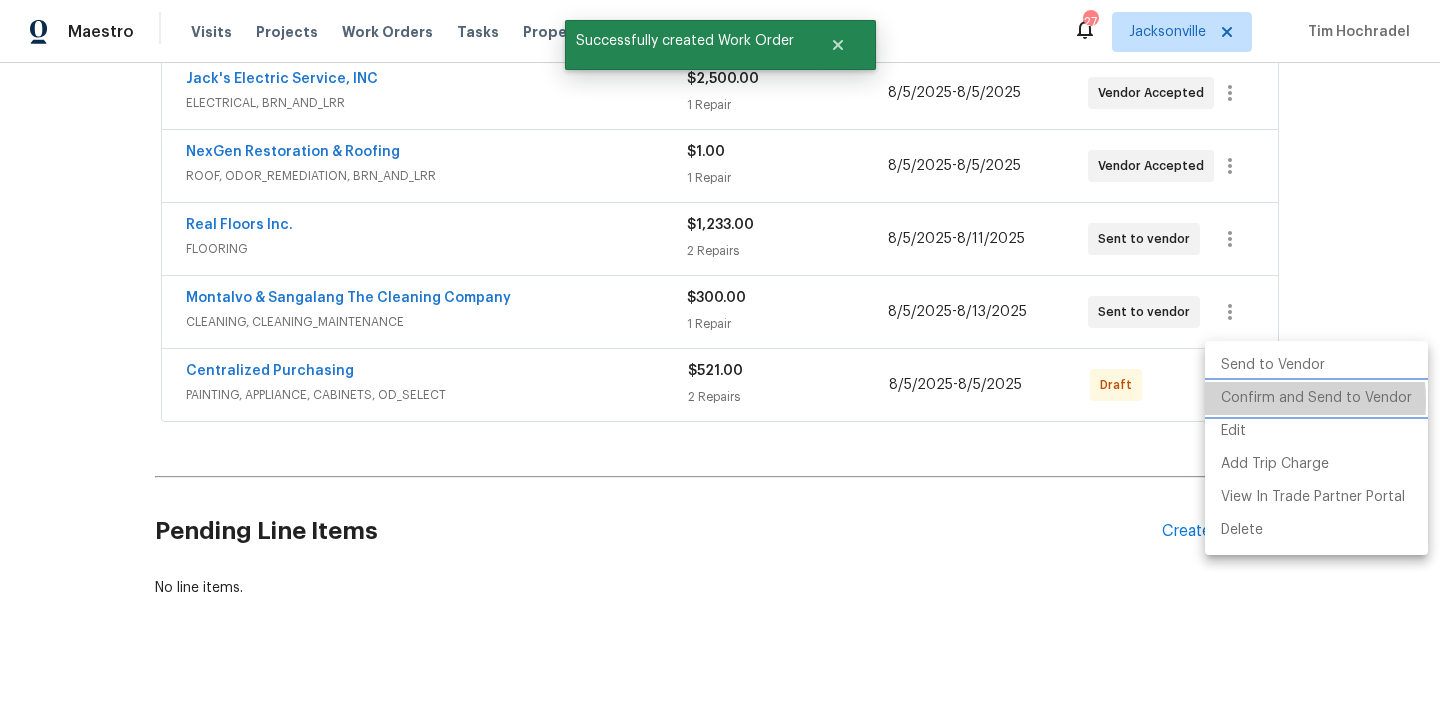 click on "Confirm and Send to Vendor" at bounding box center (1316, 398) 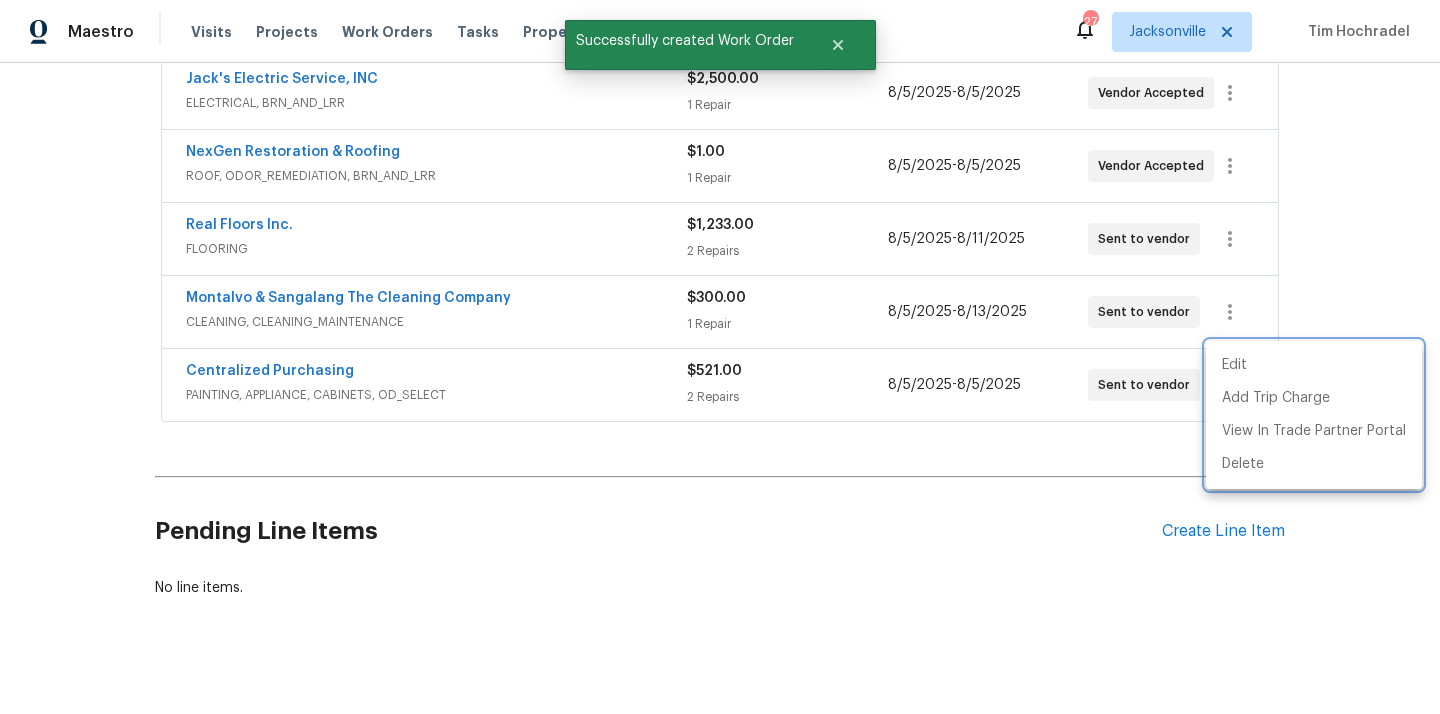 click at bounding box center (720, 357) 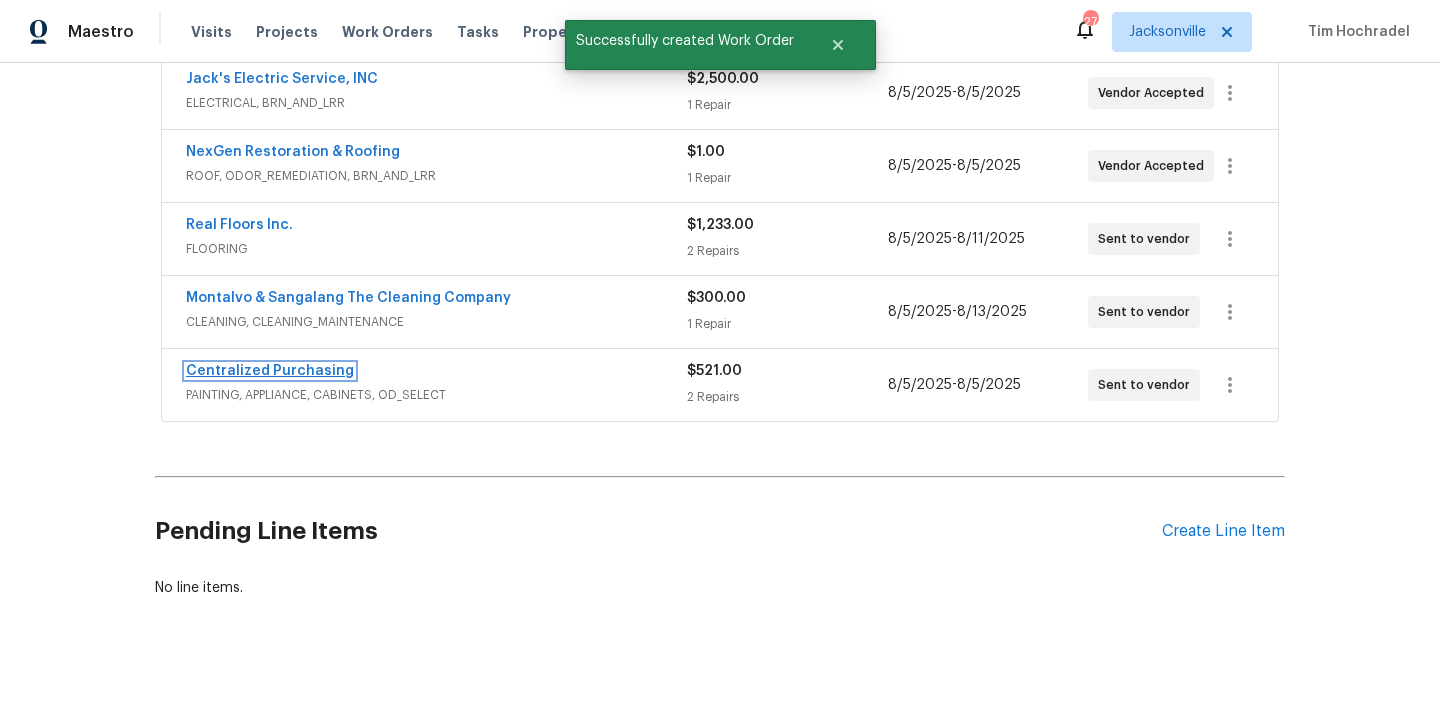 click on "Centralized Purchasing" at bounding box center [270, 371] 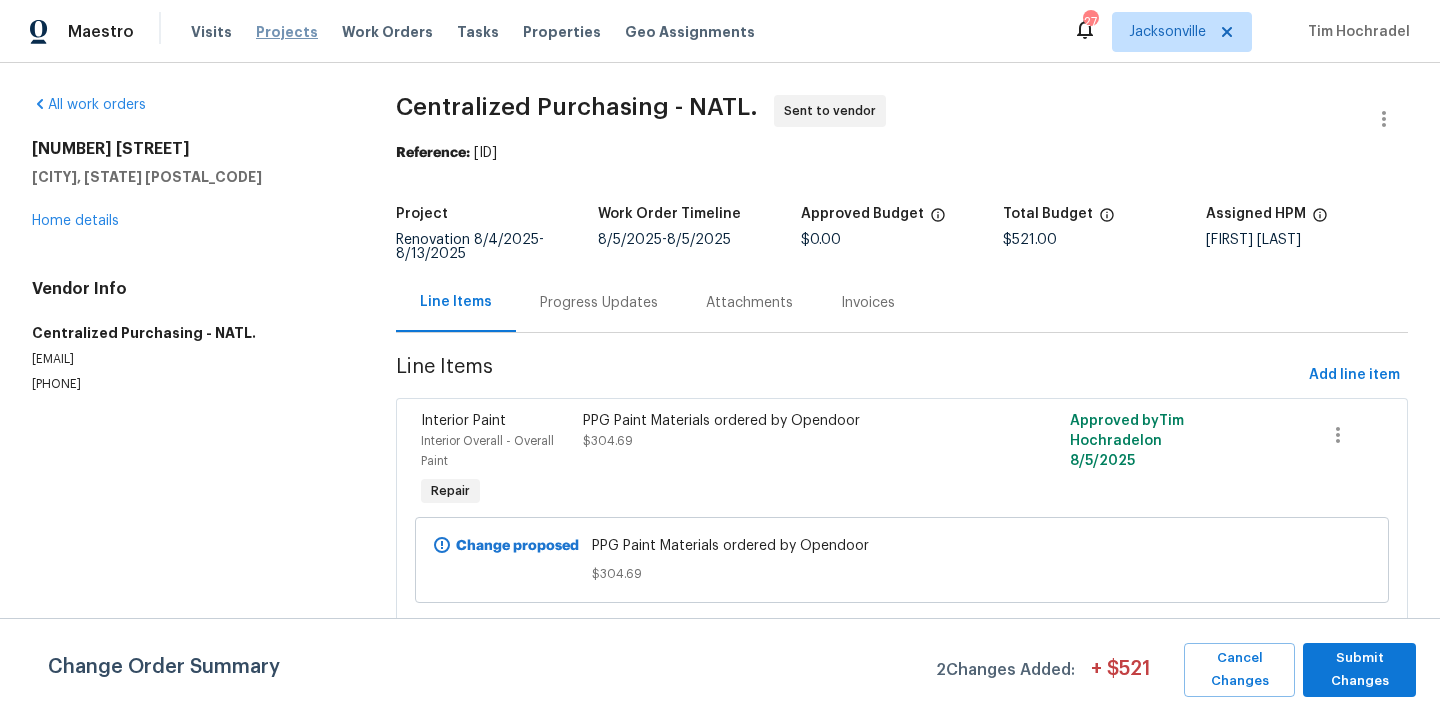 click on "Projects" at bounding box center (287, 32) 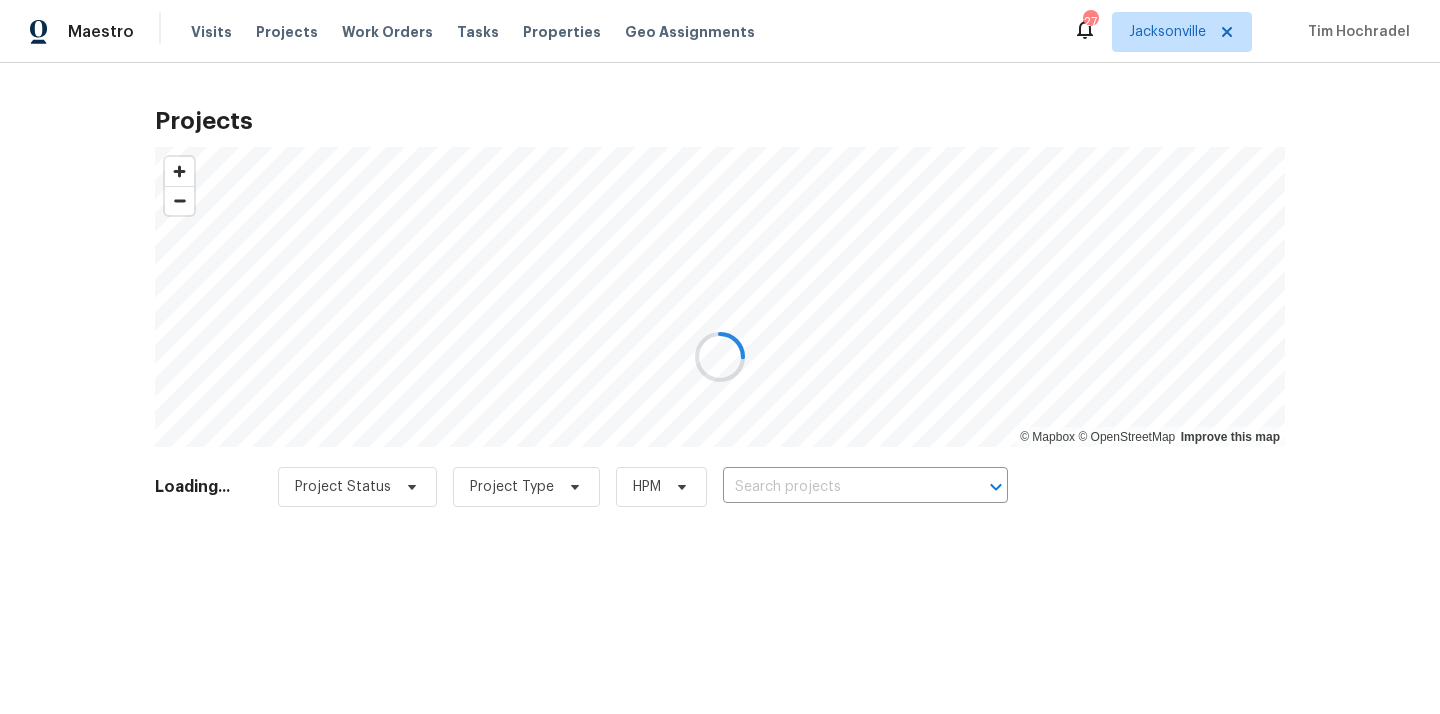 click at bounding box center (720, 357) 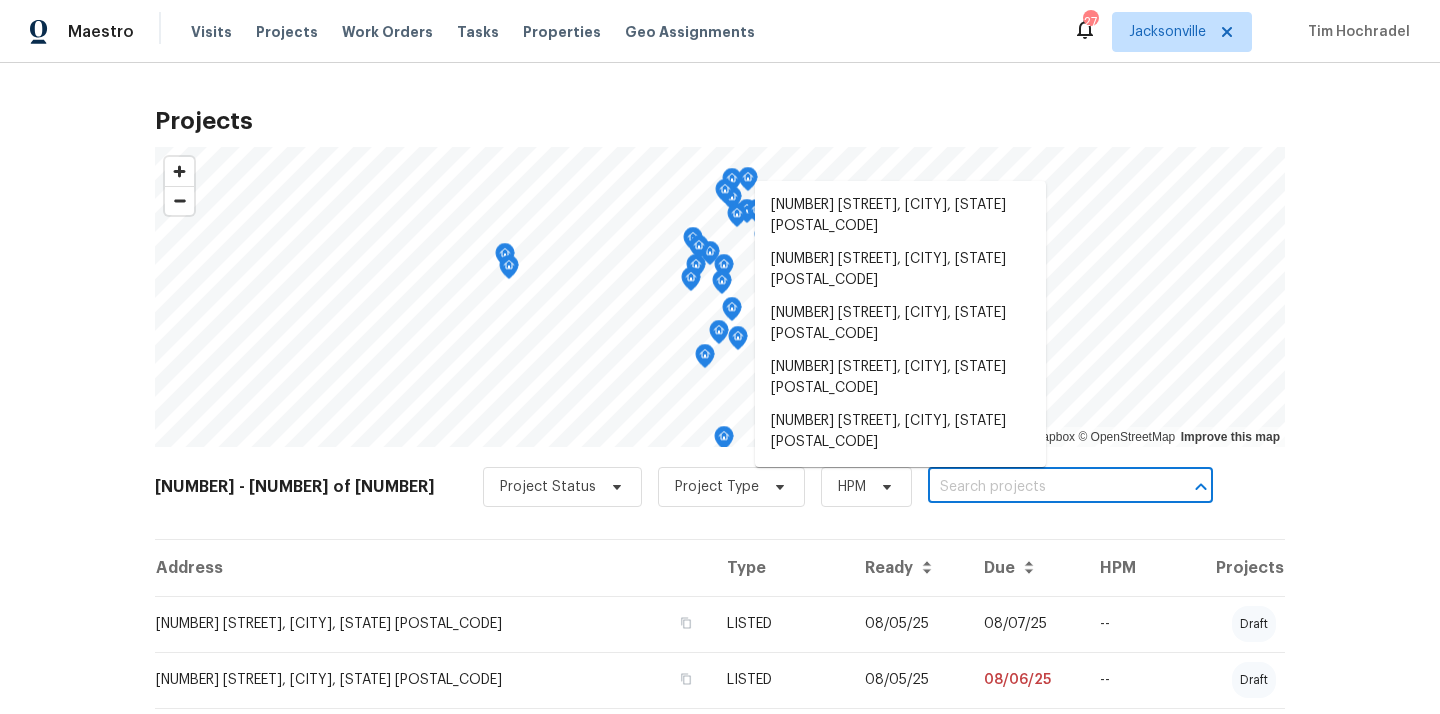 click at bounding box center (1042, 487) 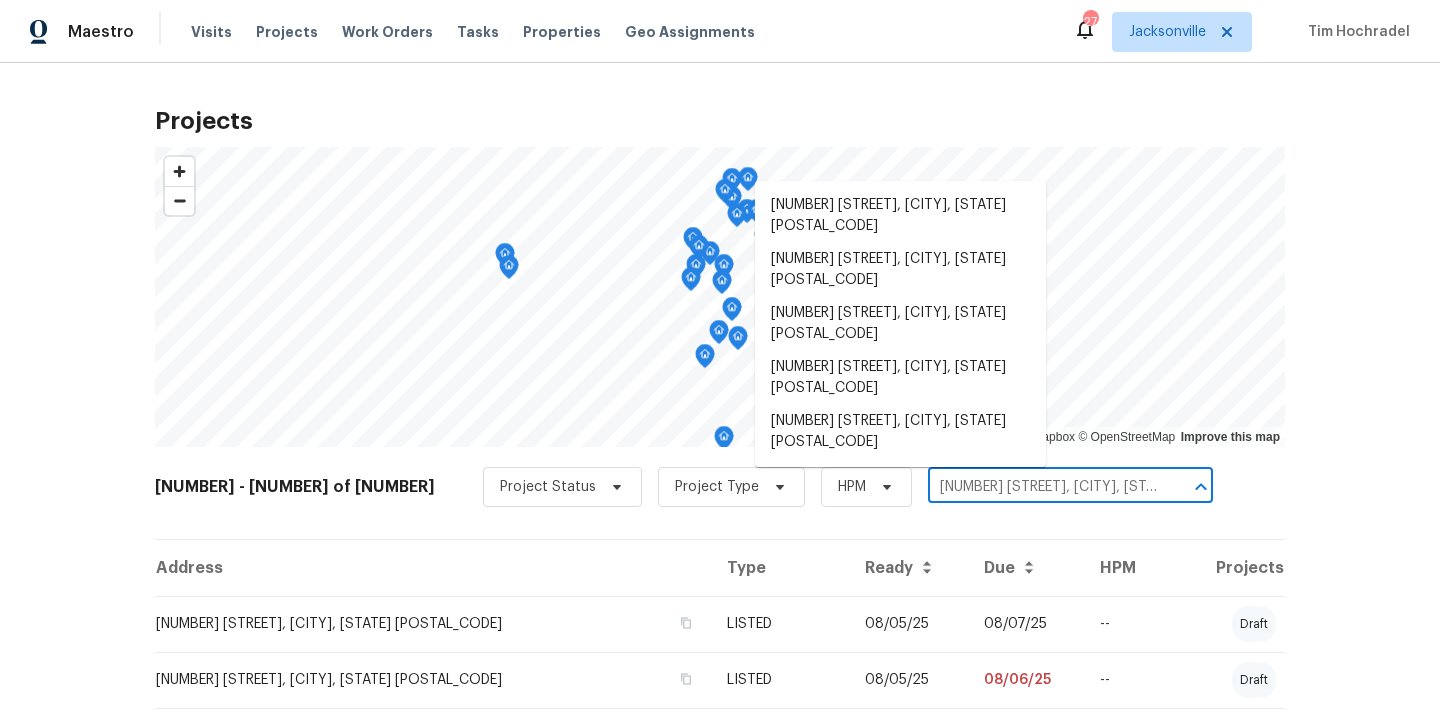 scroll, scrollTop: 0, scrollLeft: 59, axis: horizontal 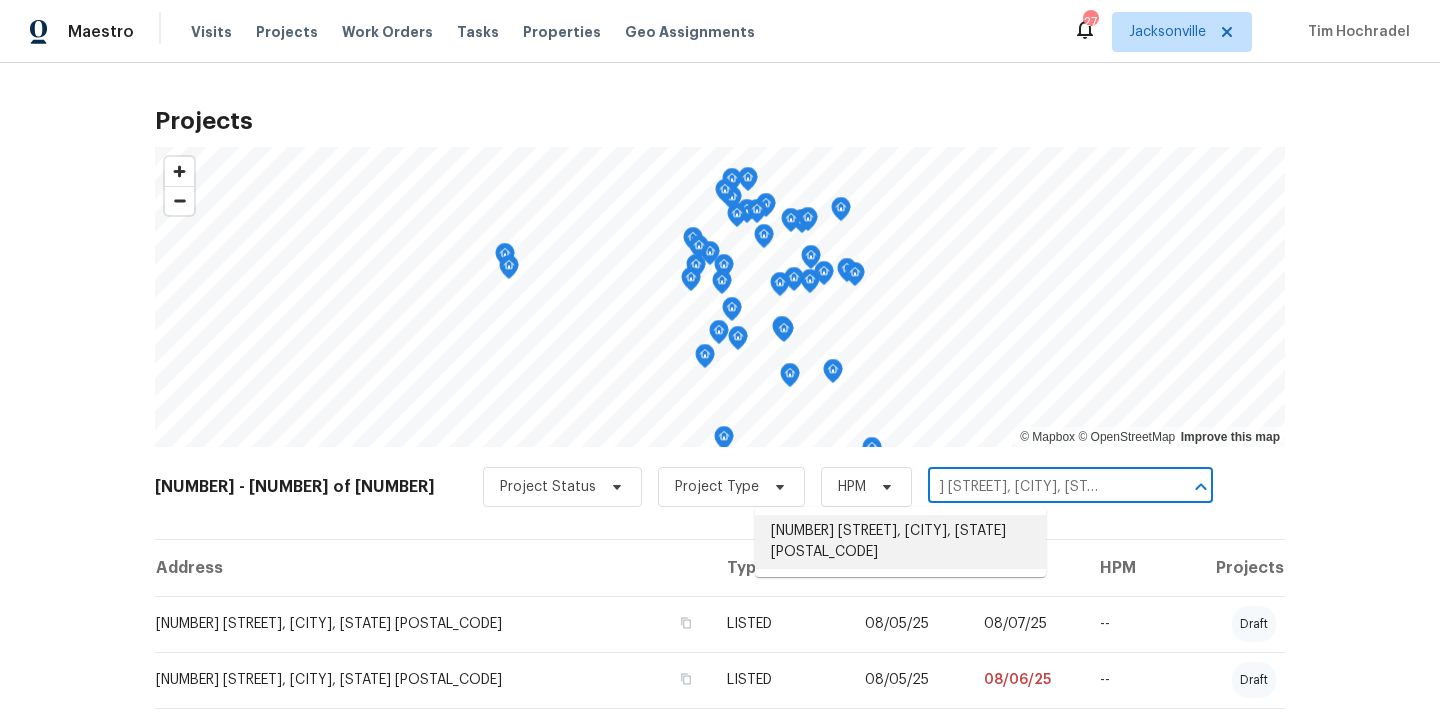 click on "[NUMBER] [STREET], [CITY], [STATE] [POSTAL_CODE]" at bounding box center (900, 542) 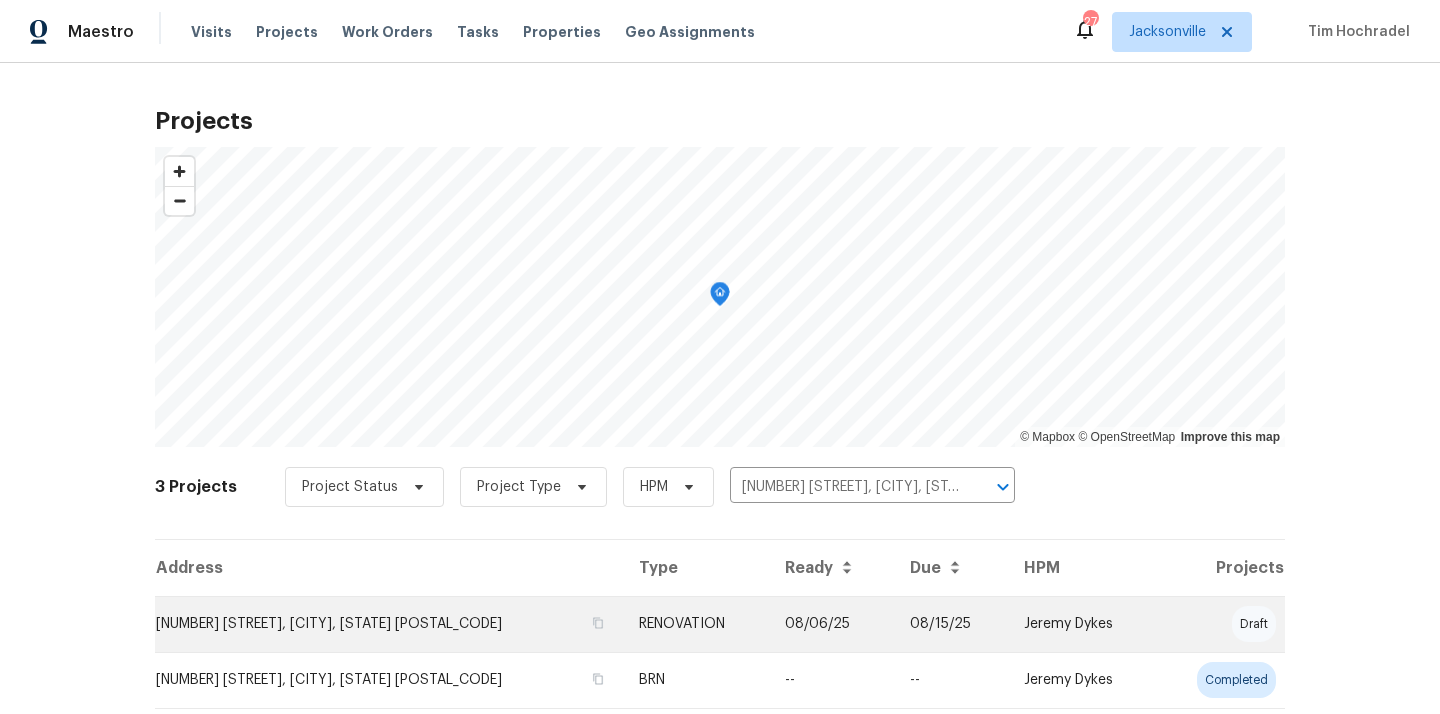 click on "[NUMBER] [STREET], [CITY], [STATE] [POSTAL_CODE]" at bounding box center [389, 624] 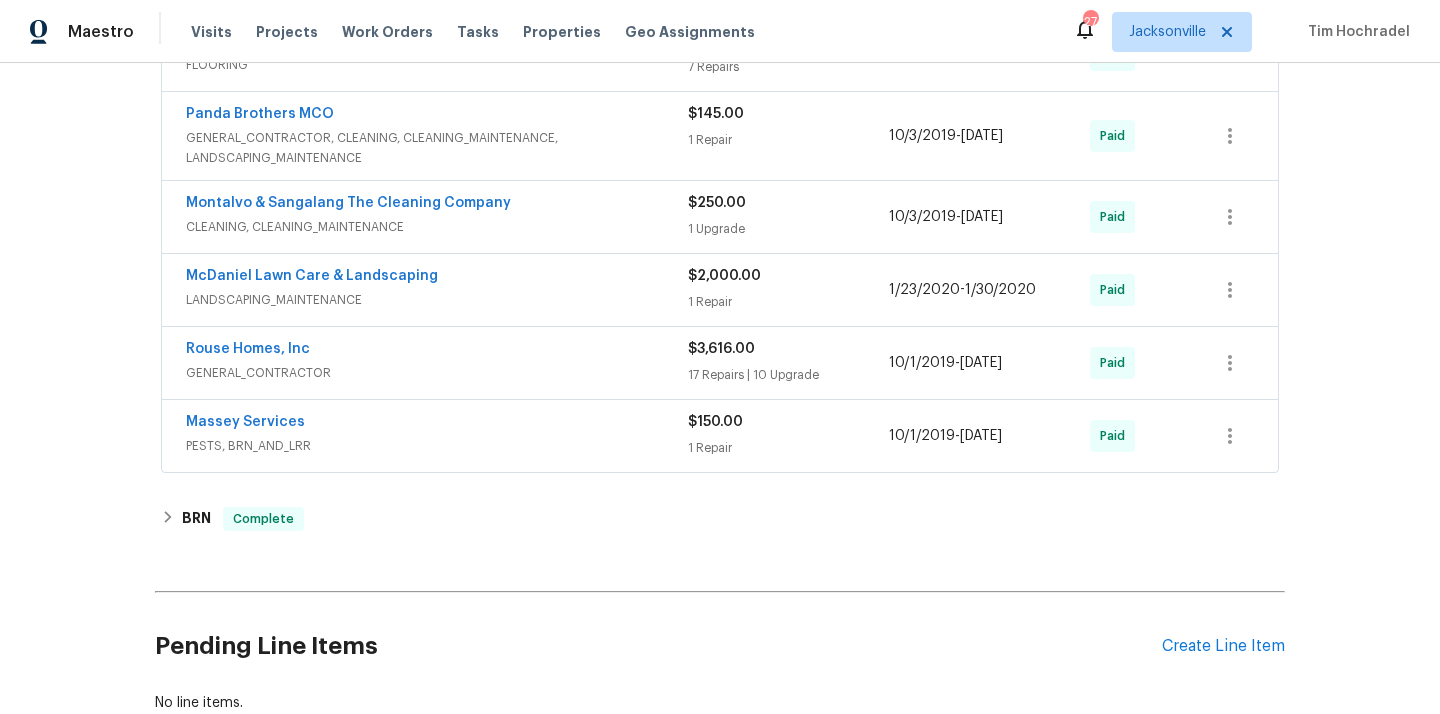 scroll, scrollTop: 799, scrollLeft: 0, axis: vertical 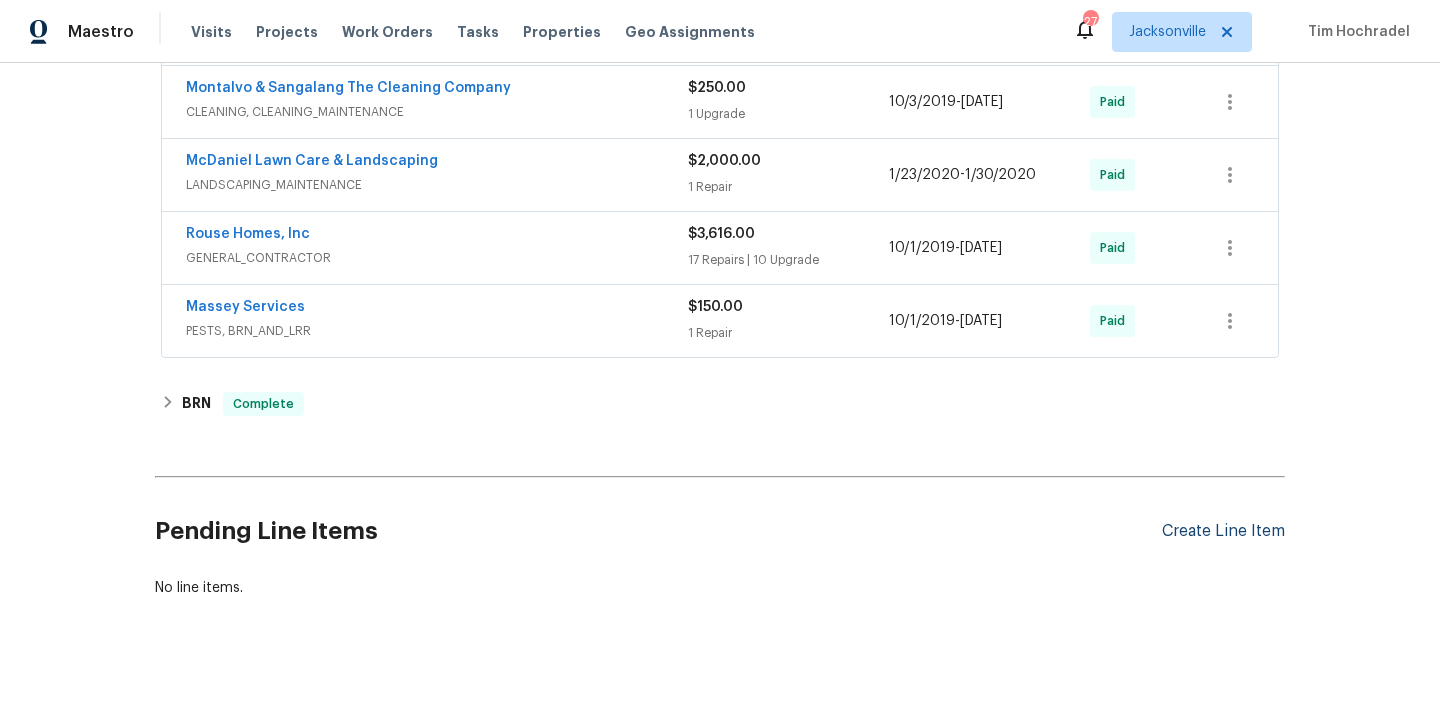 click on "Create Line Item" at bounding box center [1223, 531] 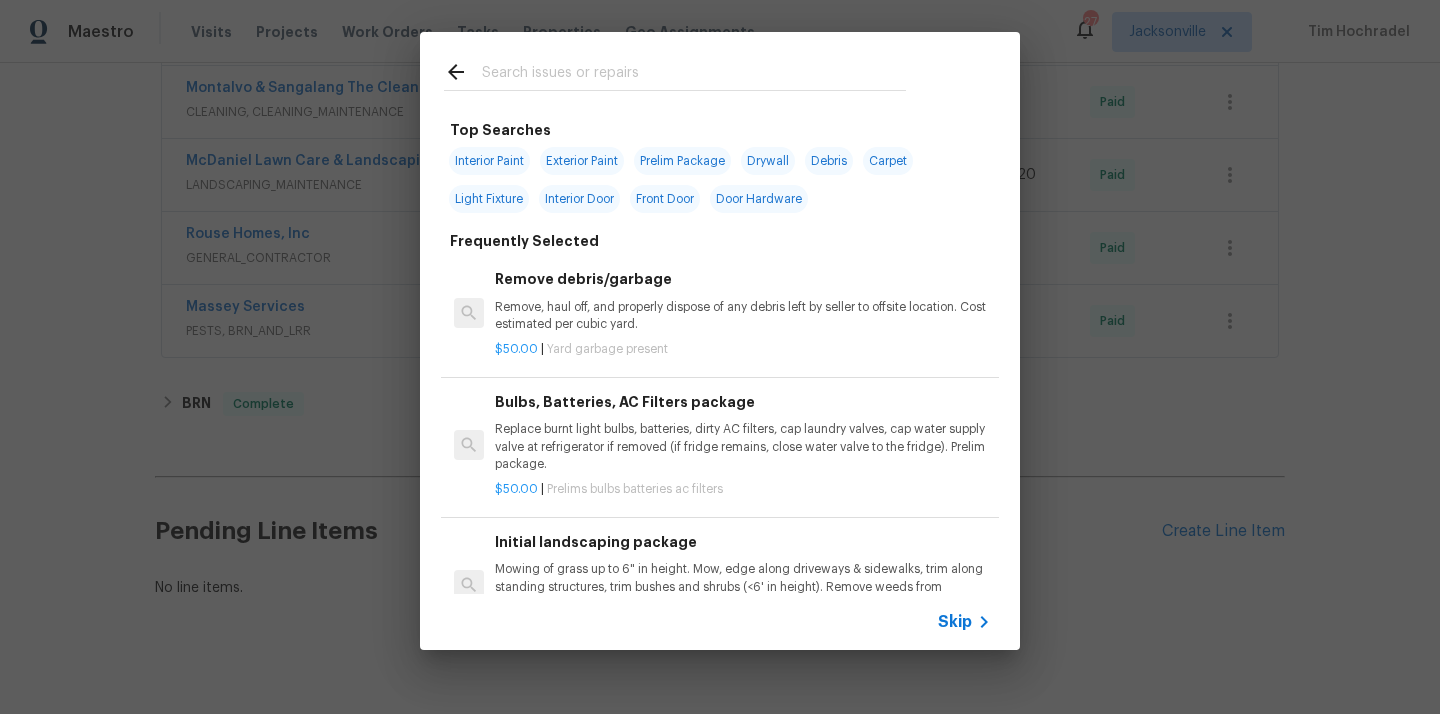 click at bounding box center (694, 75) 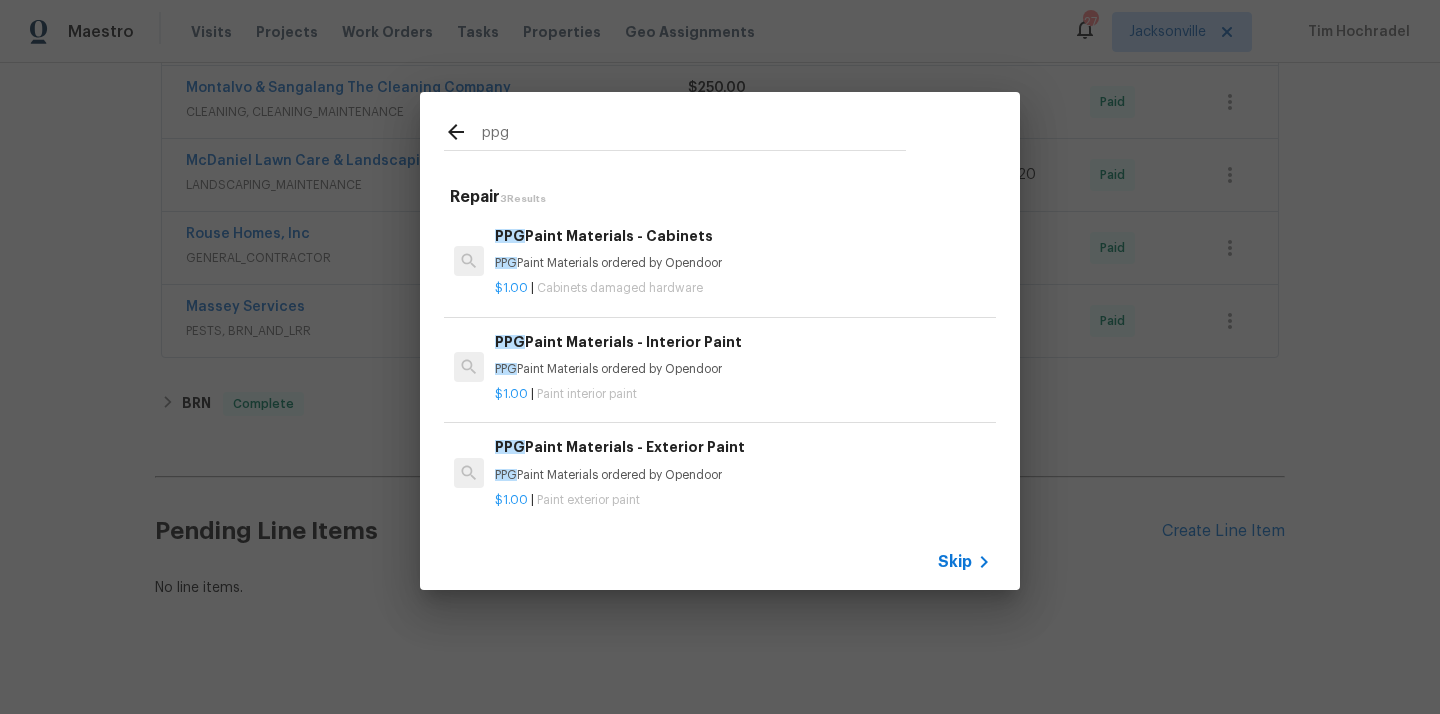type on "ppg" 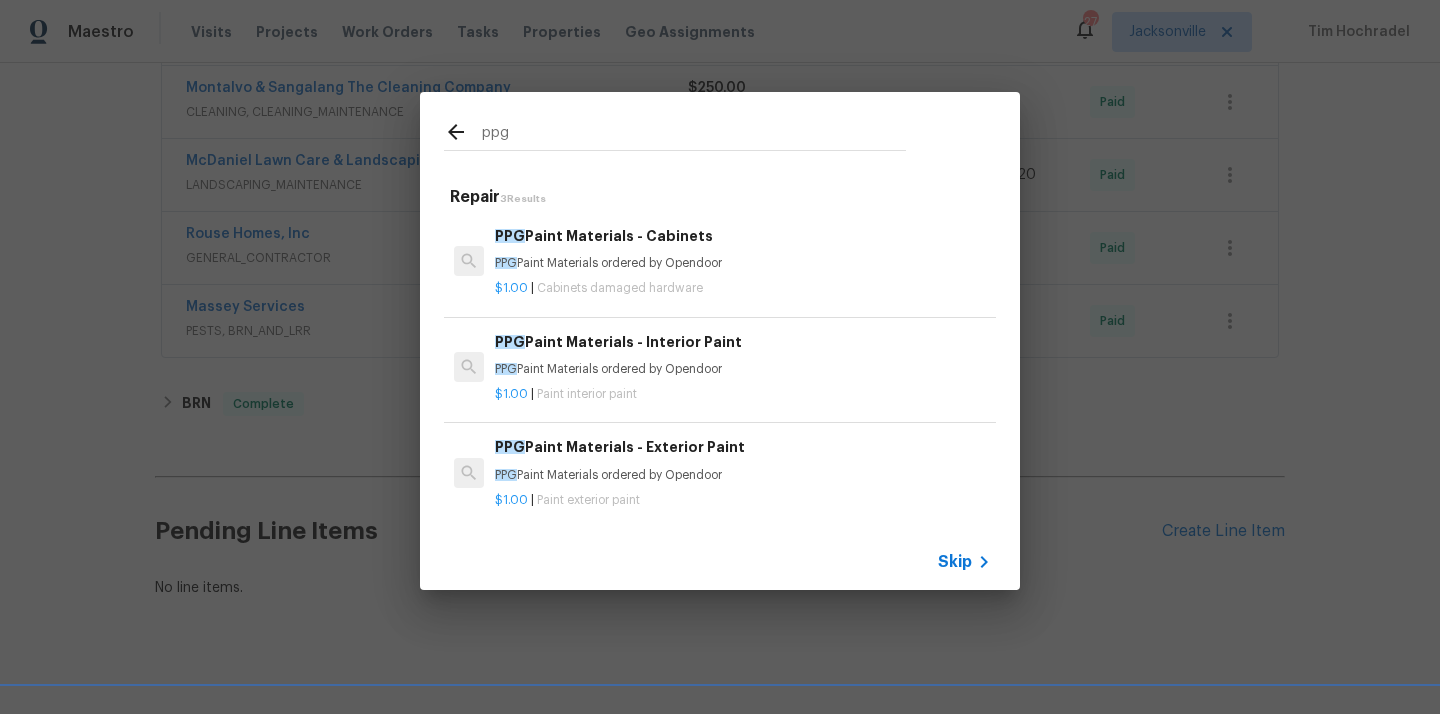 click on "PPG  Paint Materials - Interior Paint PPG  Paint Materials ordered by Opendoor" at bounding box center (743, 355) 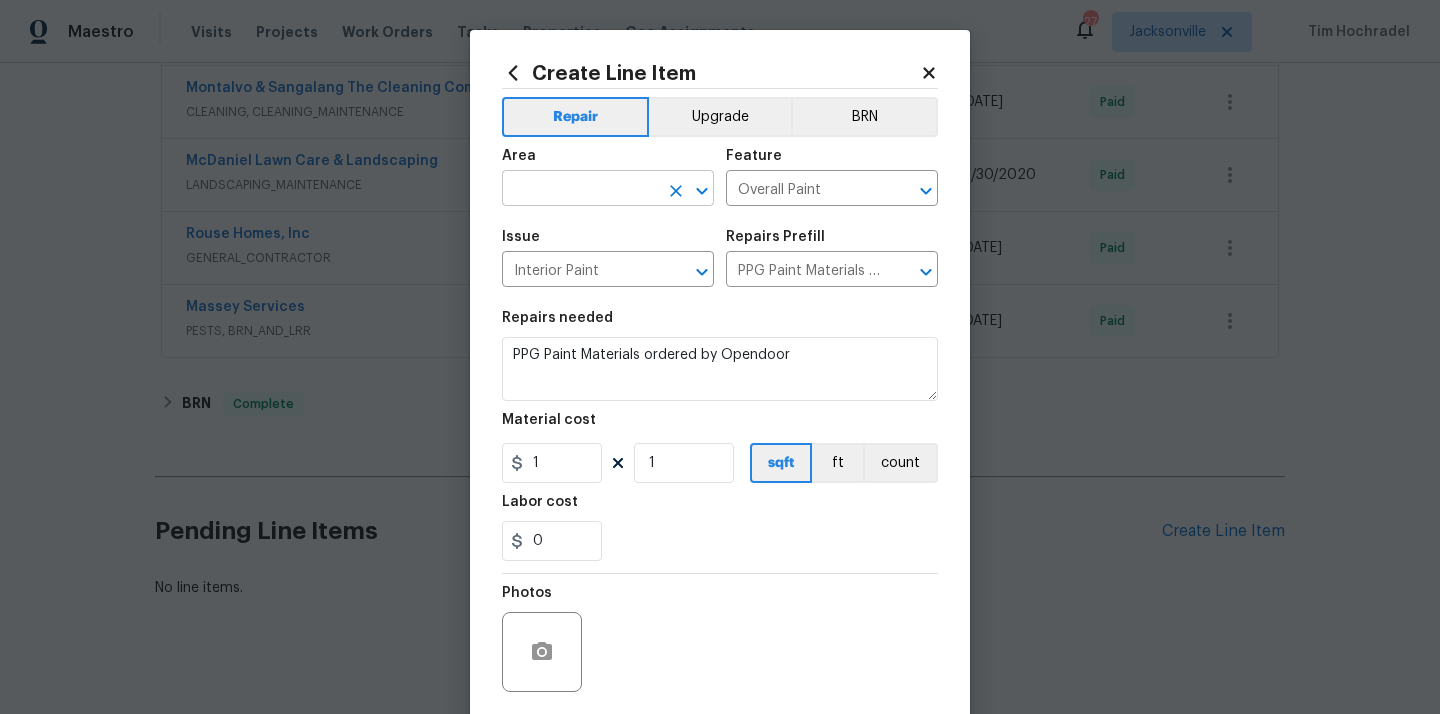 click at bounding box center (580, 190) 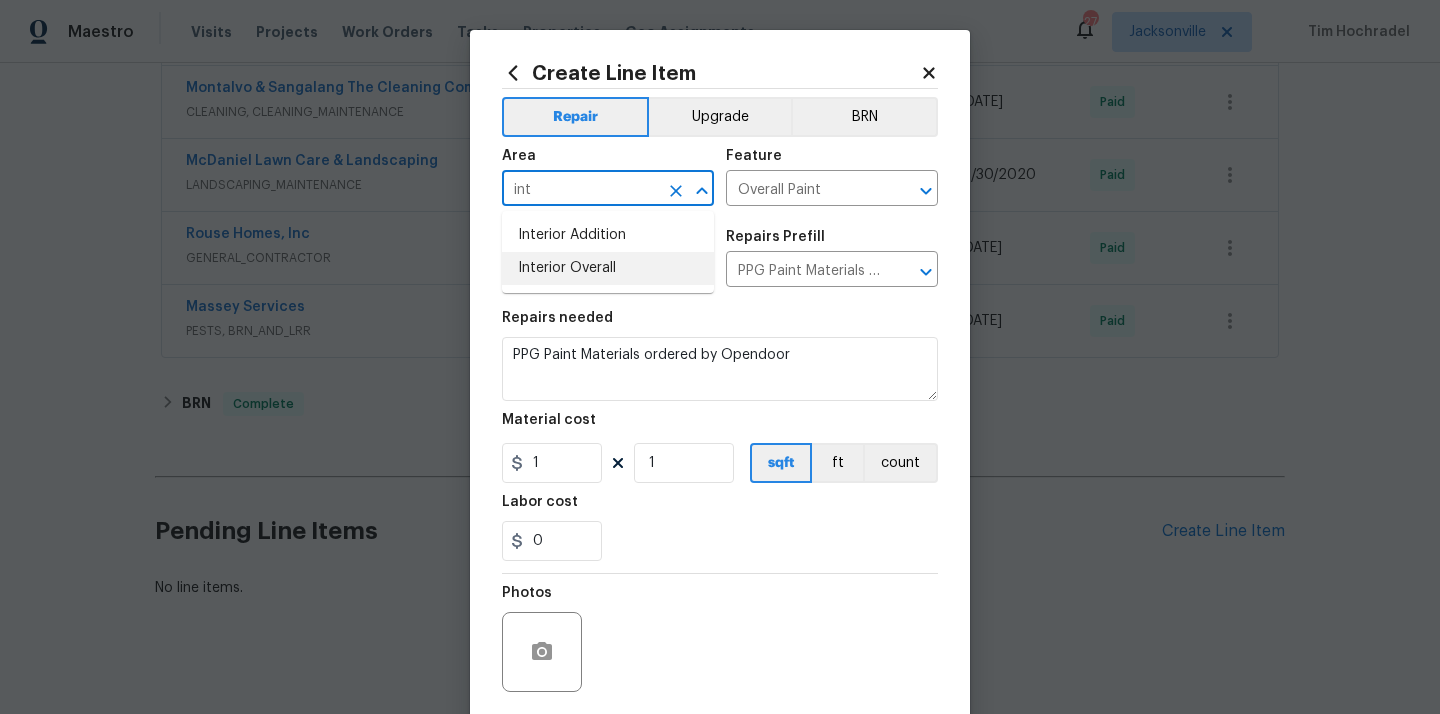 click on "Interior Overall" at bounding box center (608, 268) 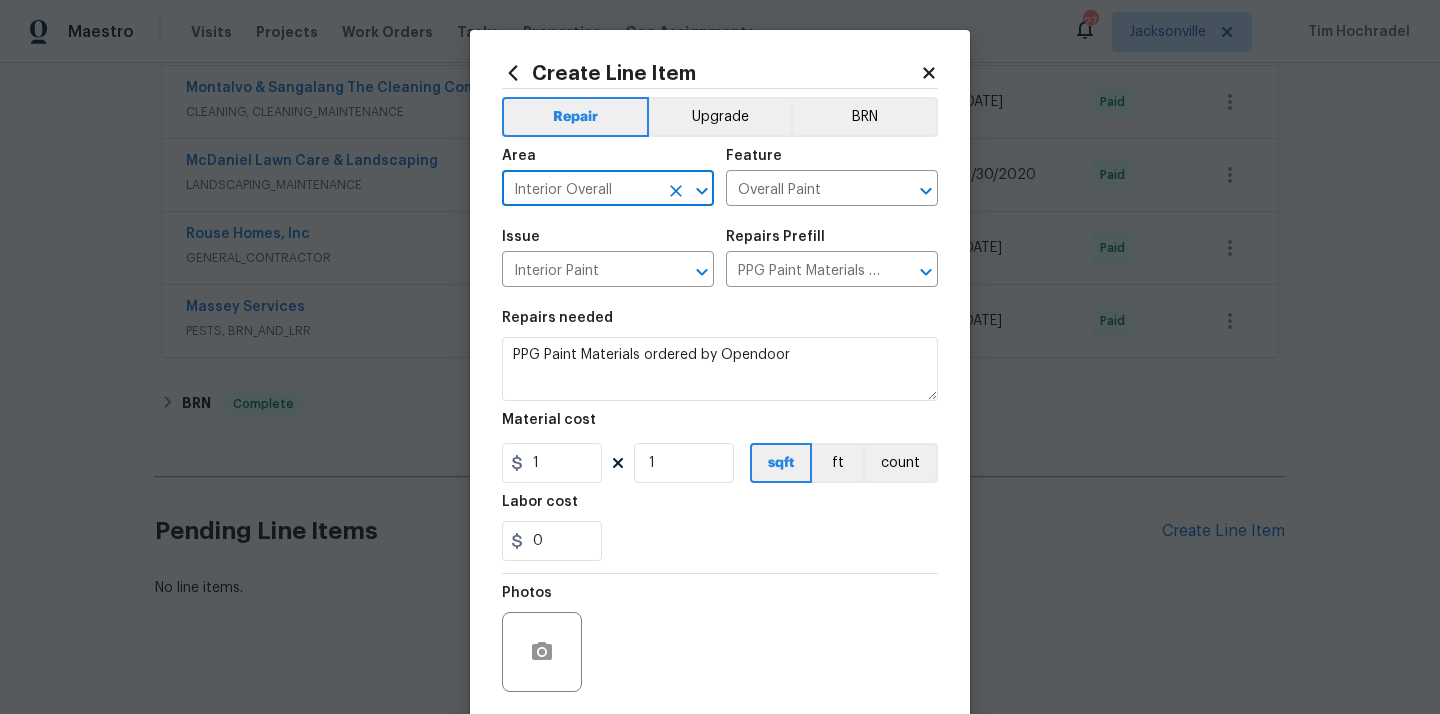 type on "Interior Overall" 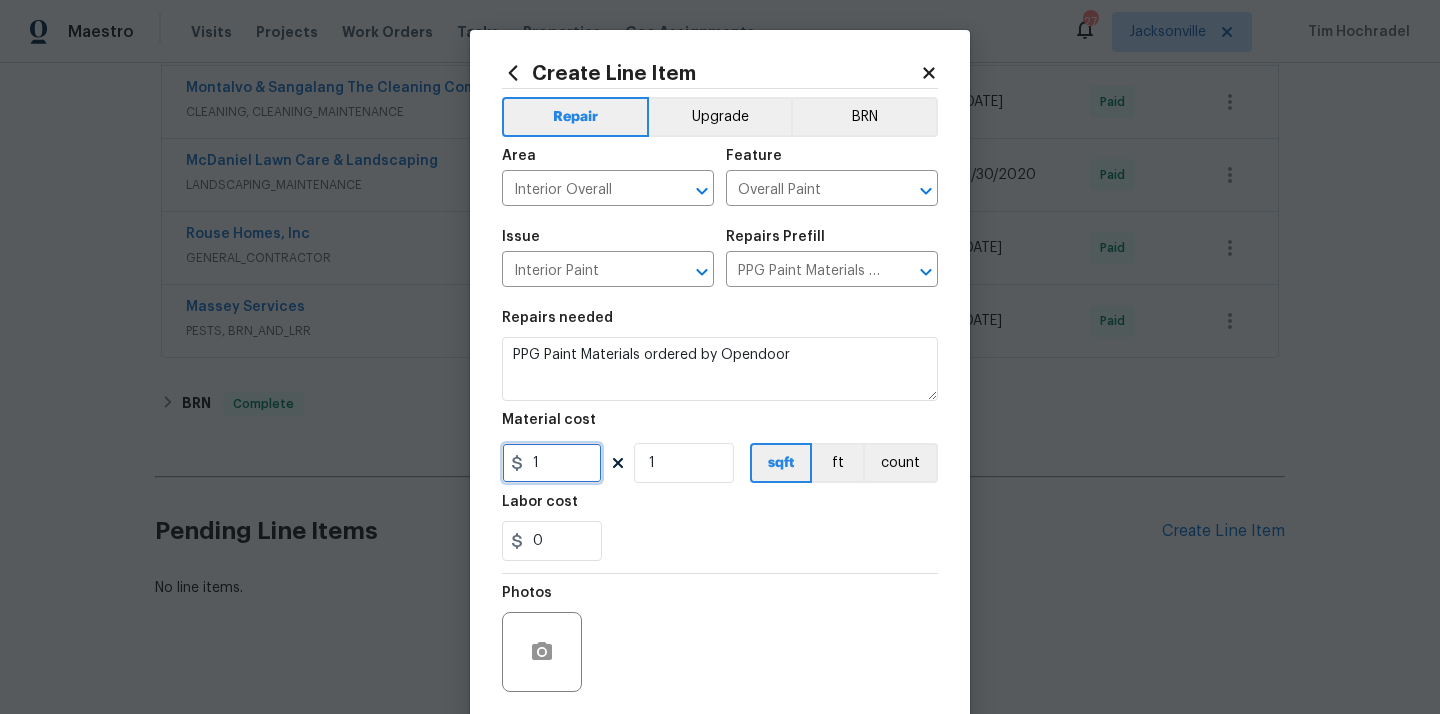 drag, startPoint x: 543, startPoint y: 483, endPoint x: 447, endPoint y: 485, distance: 96.02083 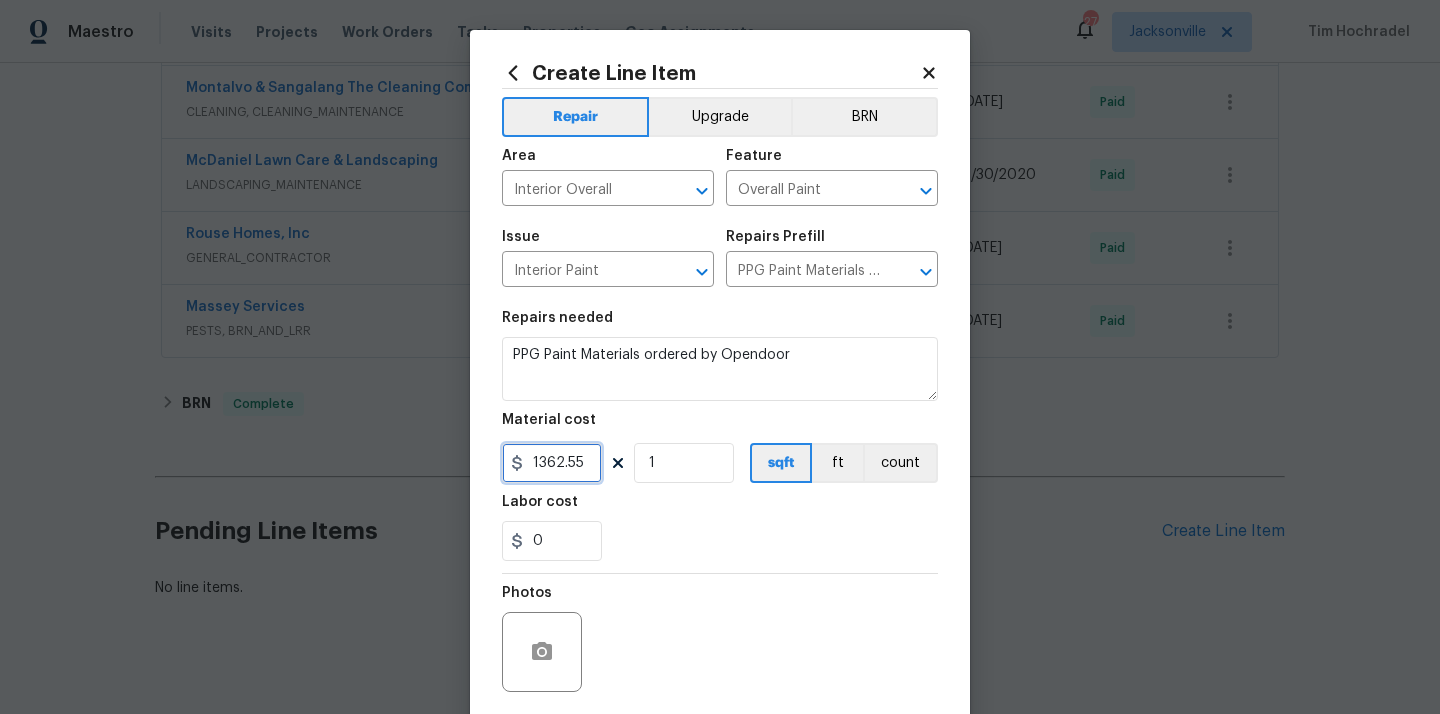 paste 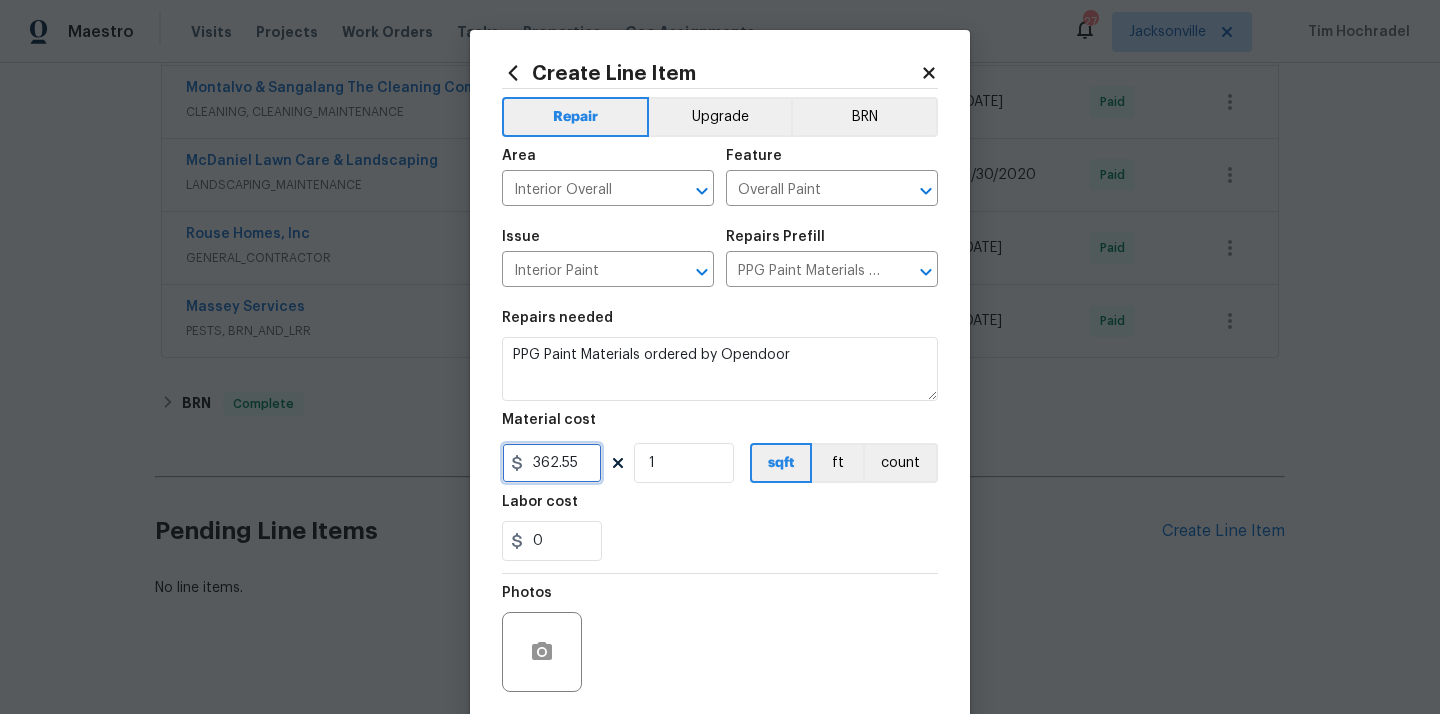 type on "362.55" 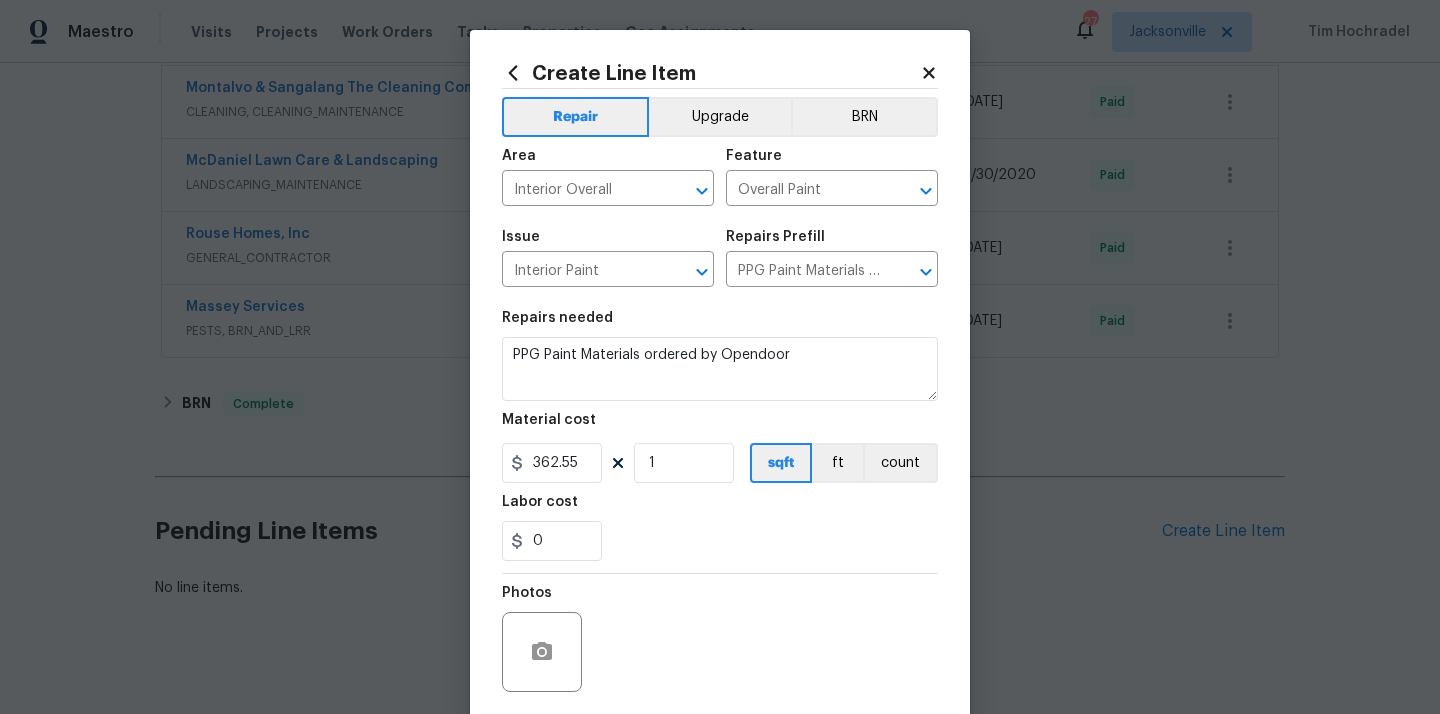 click on "0" at bounding box center (720, 541) 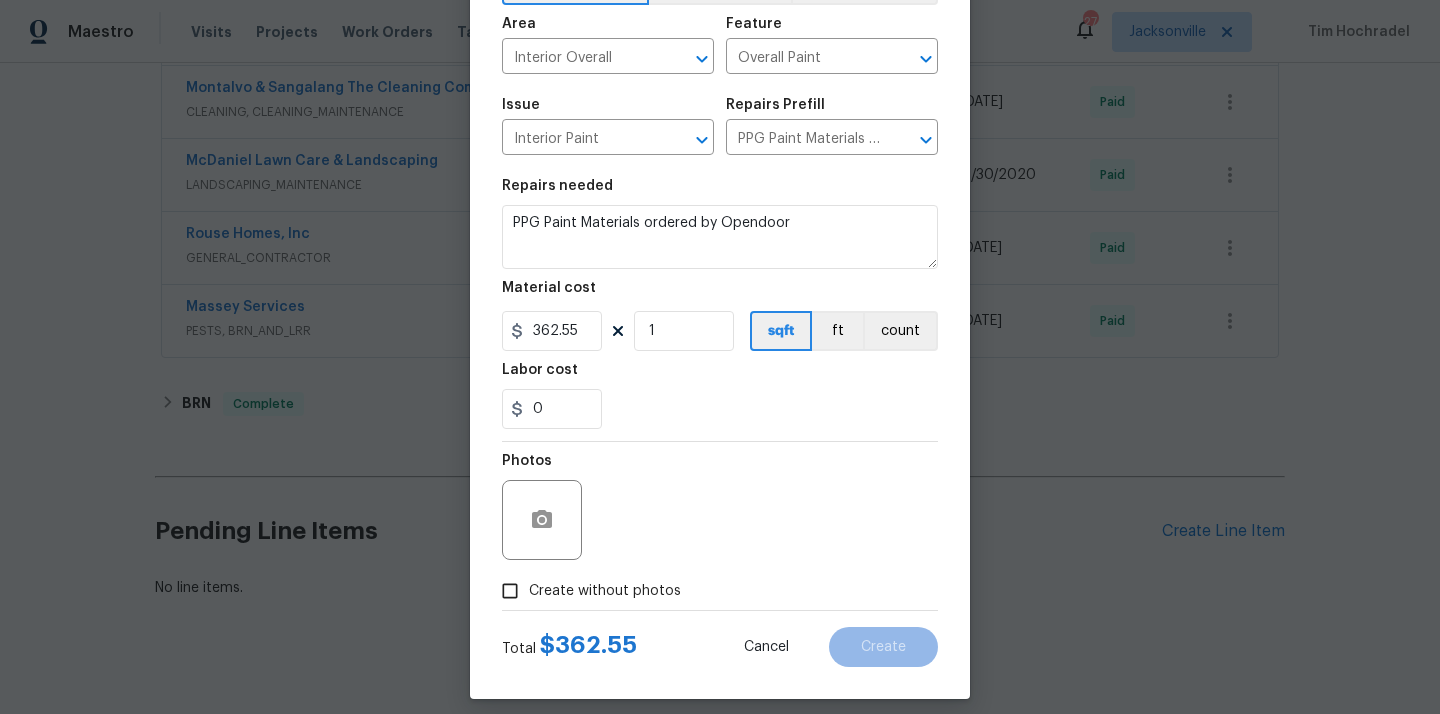scroll, scrollTop: 148, scrollLeft: 0, axis: vertical 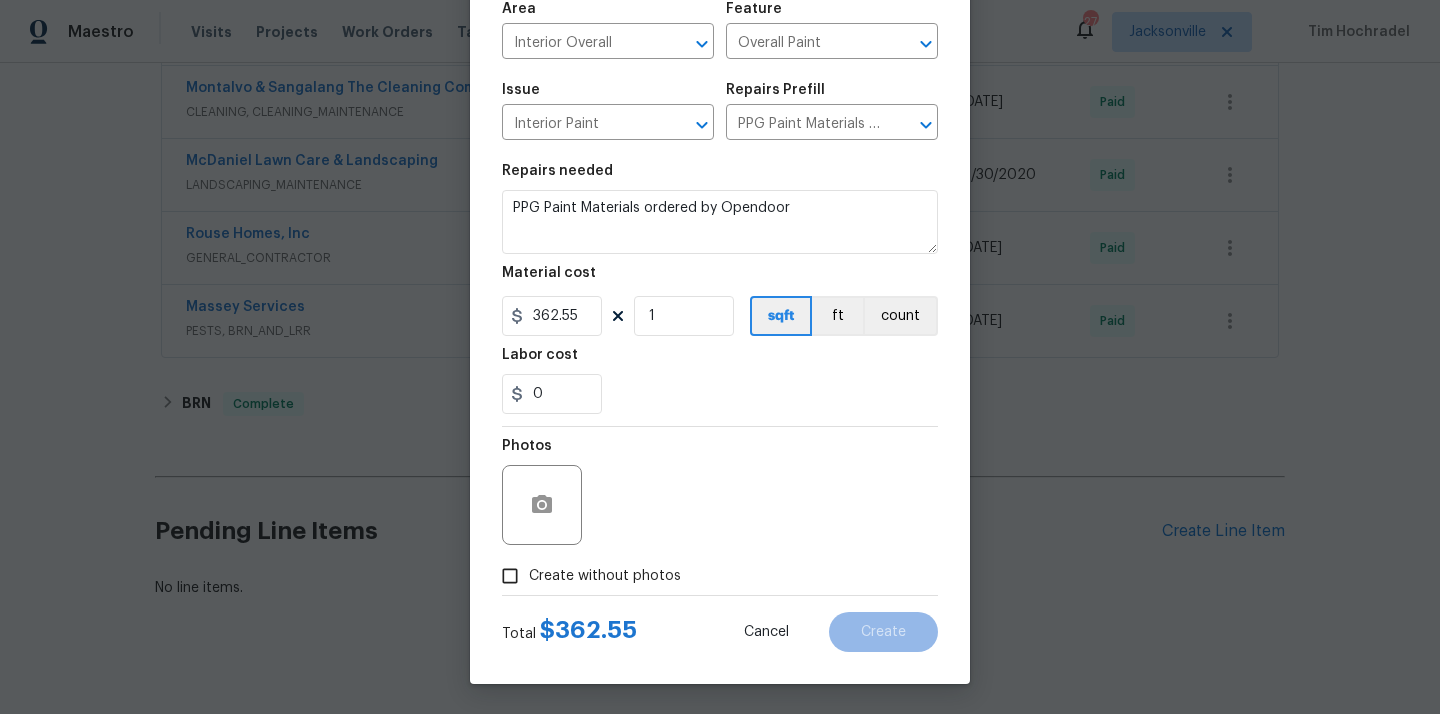 click on "Create without photos" at bounding box center (605, 576) 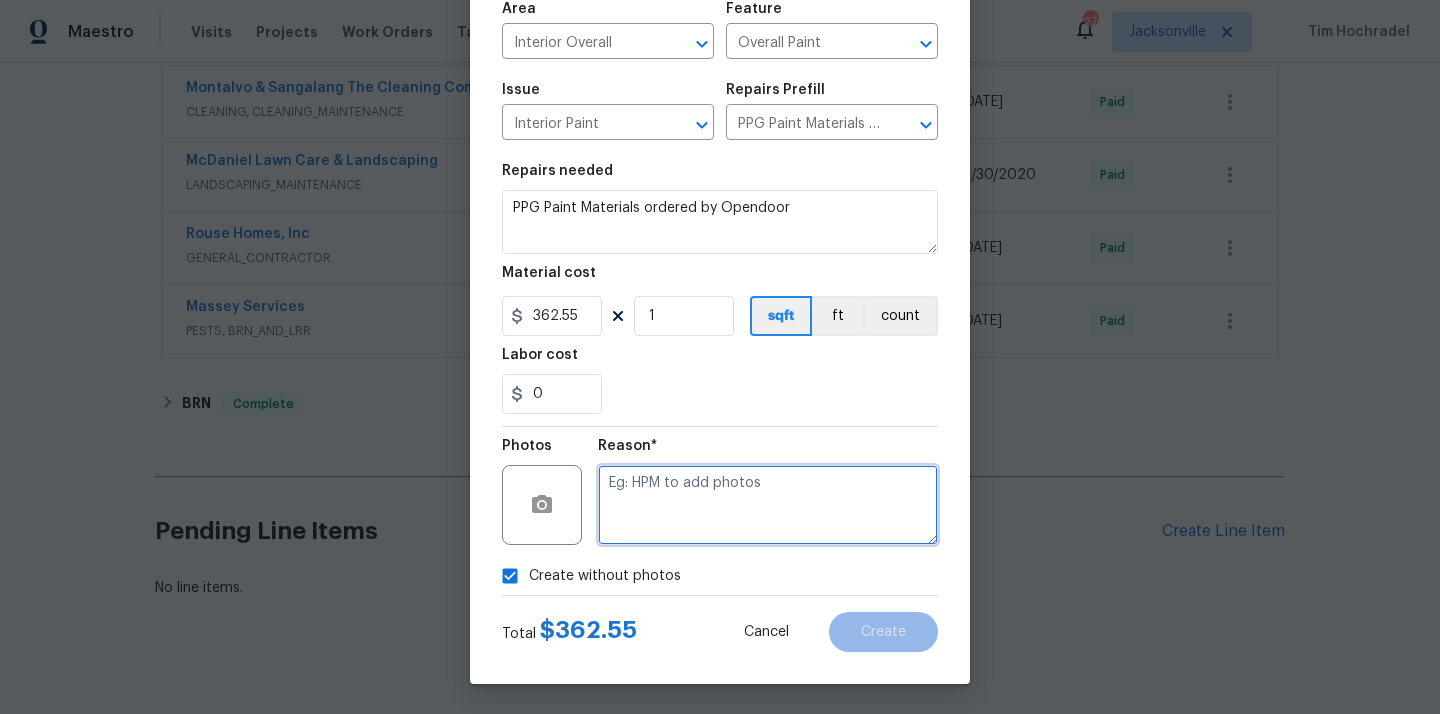 click at bounding box center (768, 505) 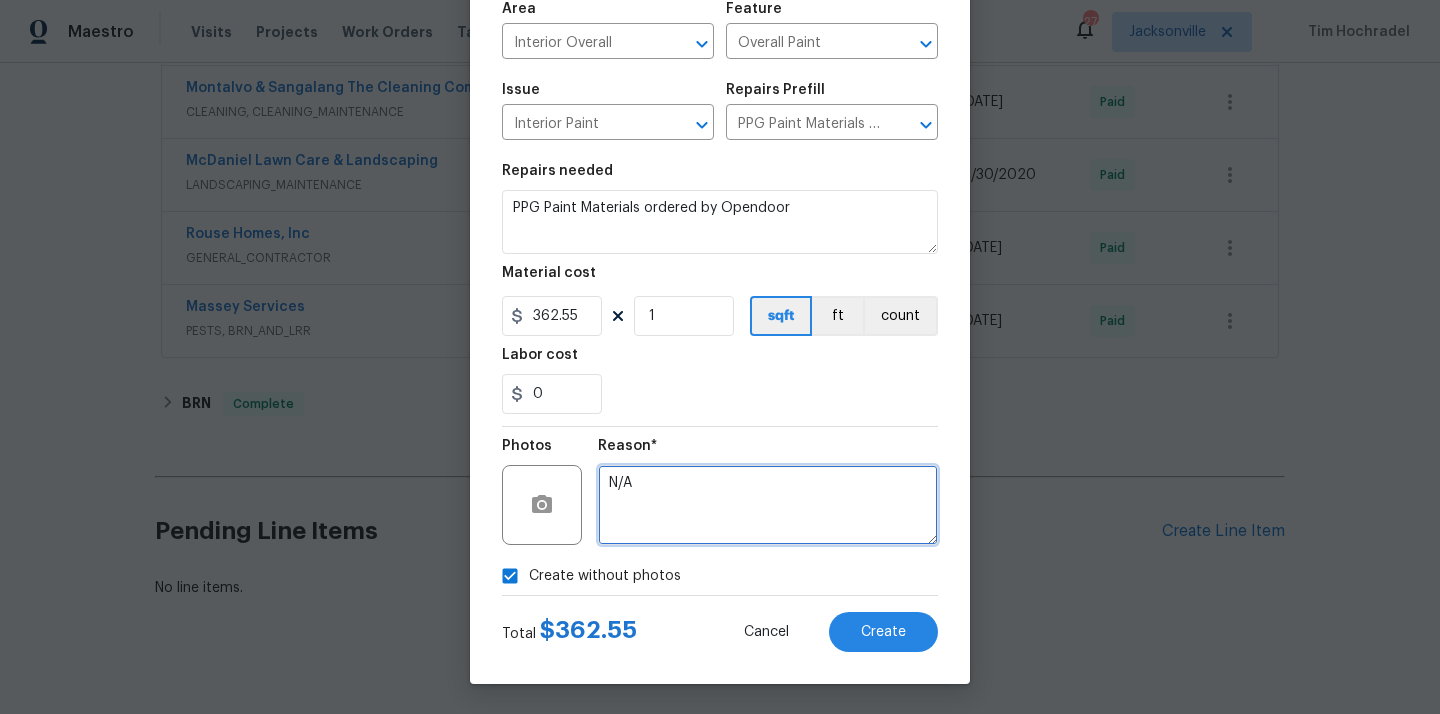 type on "N/A" 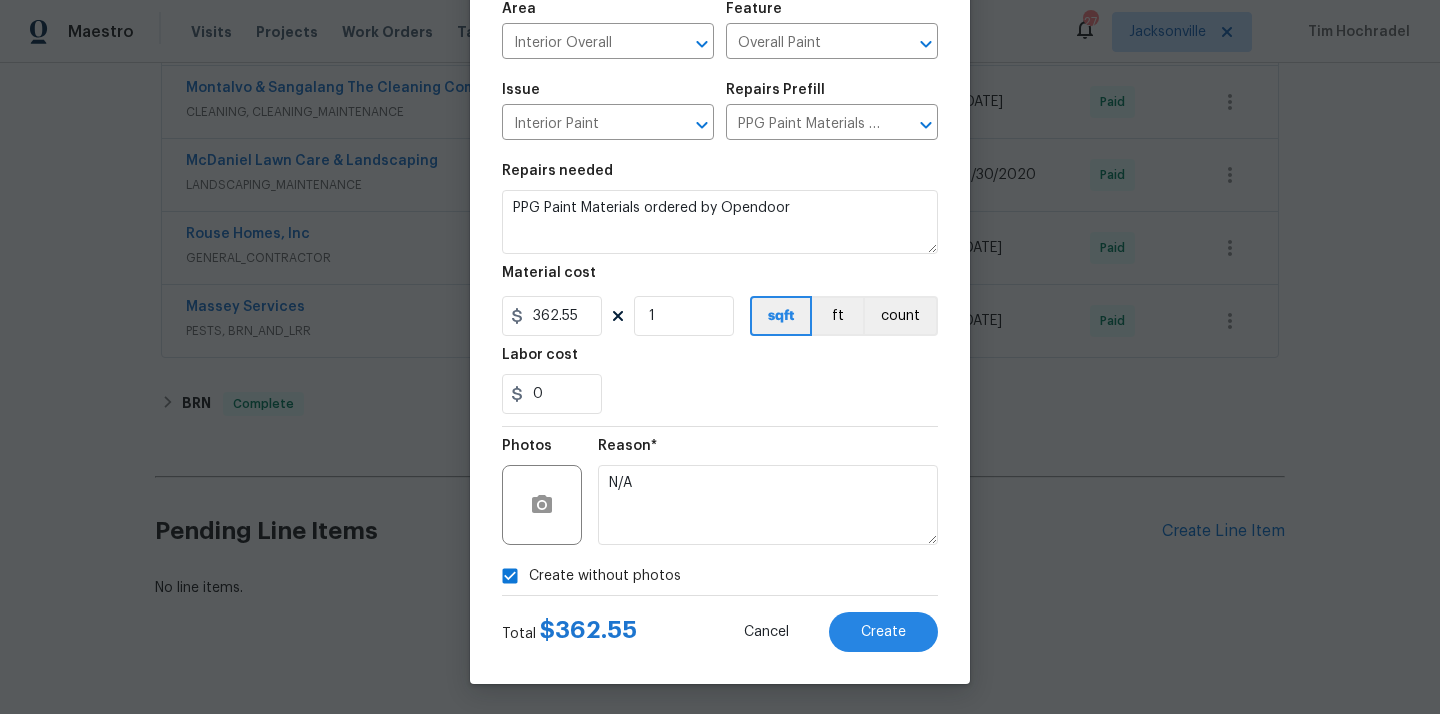 click on "Create Line Item Repair Upgrade BRN Area Interior Overall ​ Feature Overall Paint ​ Issue Interior Paint ​ Repairs Prefill PPG Paint Materials - Interior Paint $1.00 ​ Repairs needed PPG Paint Materials ordered by Opendoor Material cost 362.55 1 sqft ft count Labor cost 0 Photos Reason* N/A Create without photos Total   $ 362.55 Cancel Create" at bounding box center (720, 283) 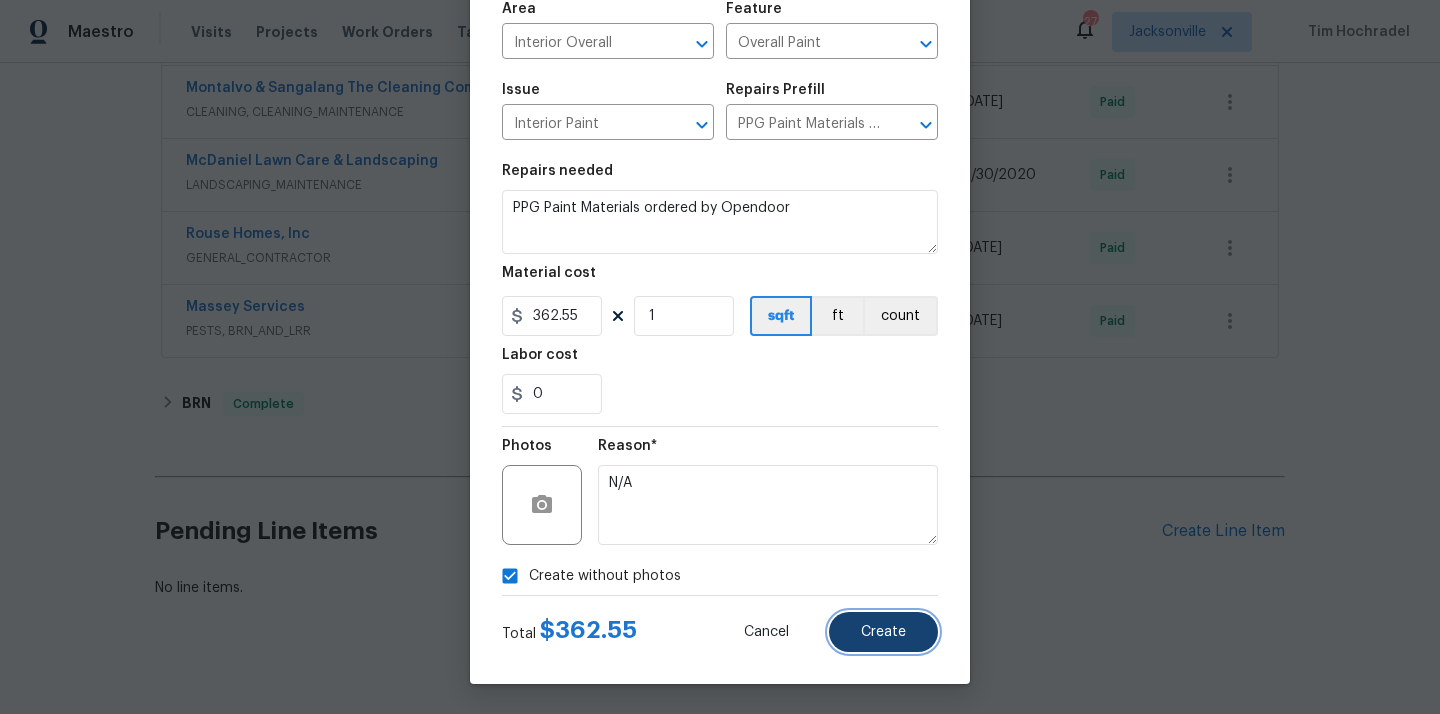 click on "Create" at bounding box center (883, 632) 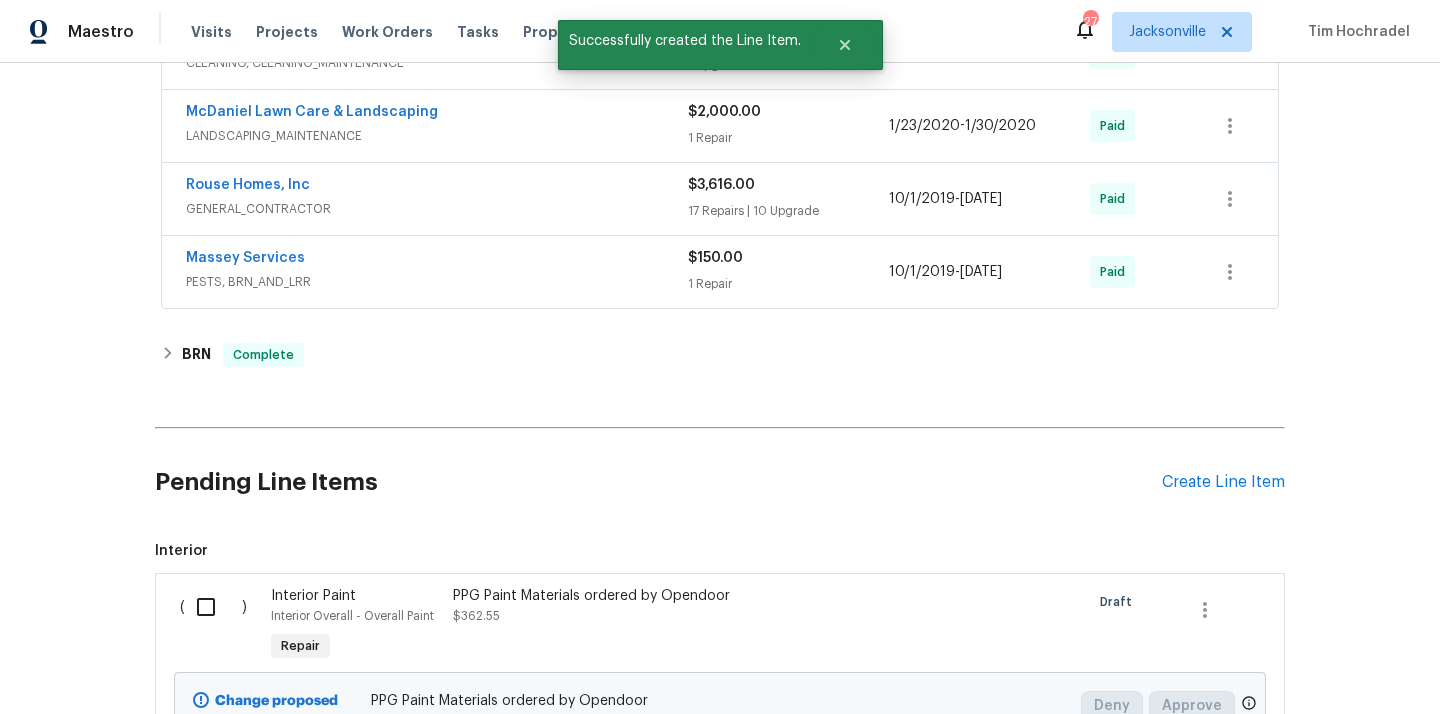 scroll, scrollTop: 907, scrollLeft: 0, axis: vertical 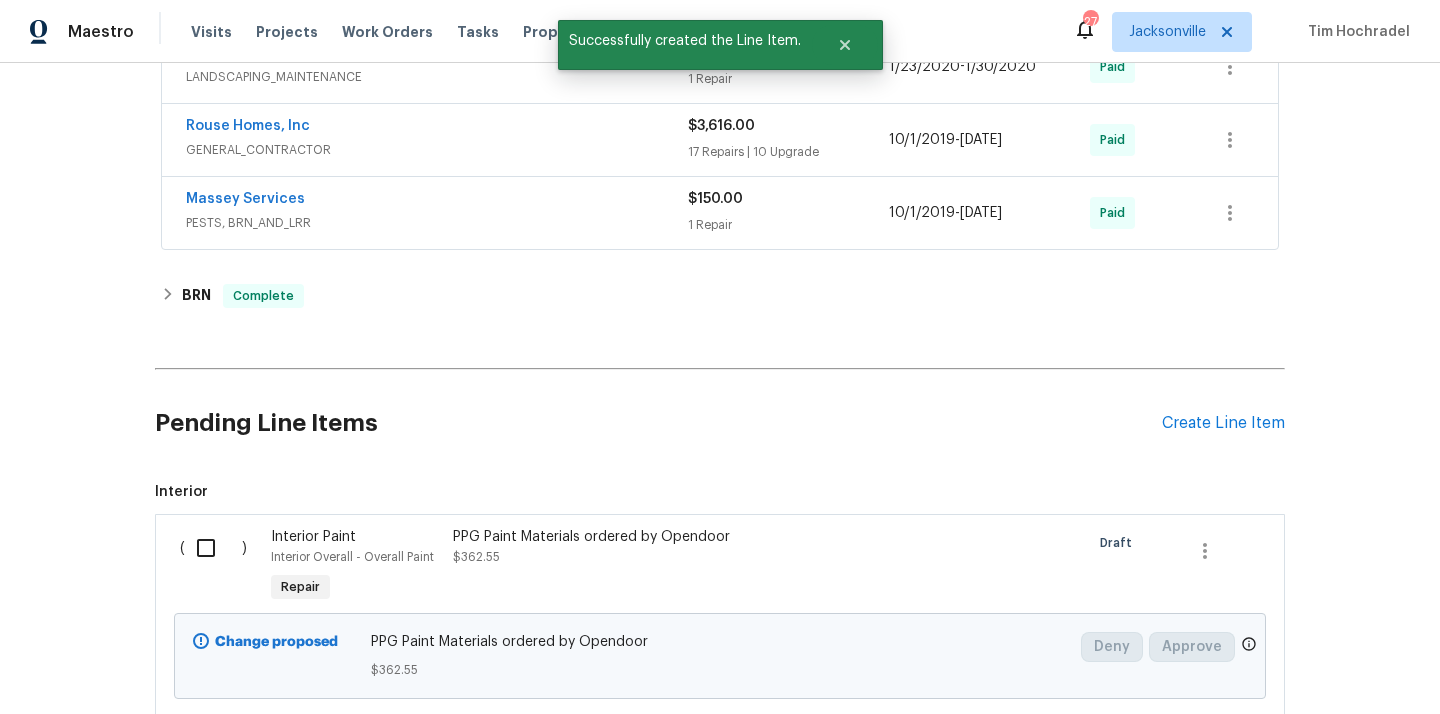 click at bounding box center (213, 548) 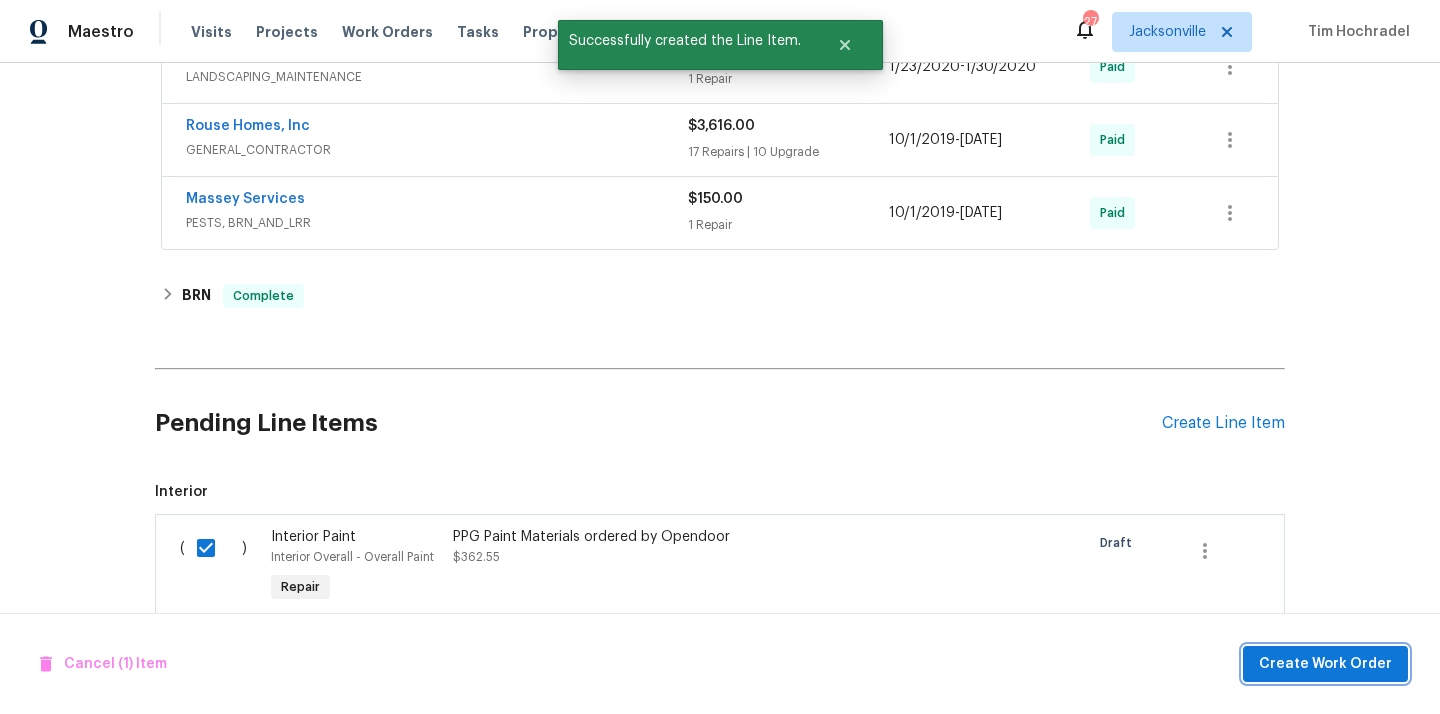 click on "Create Work Order" at bounding box center [1325, 664] 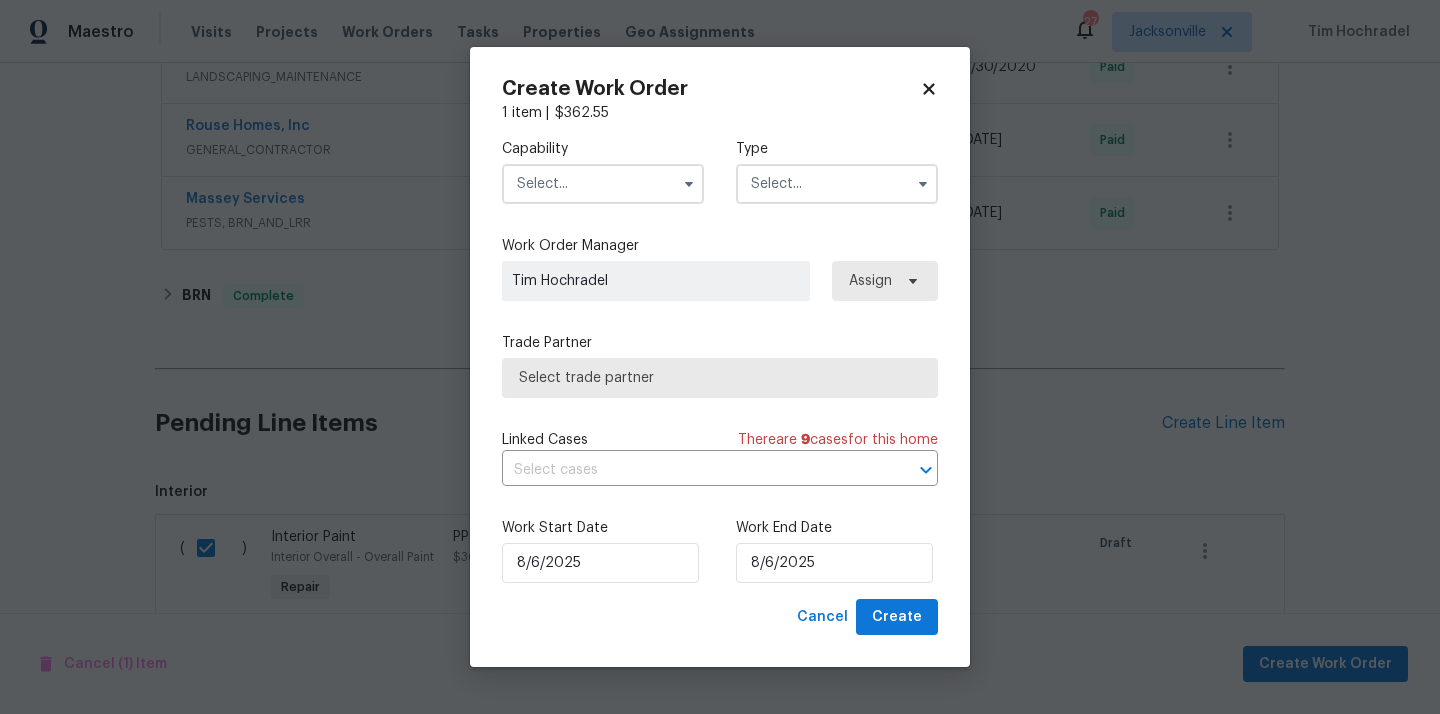 click on "Capability" at bounding box center [603, 171] 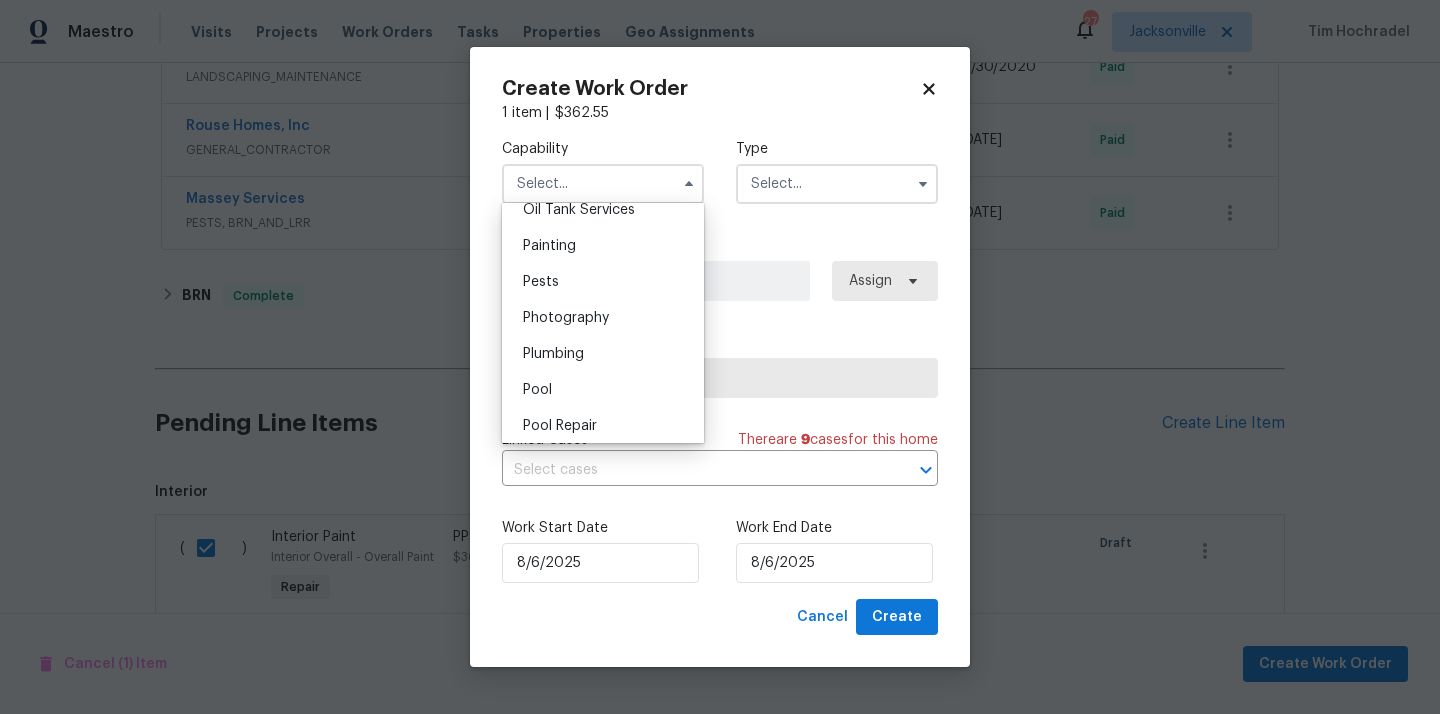 scroll, scrollTop: 1641, scrollLeft: 0, axis: vertical 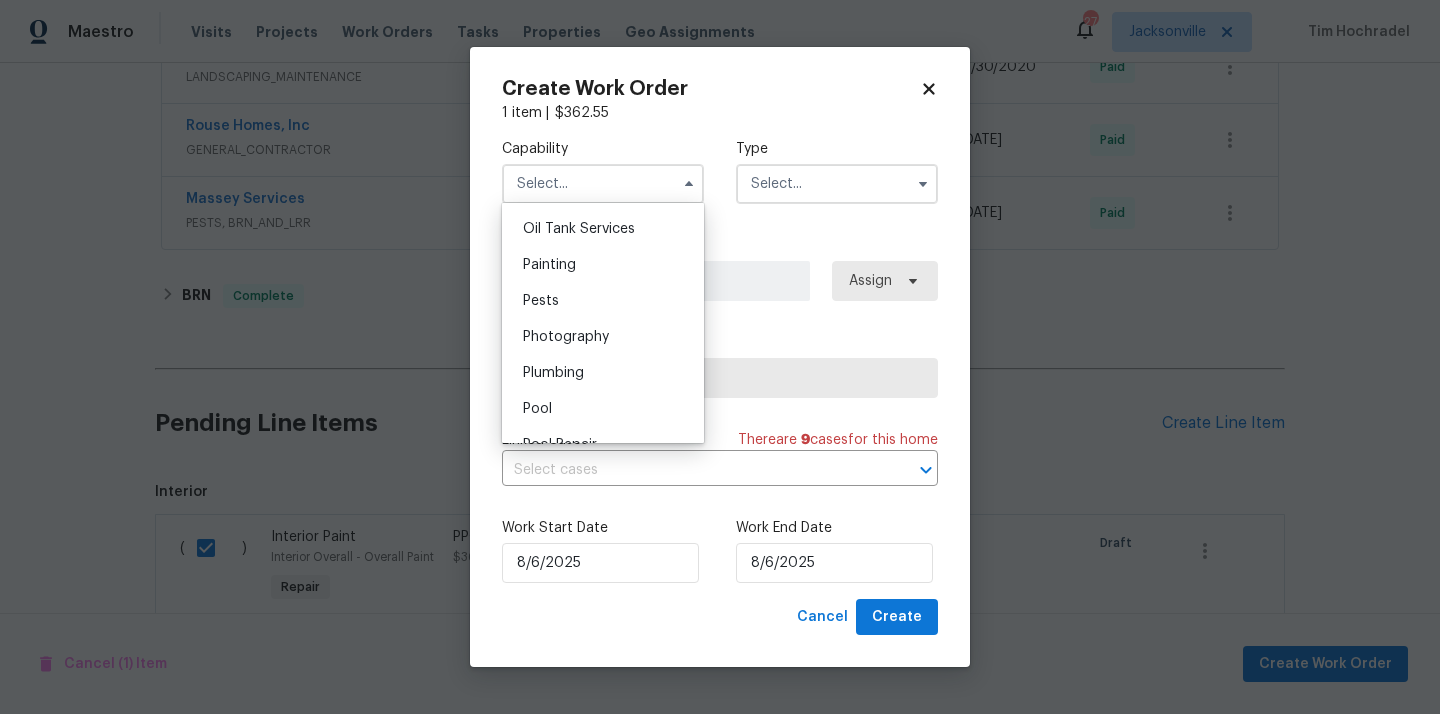 click on "Painting" at bounding box center (603, 265) 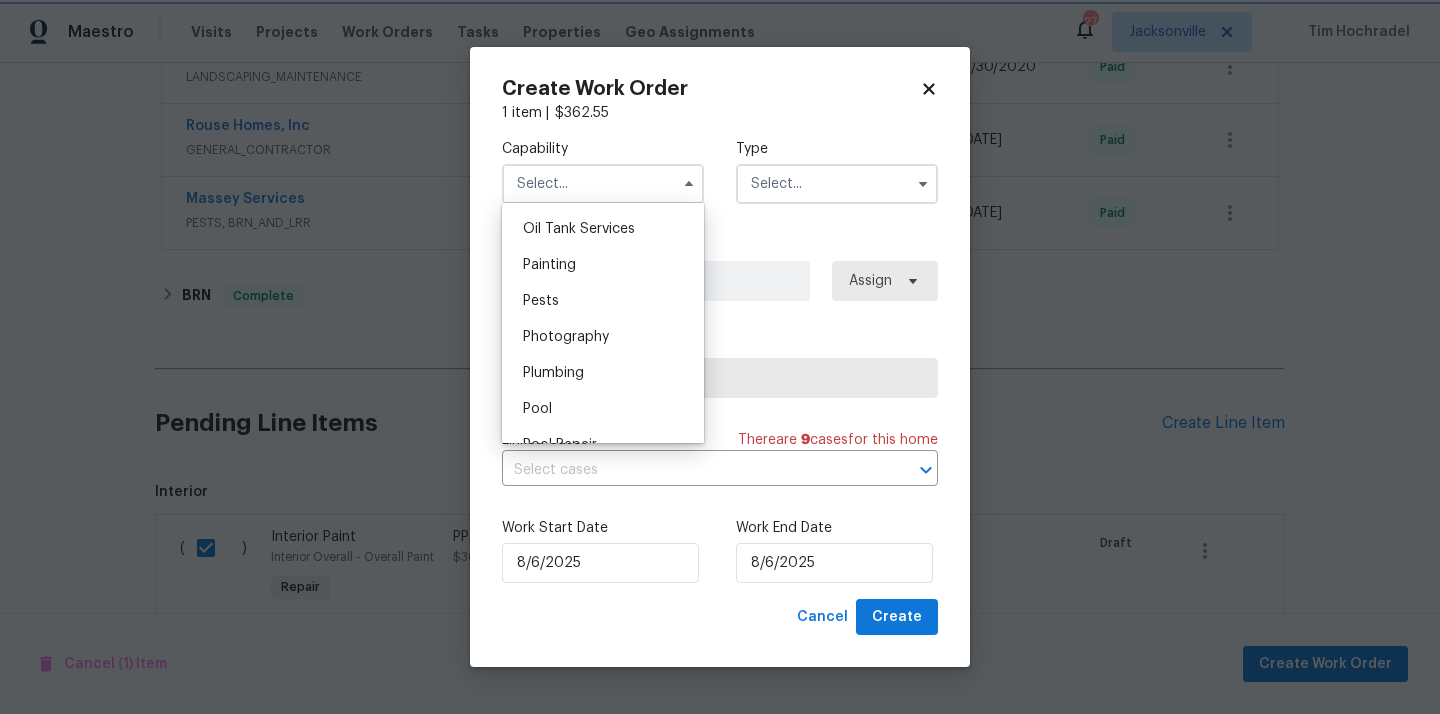 type on "Painting" 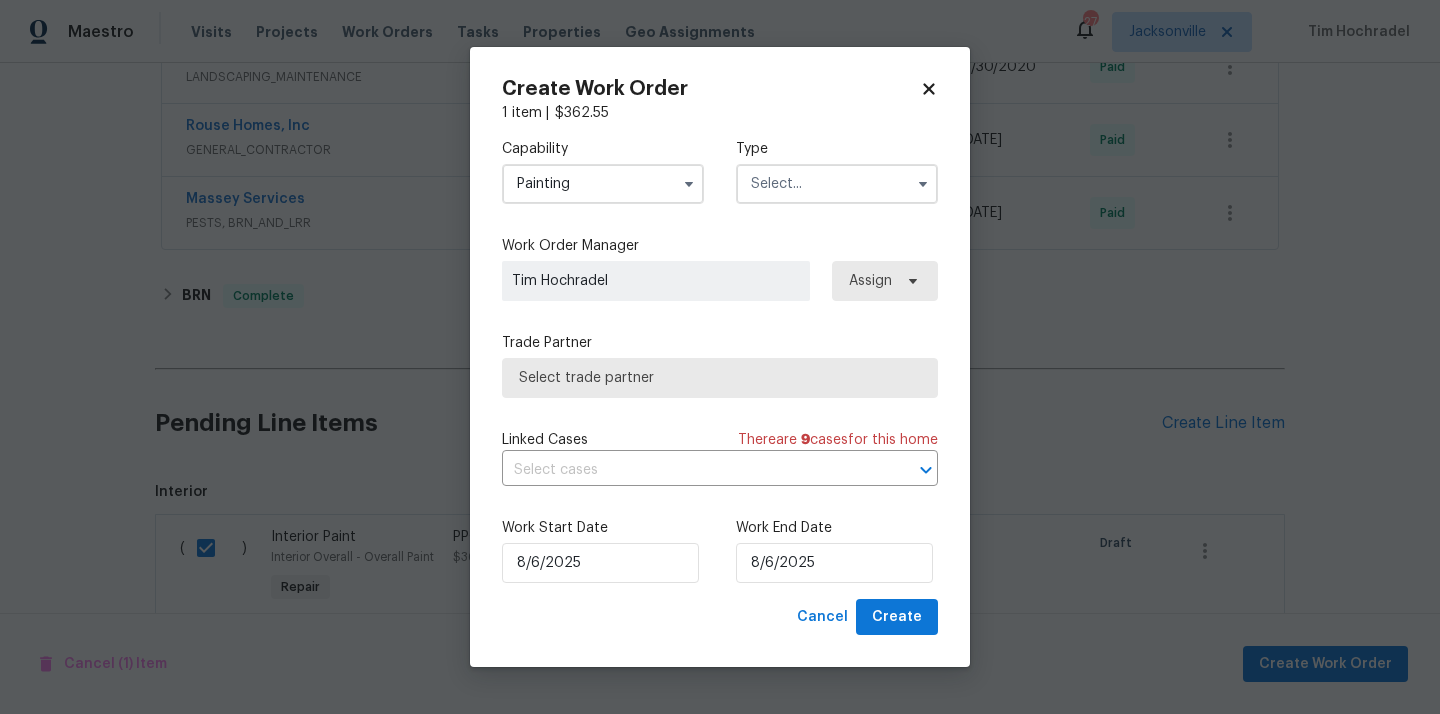 click at bounding box center (837, 184) 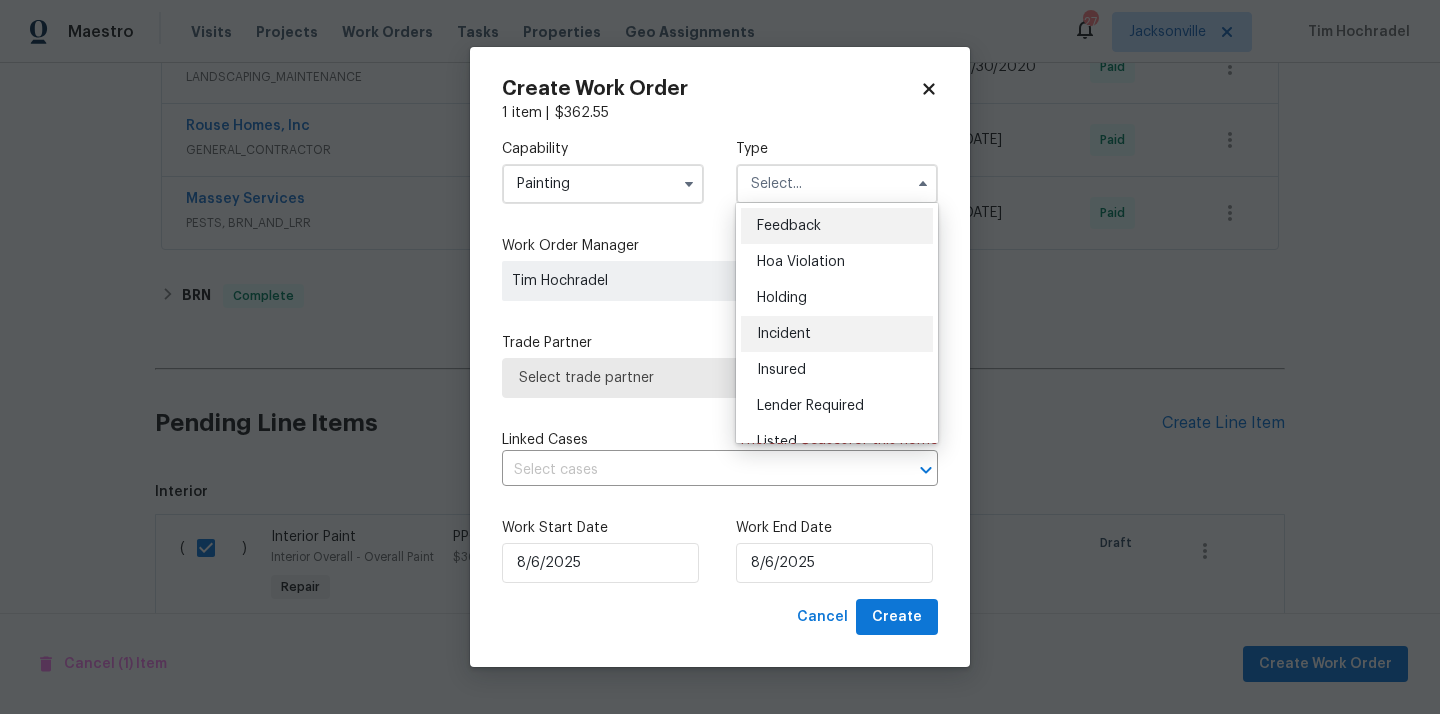 scroll, scrollTop: 454, scrollLeft: 0, axis: vertical 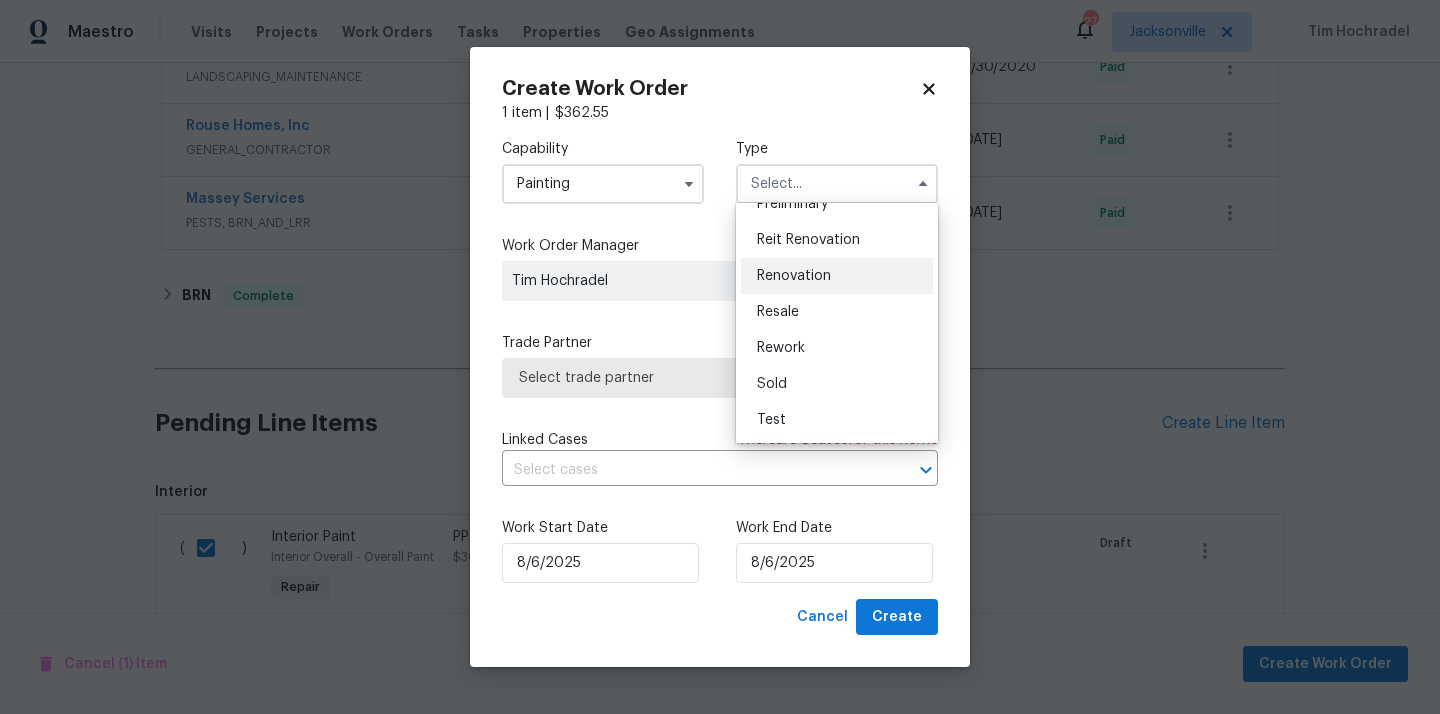 click on "Renovation" at bounding box center (794, 276) 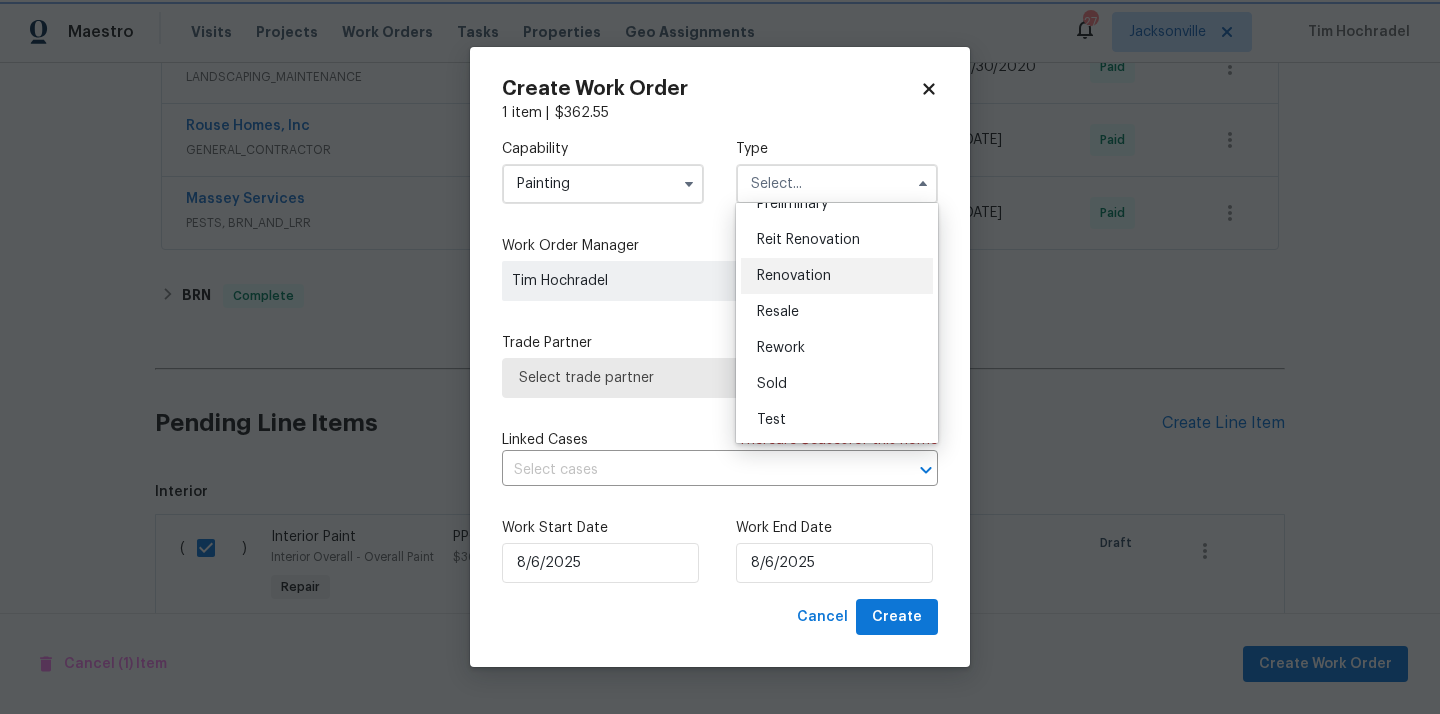 type on "Renovation" 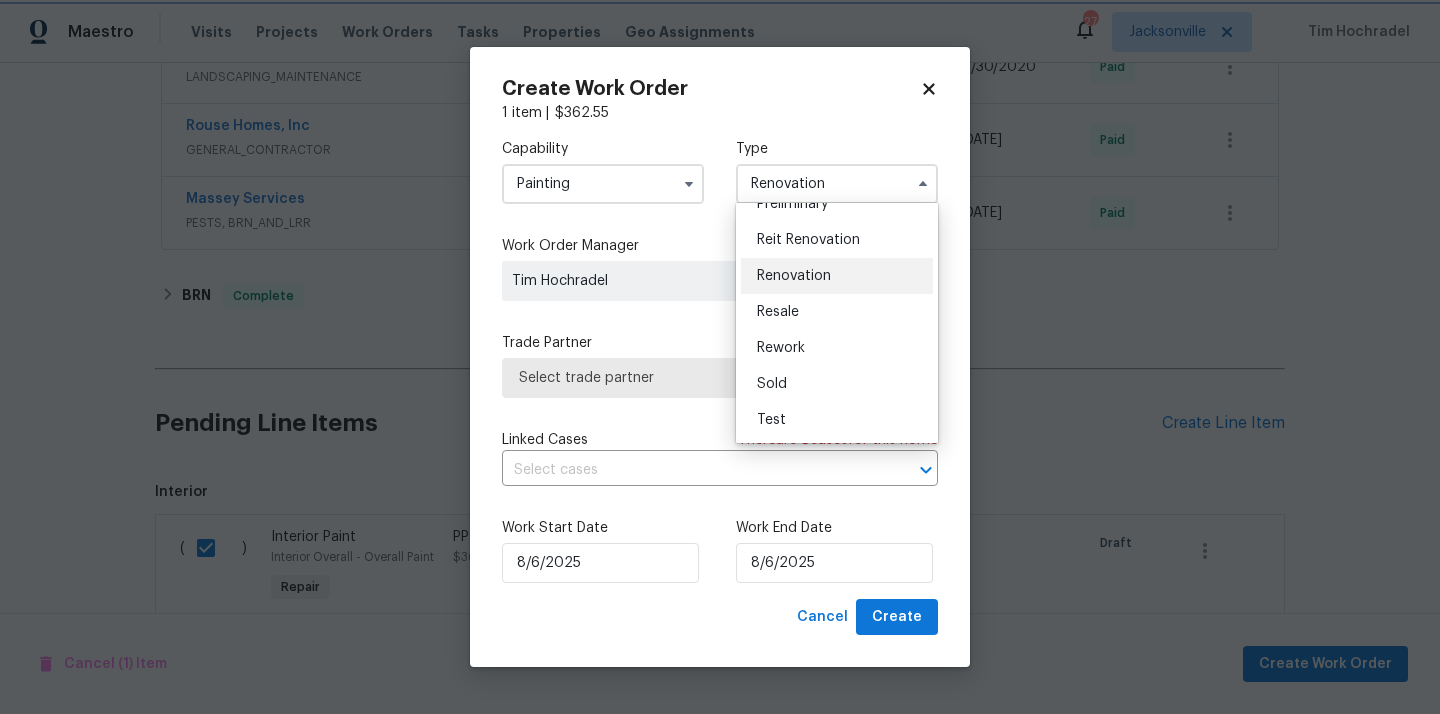 scroll, scrollTop: 0, scrollLeft: 0, axis: both 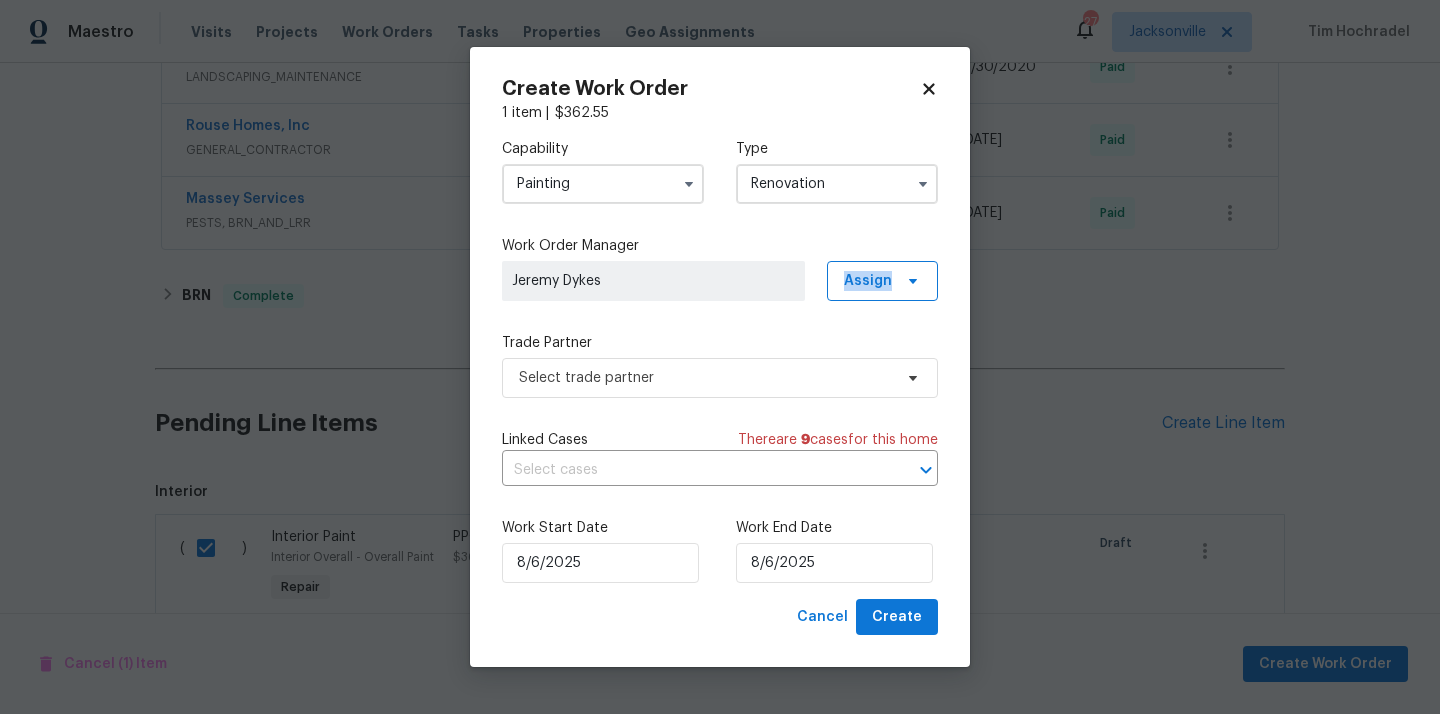 click on "[FIRST] [LAST] Assign" at bounding box center [720, 281] 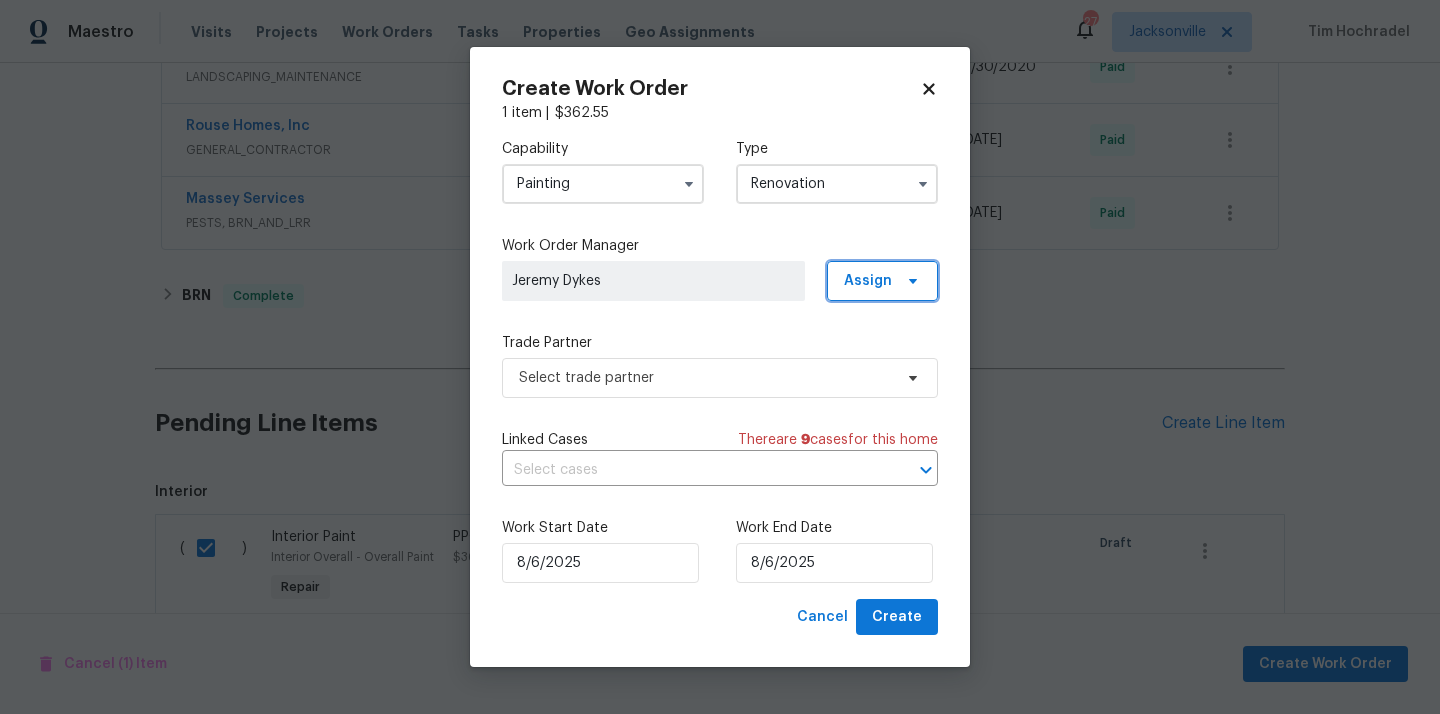 click on "Assign" at bounding box center [868, 281] 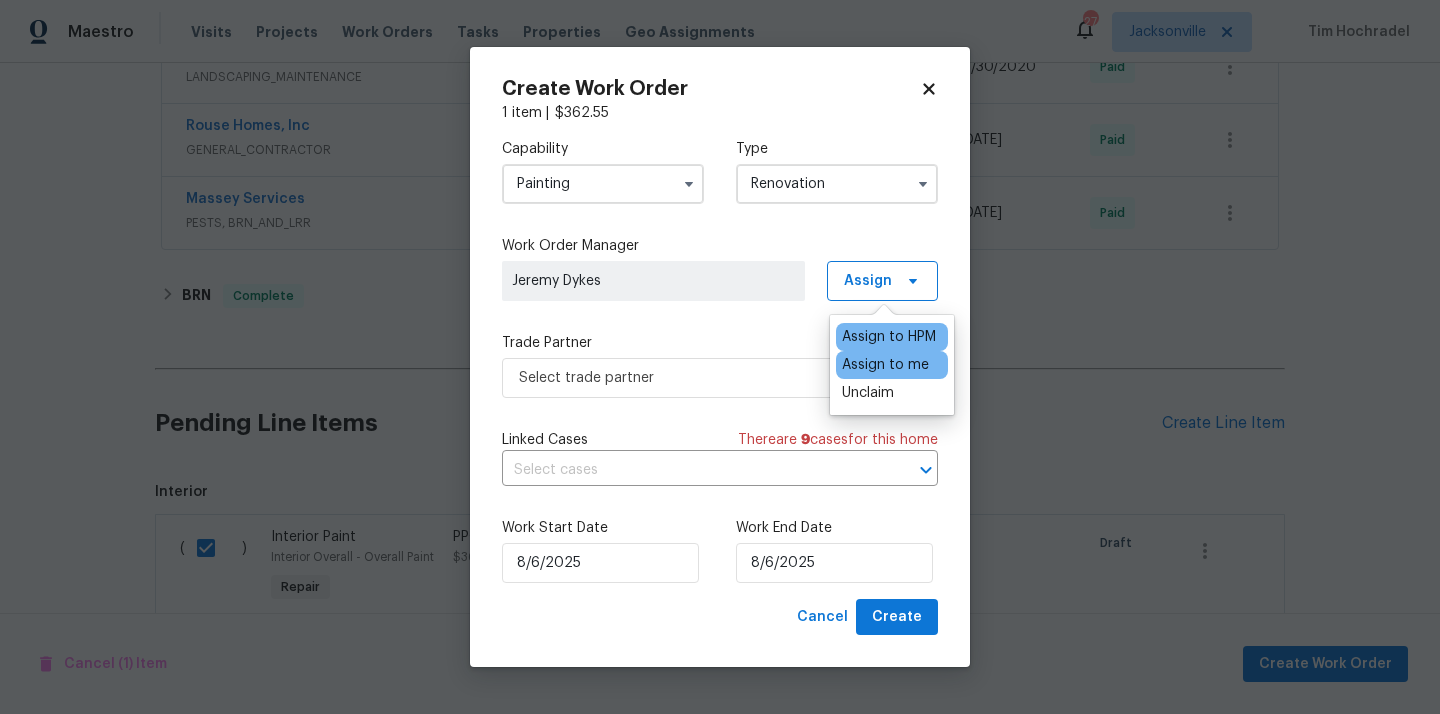 click on "Assign to me" at bounding box center (885, 365) 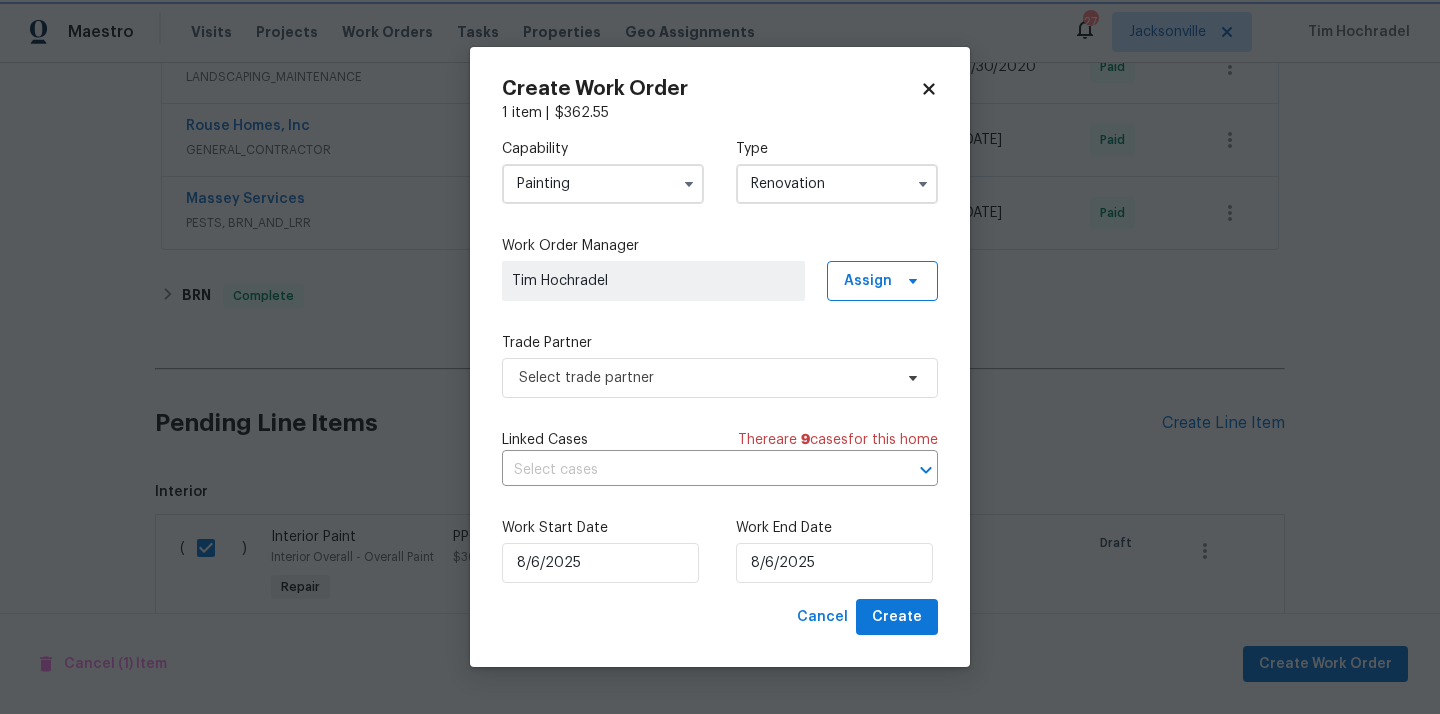 click on "Capability Painting Type Renovation Work Order Manager Tim Hochradel Assign Trade Partner Select trade partner Linked Cases There are [NUMBER] case s for this home Work Start Date [DATE] Work End Date [DATE]" at bounding box center (720, 361) 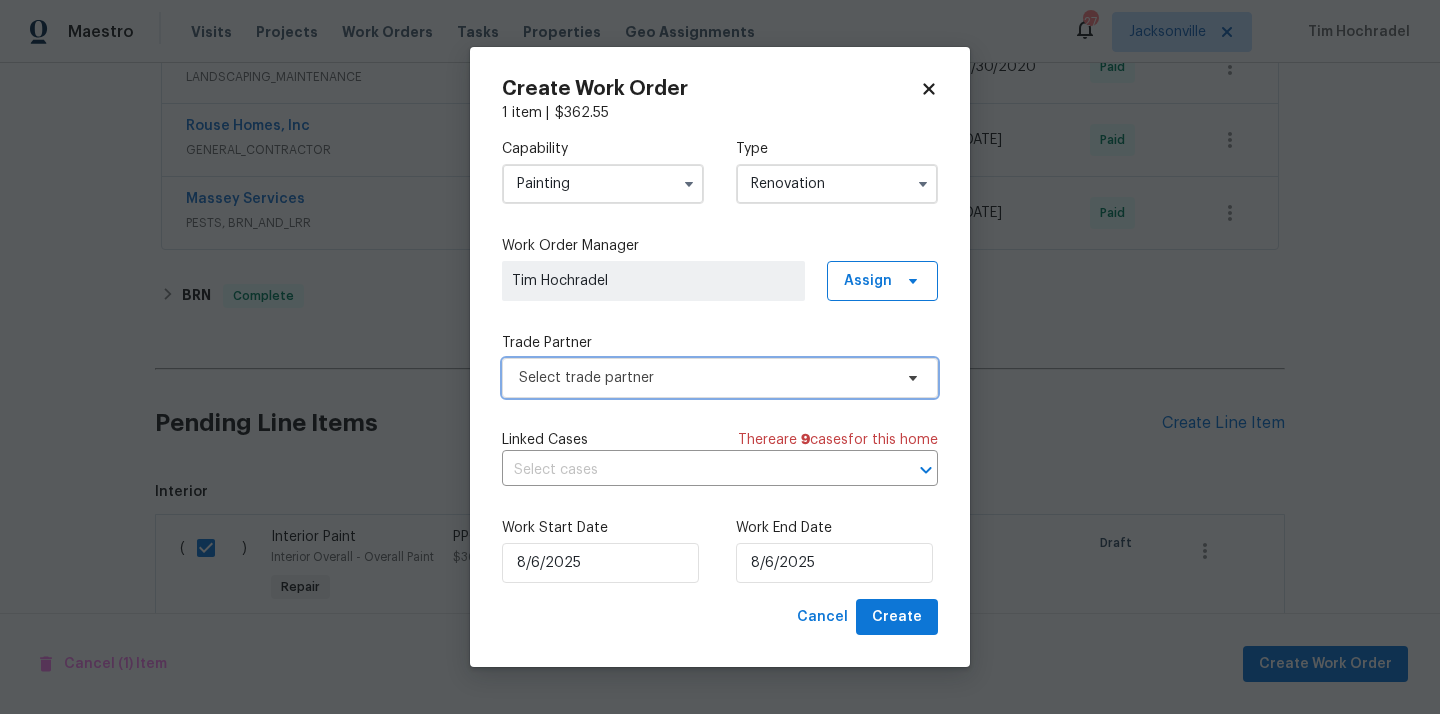 click on "Select trade partner" at bounding box center (705, 378) 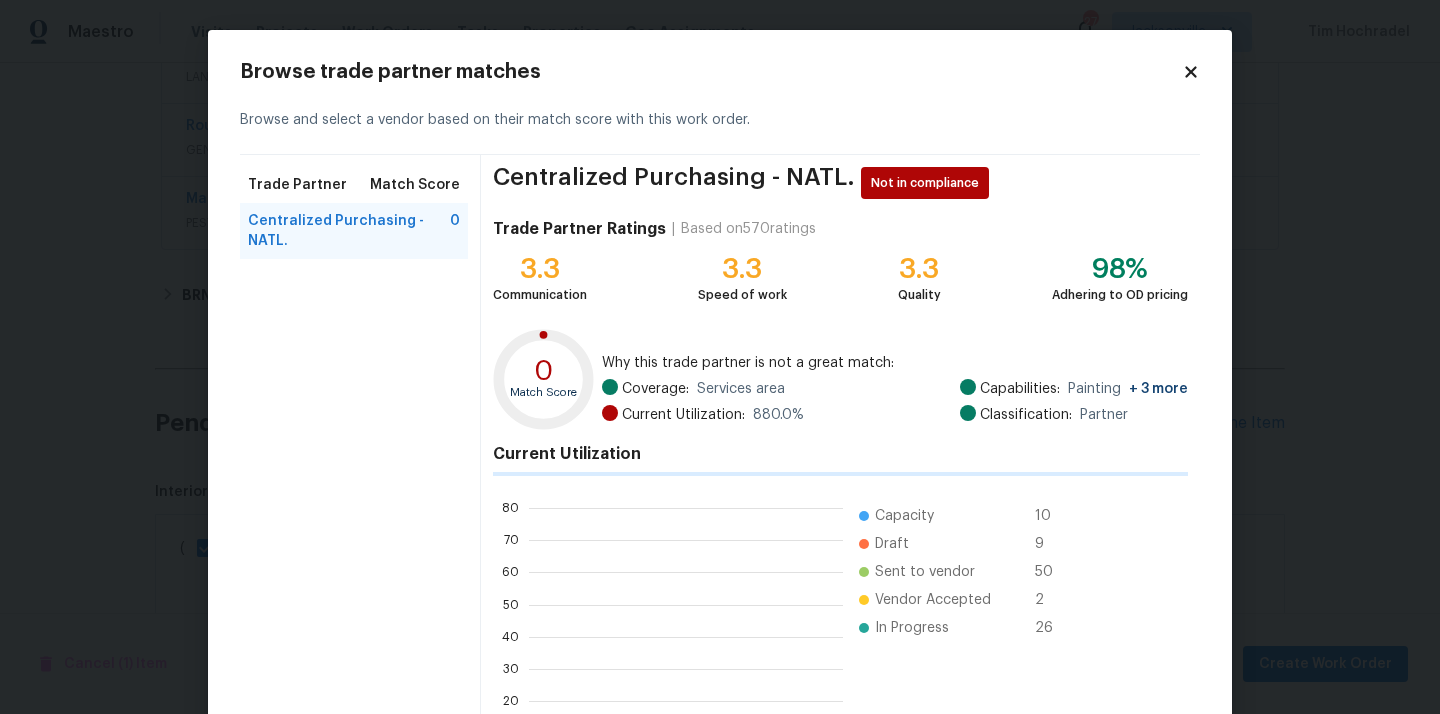 scroll, scrollTop: 2, scrollLeft: 1, axis: both 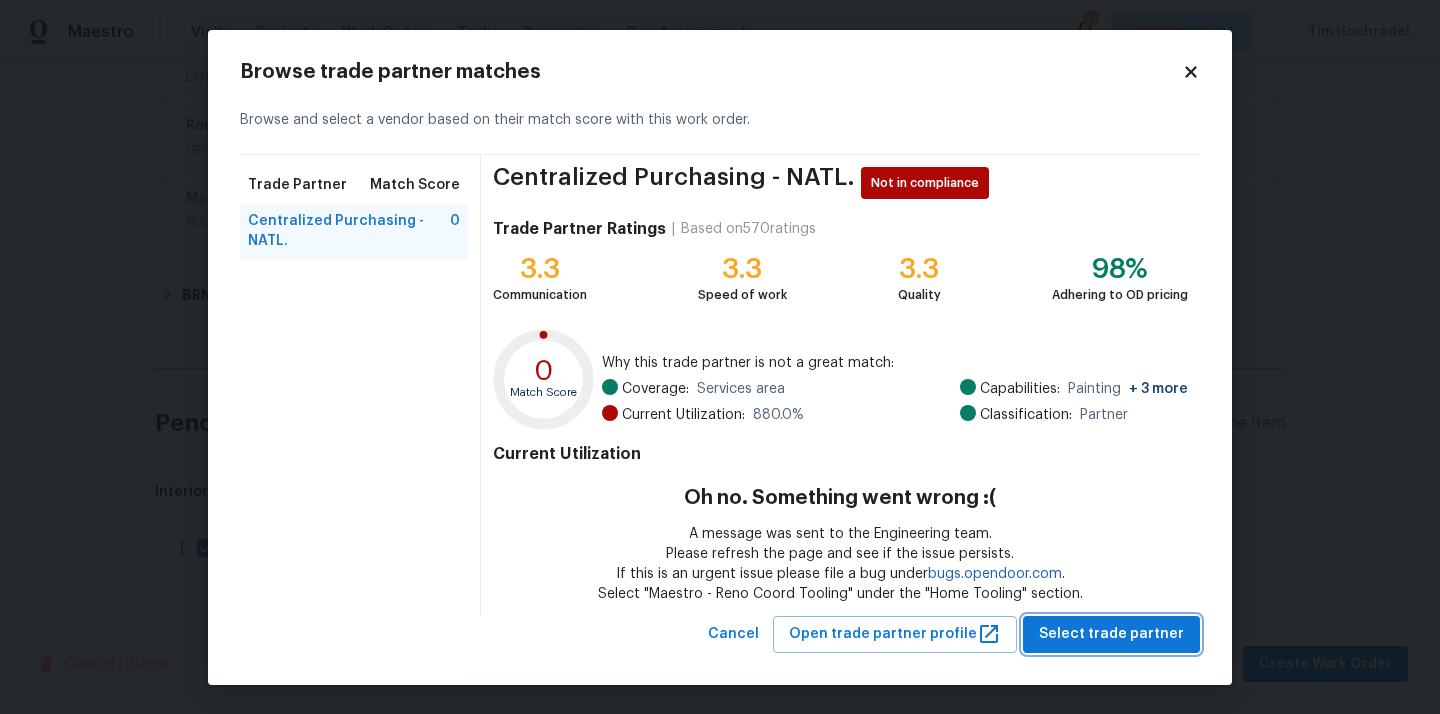 click on "Select trade partner" at bounding box center (1111, 634) 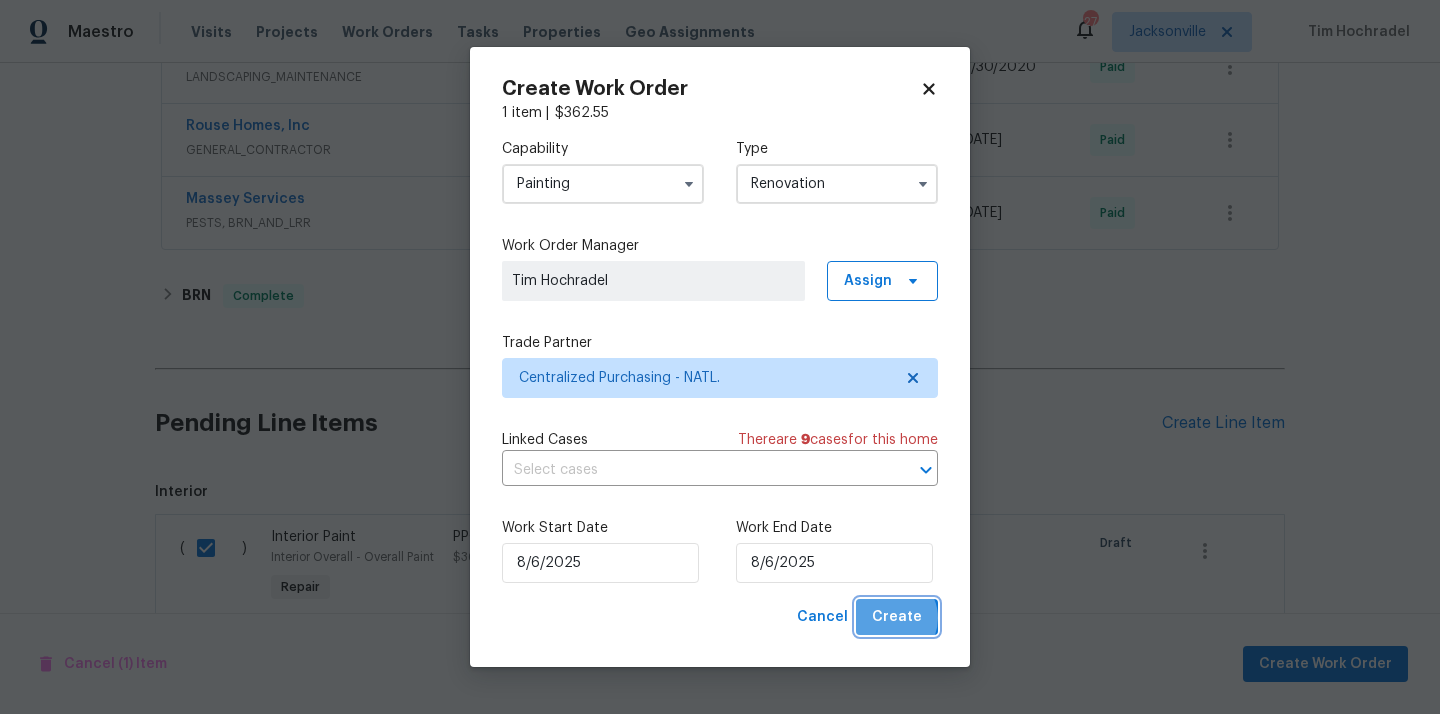 click on "Create" at bounding box center [897, 617] 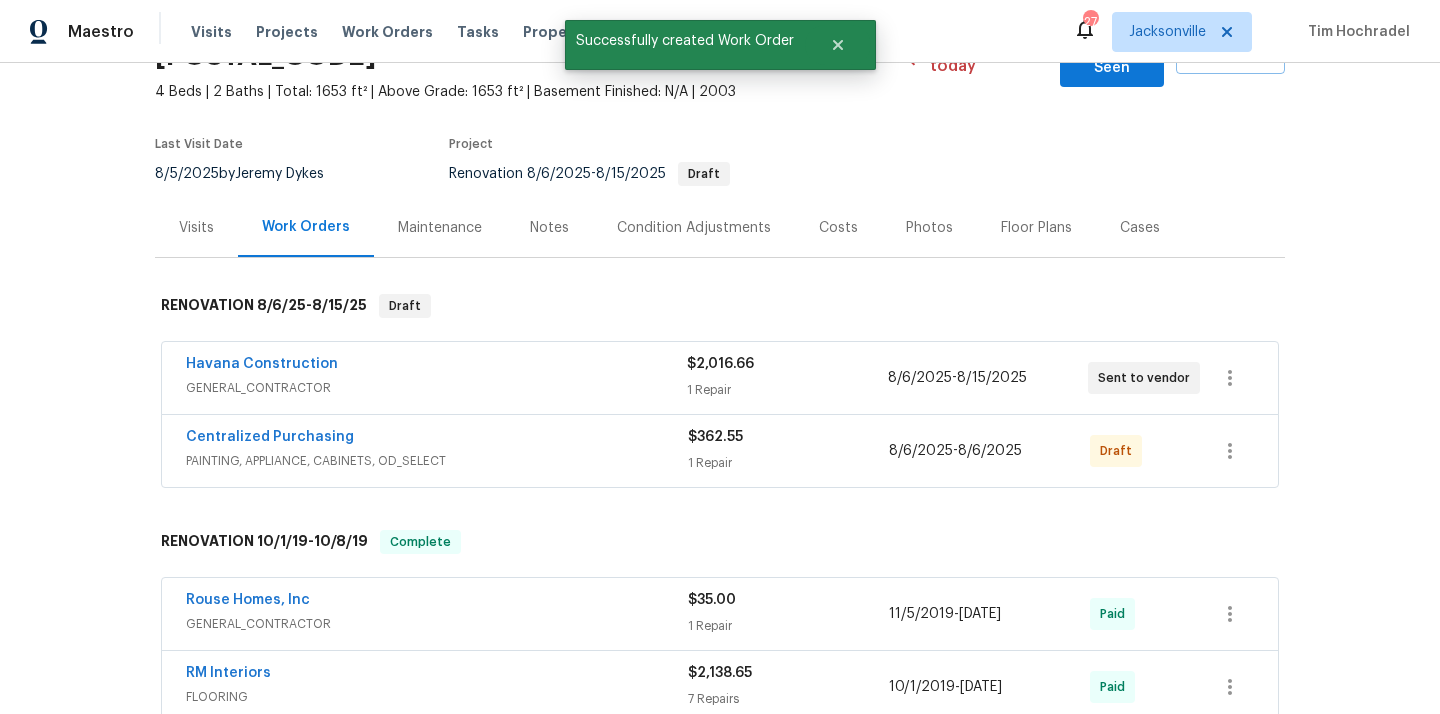 scroll, scrollTop: 94, scrollLeft: 0, axis: vertical 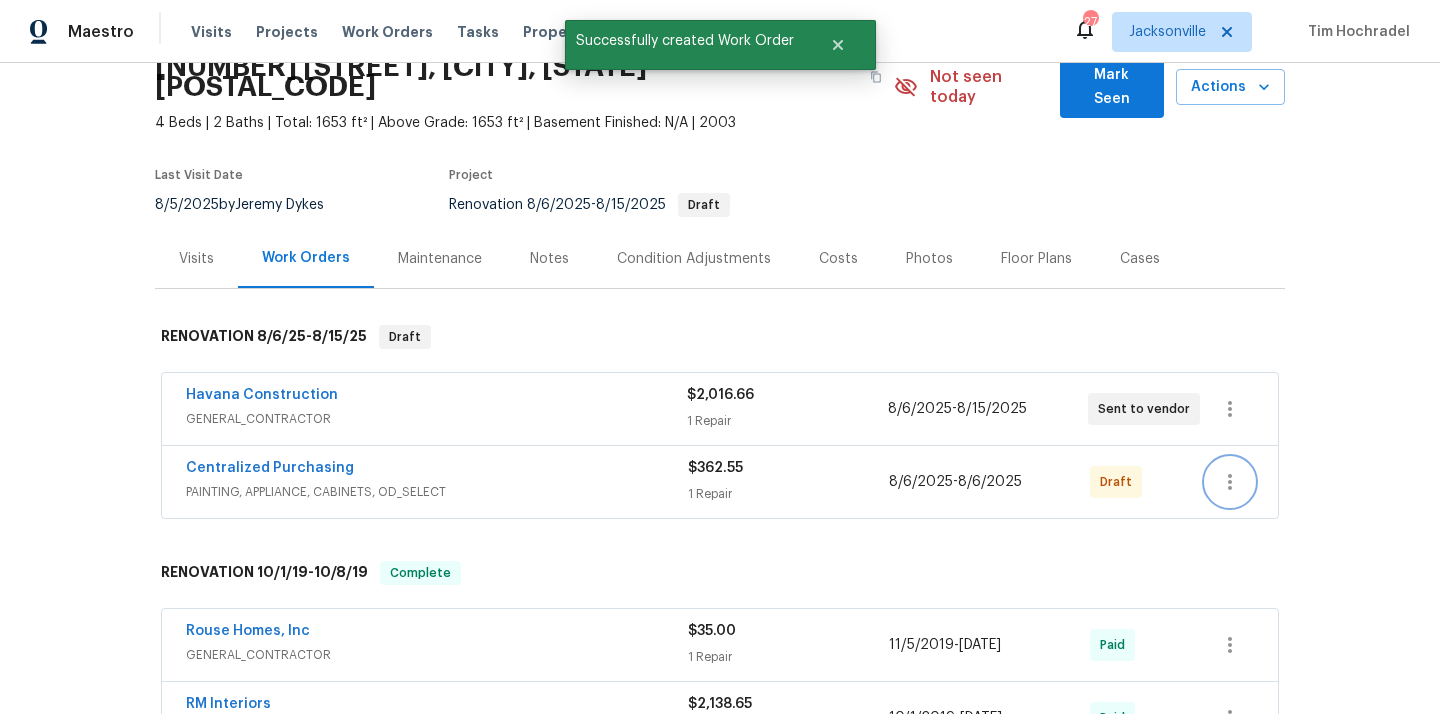 click 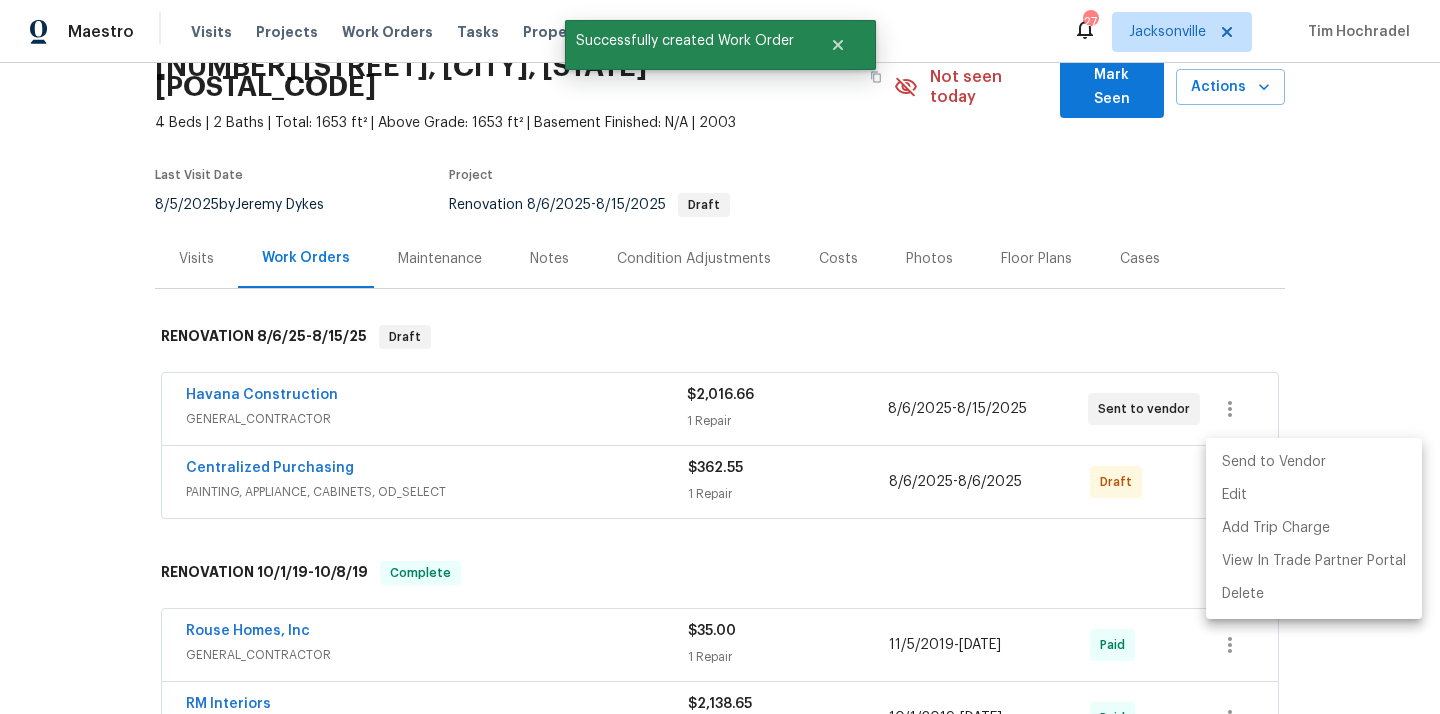 click on "Send to Vendor" at bounding box center [1314, 462] 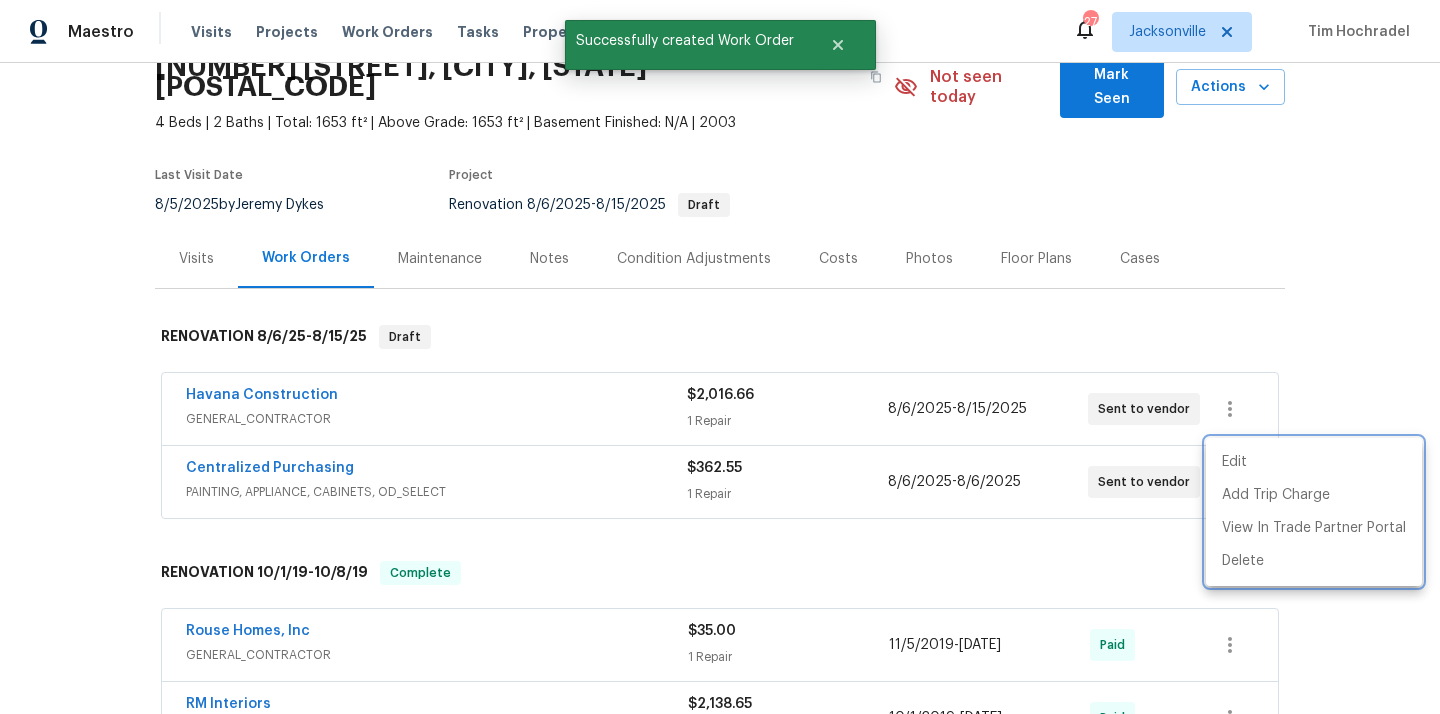 click at bounding box center (720, 357) 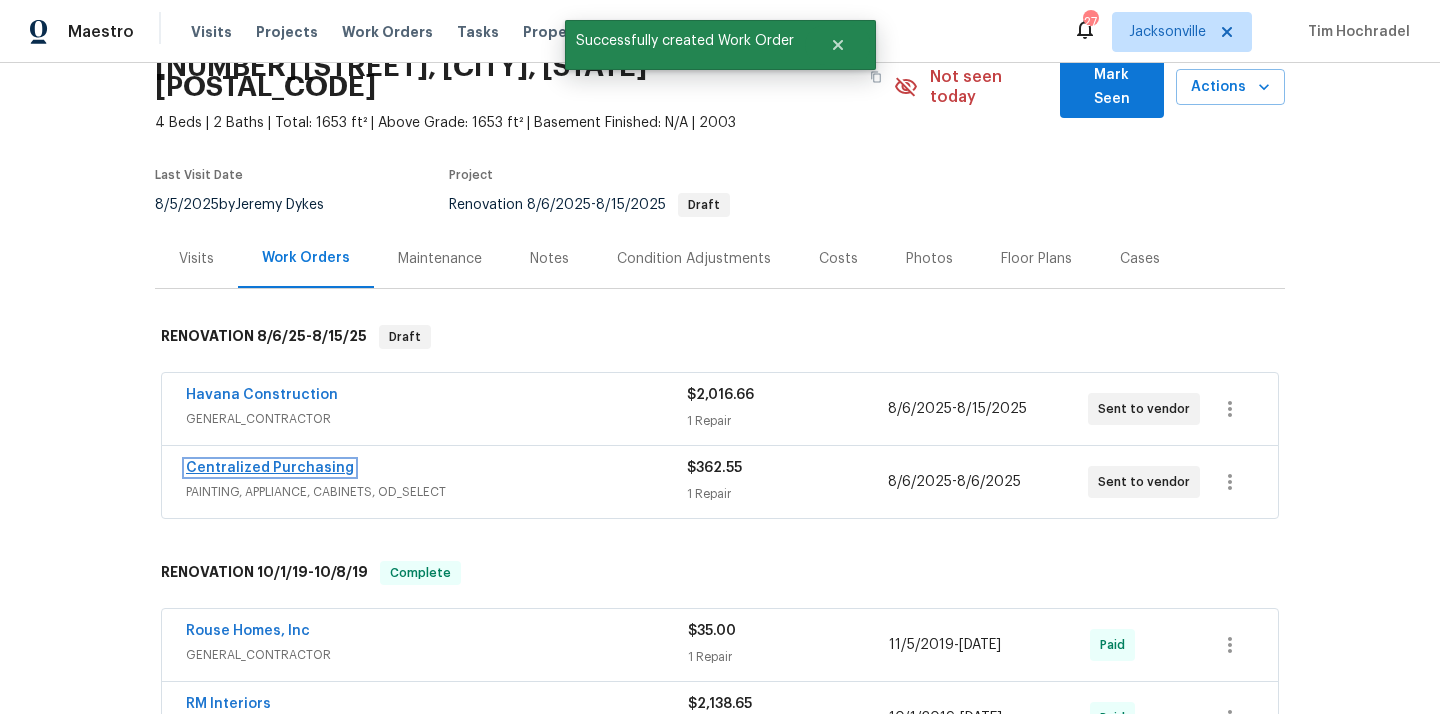 click on "Centralized Purchasing" at bounding box center (270, 468) 